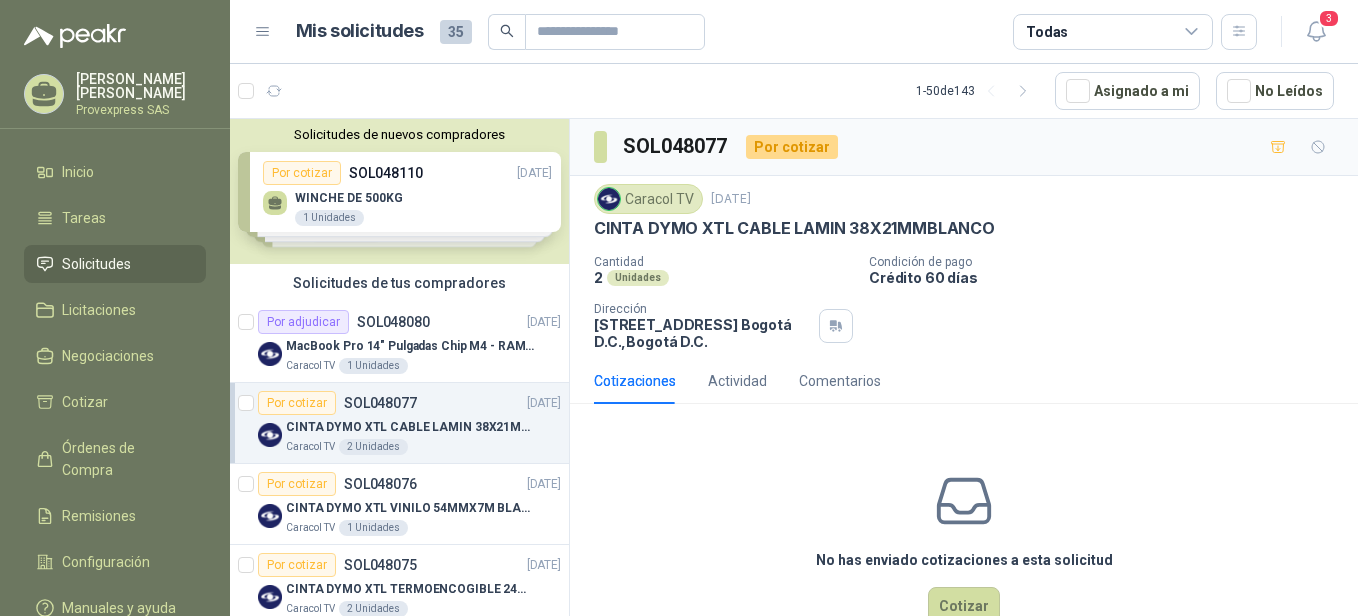 scroll, scrollTop: 0, scrollLeft: 0, axis: both 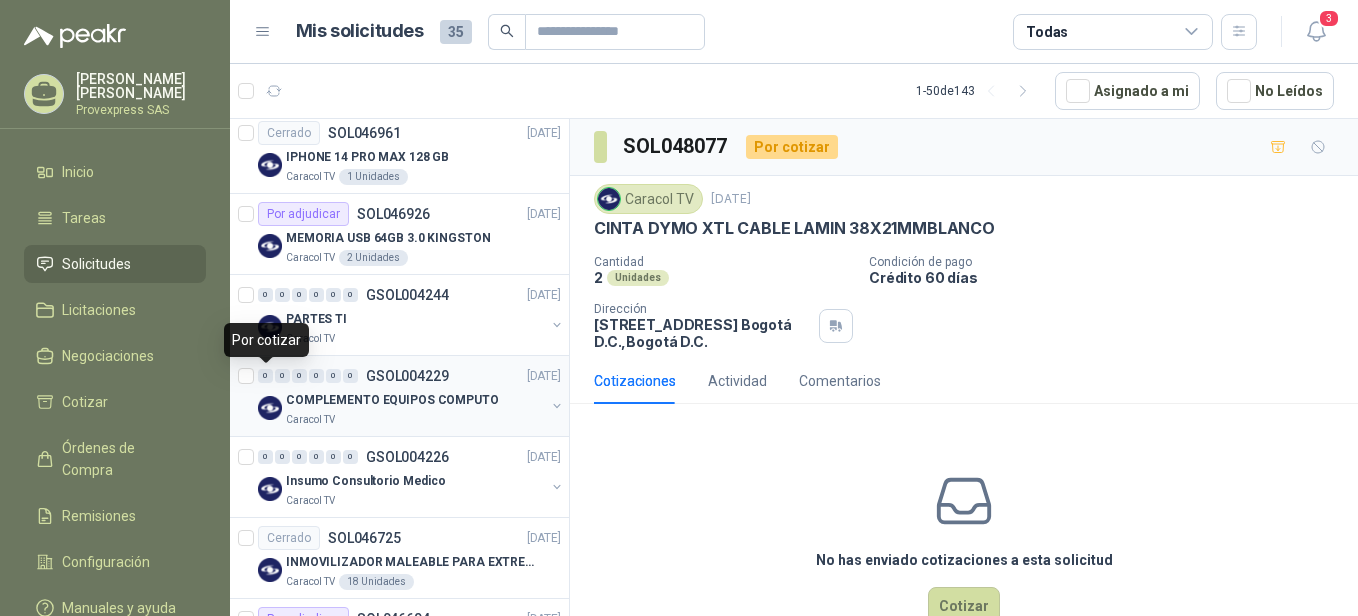 click on "0" at bounding box center (265, 376) 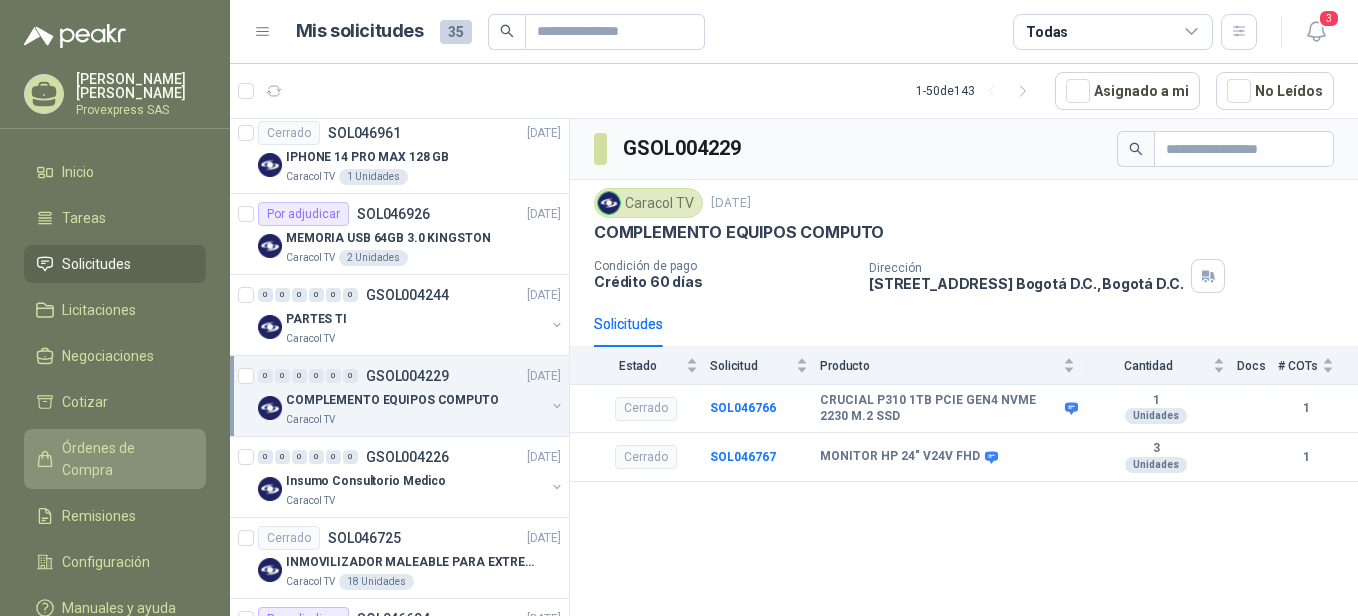 click on "Órdenes de Compra" at bounding box center (124, 459) 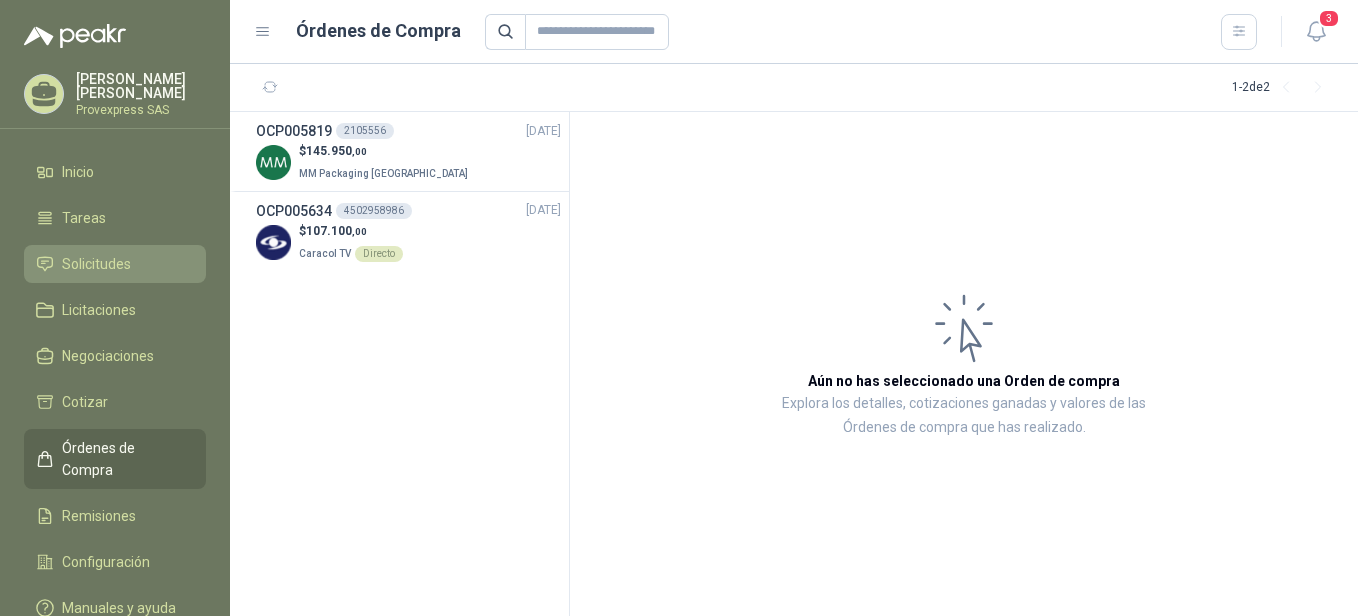 click on "Solicitudes" at bounding box center [96, 264] 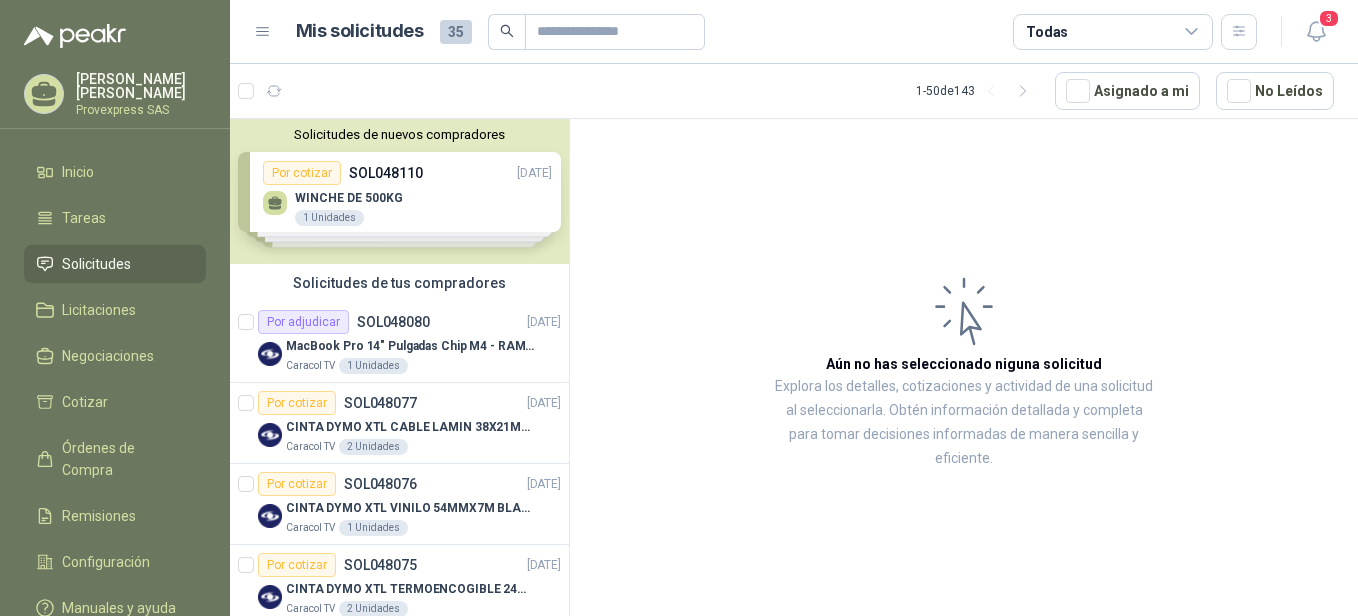 scroll, scrollTop: 441, scrollLeft: 0, axis: vertical 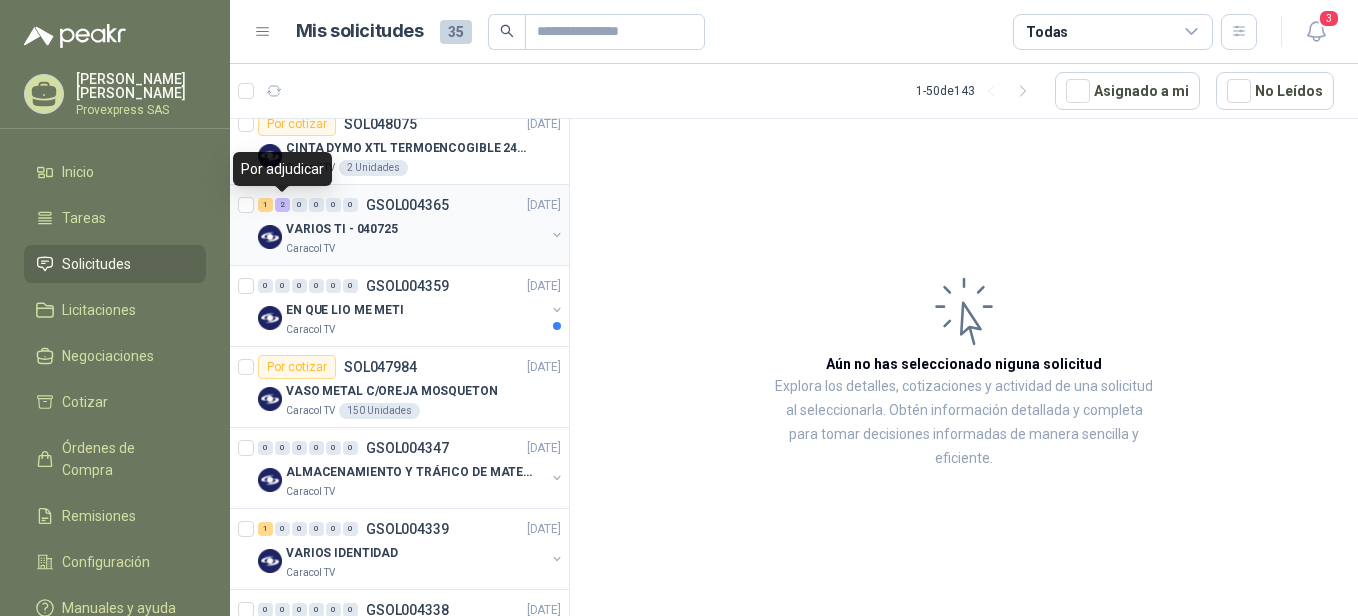 click on "2" at bounding box center (282, 205) 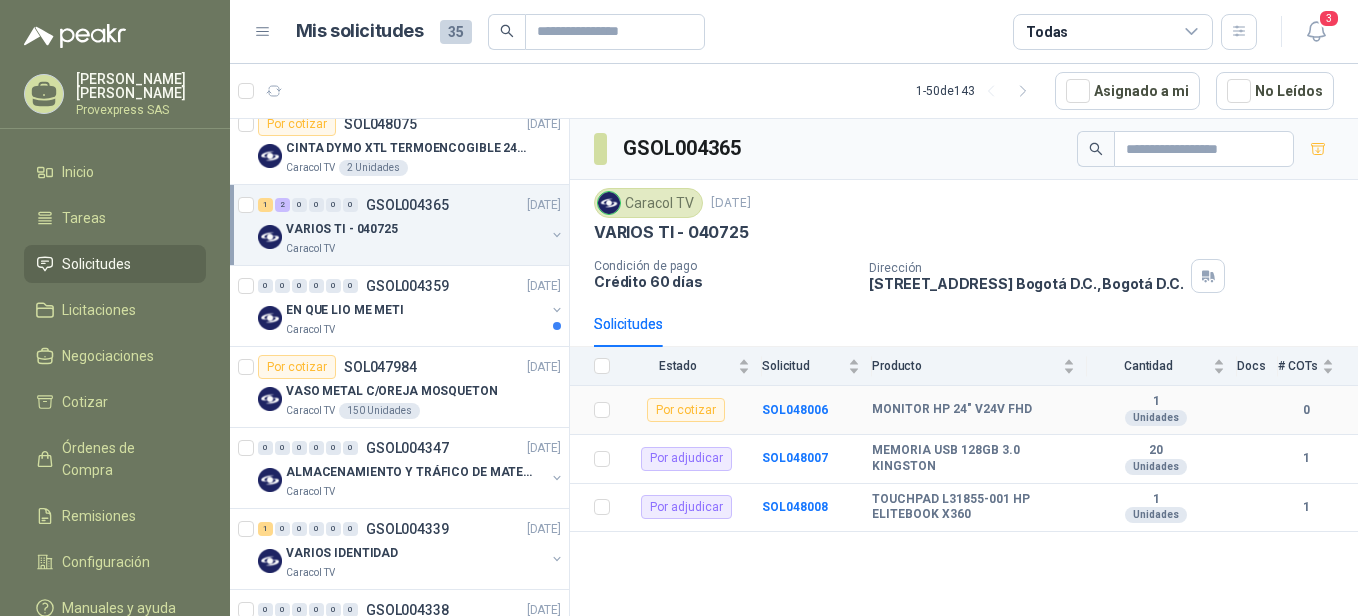click on "Por cotizar" at bounding box center (686, 410) 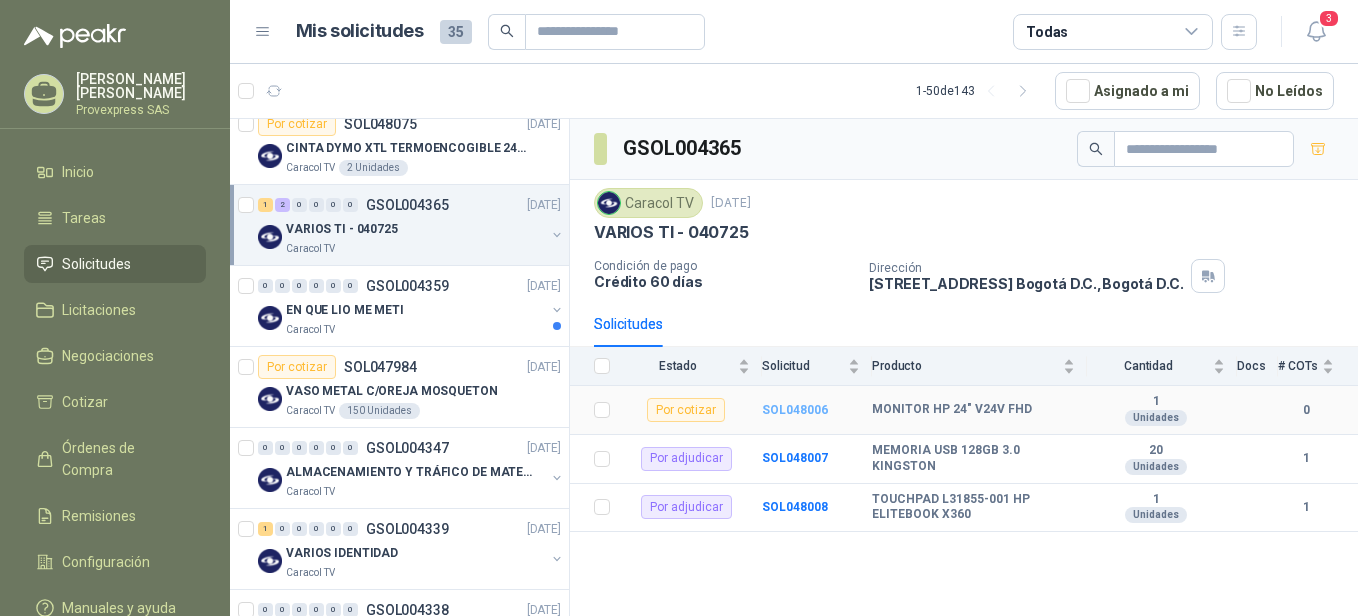 click on "SOL048006" at bounding box center [795, 410] 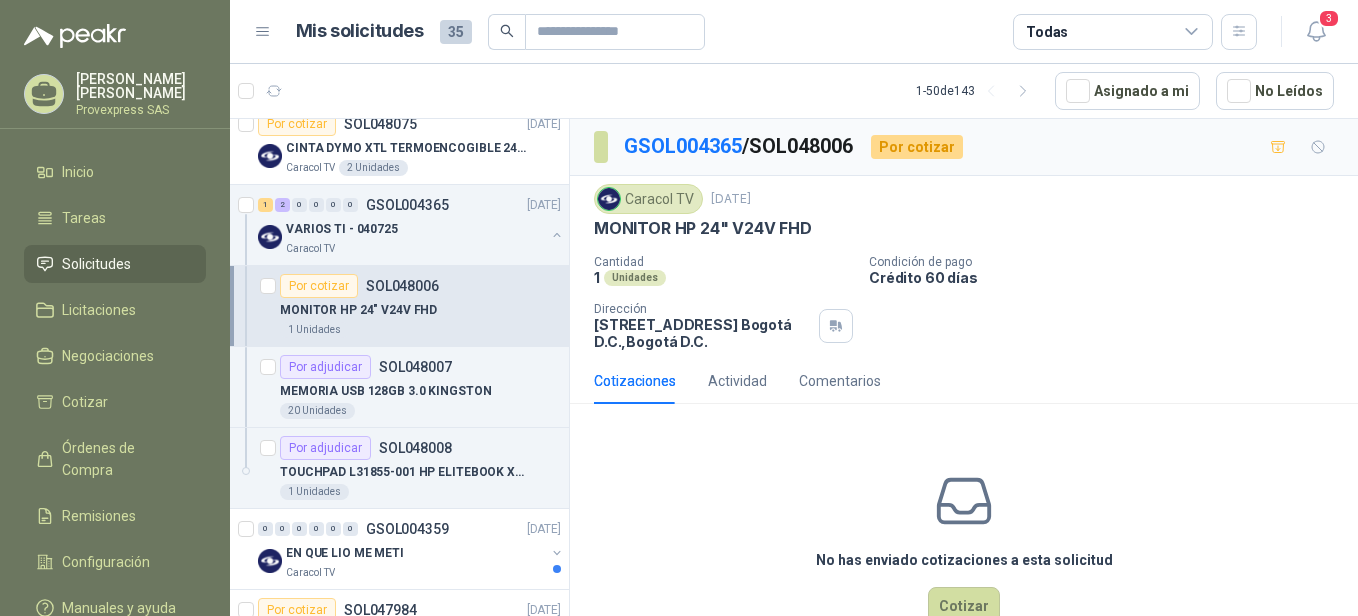 drag, startPoint x: 859, startPoint y: 203, endPoint x: 854, endPoint y: 192, distance: 12.083046 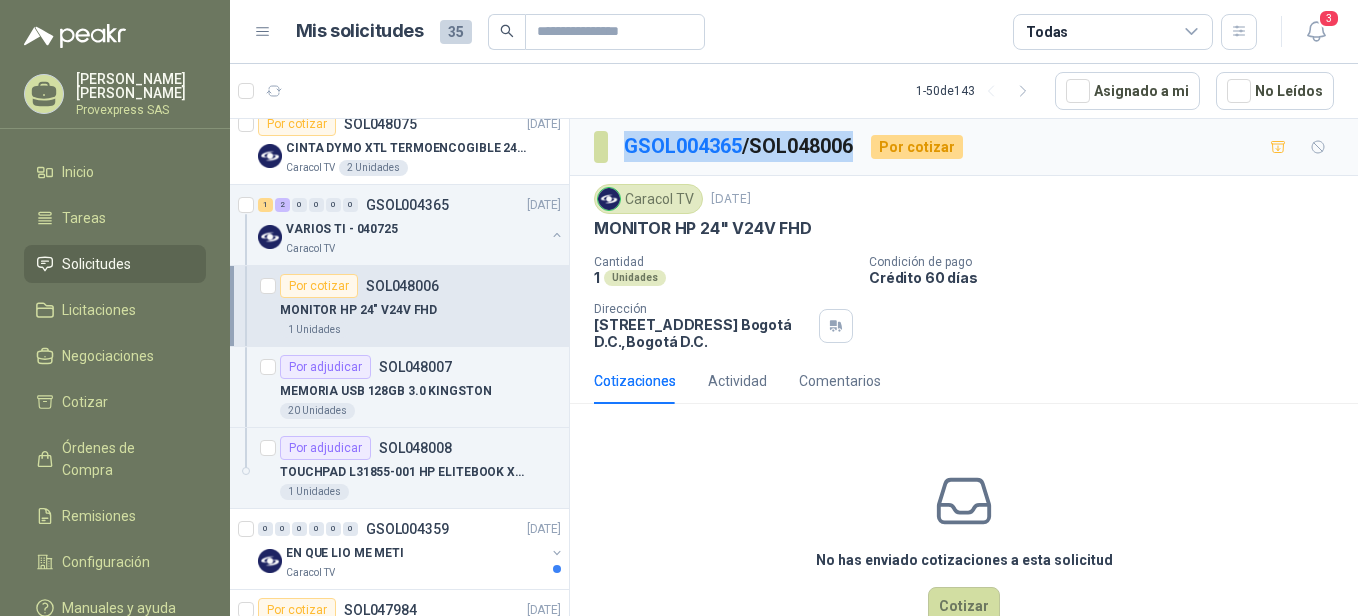 drag, startPoint x: 869, startPoint y: 140, endPoint x: 606, endPoint y: 142, distance: 263.0076 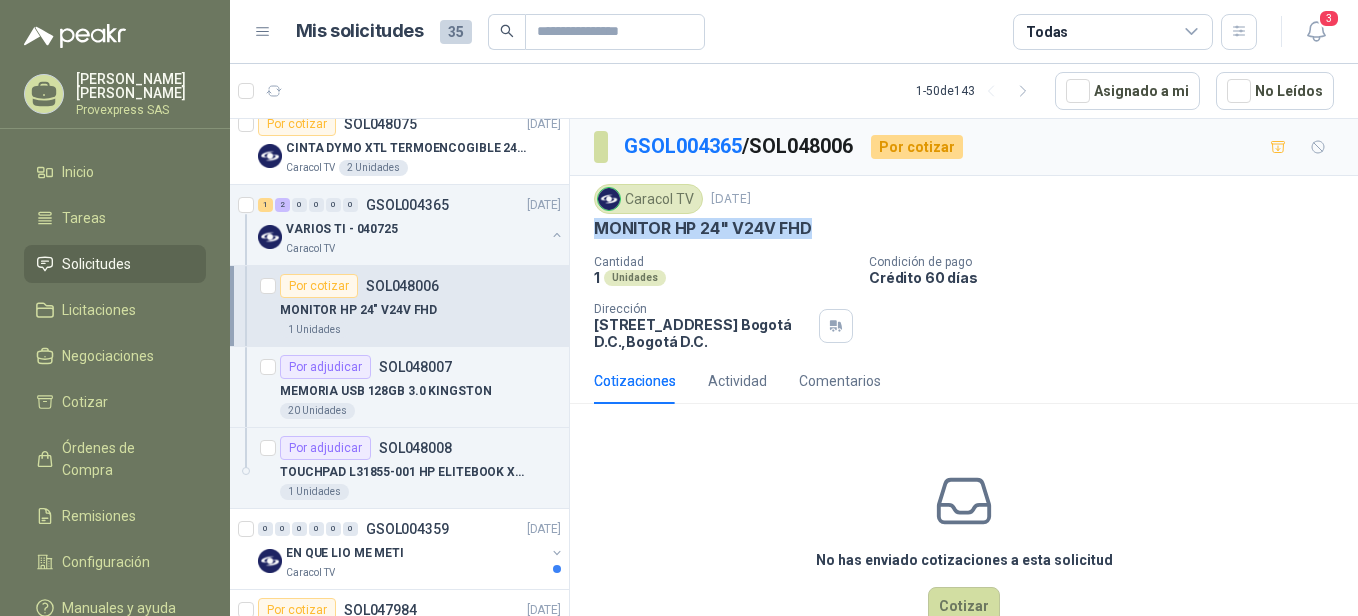 drag, startPoint x: 827, startPoint y: 230, endPoint x: 592, endPoint y: 224, distance: 235.07658 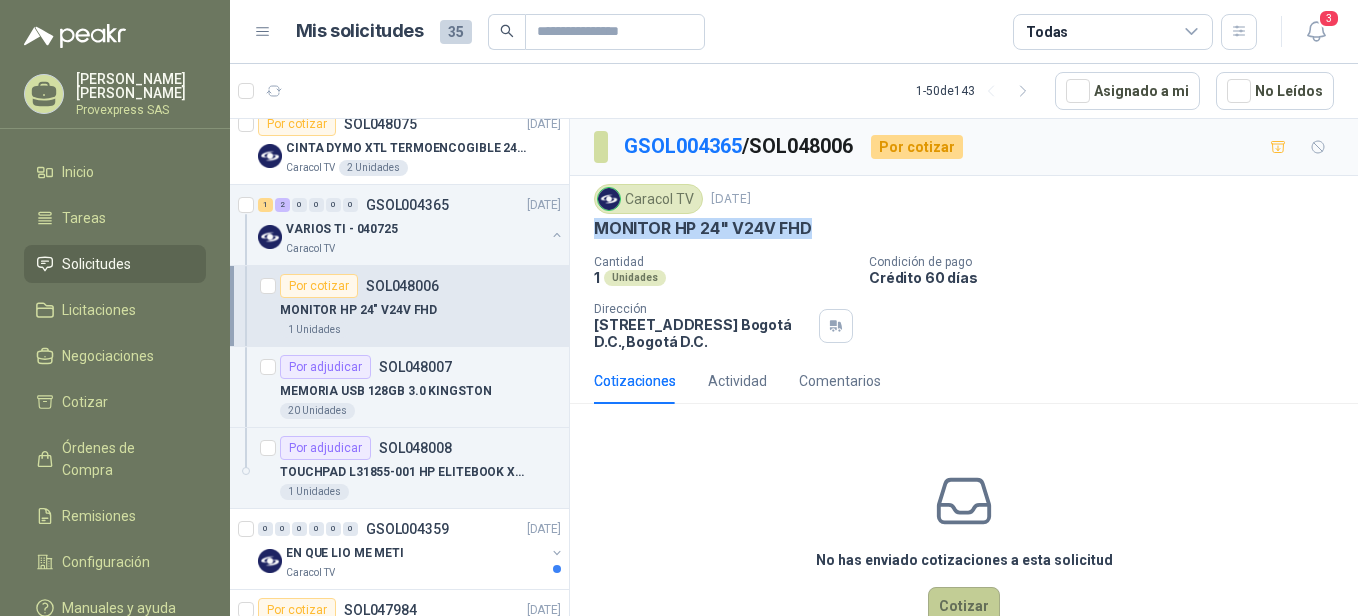 click on "Cotizar" at bounding box center (964, 606) 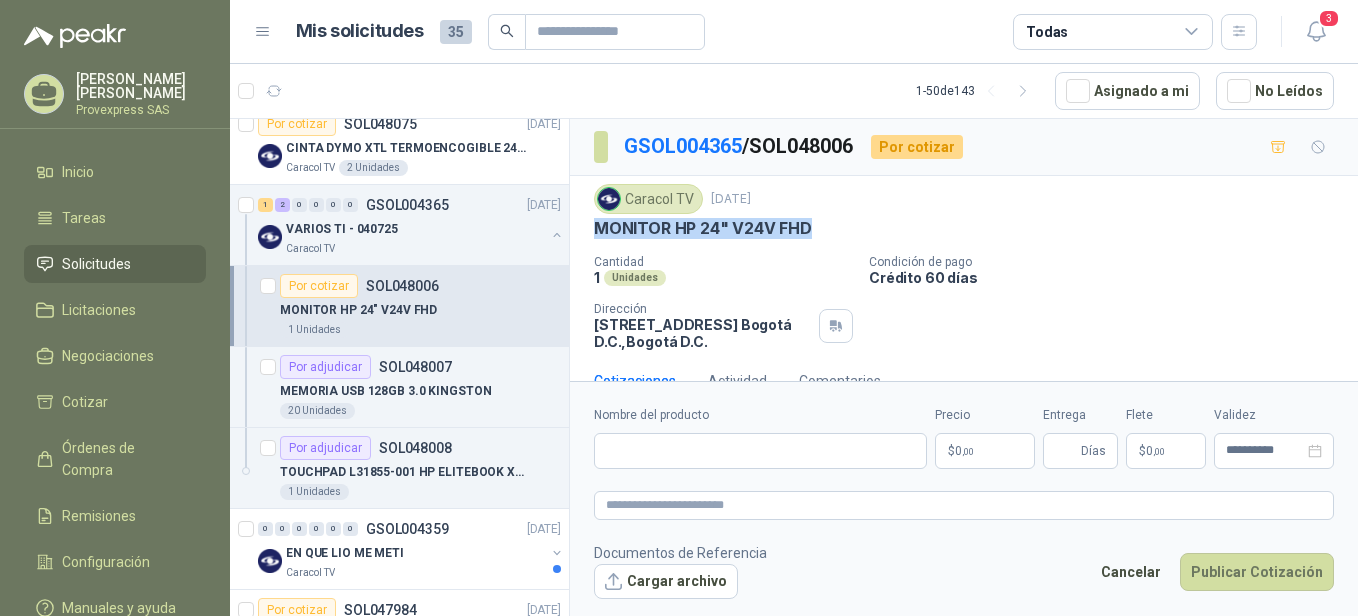 type 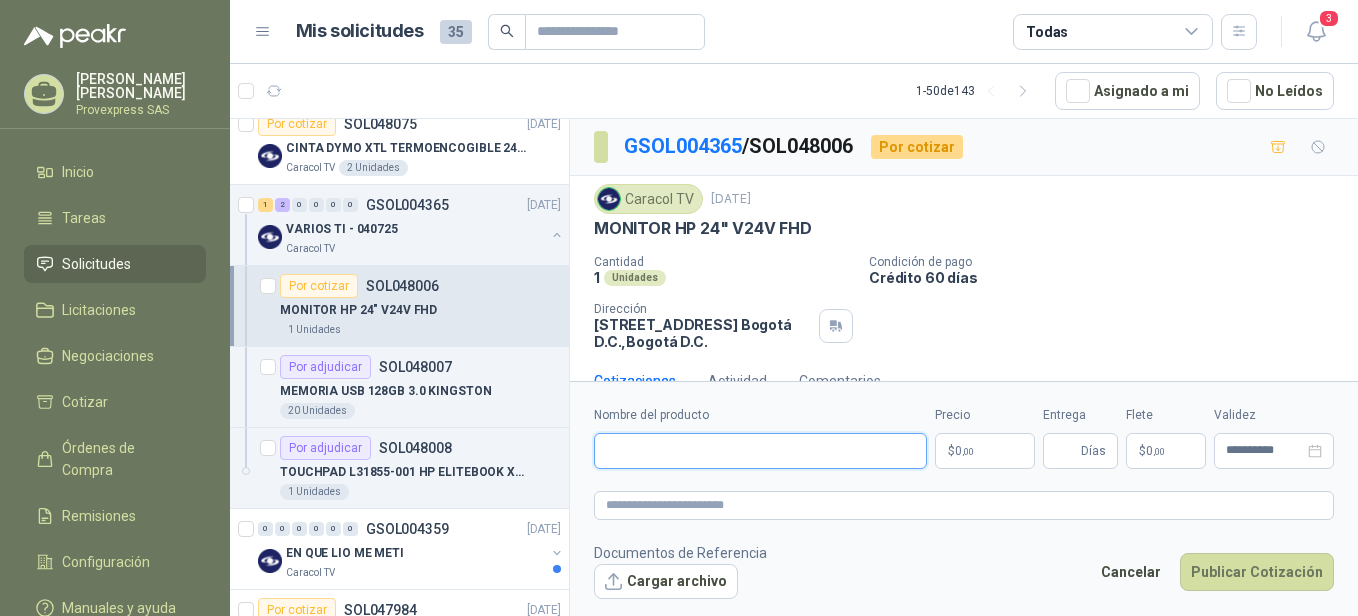 click on "Nombre del producto" at bounding box center [760, 451] 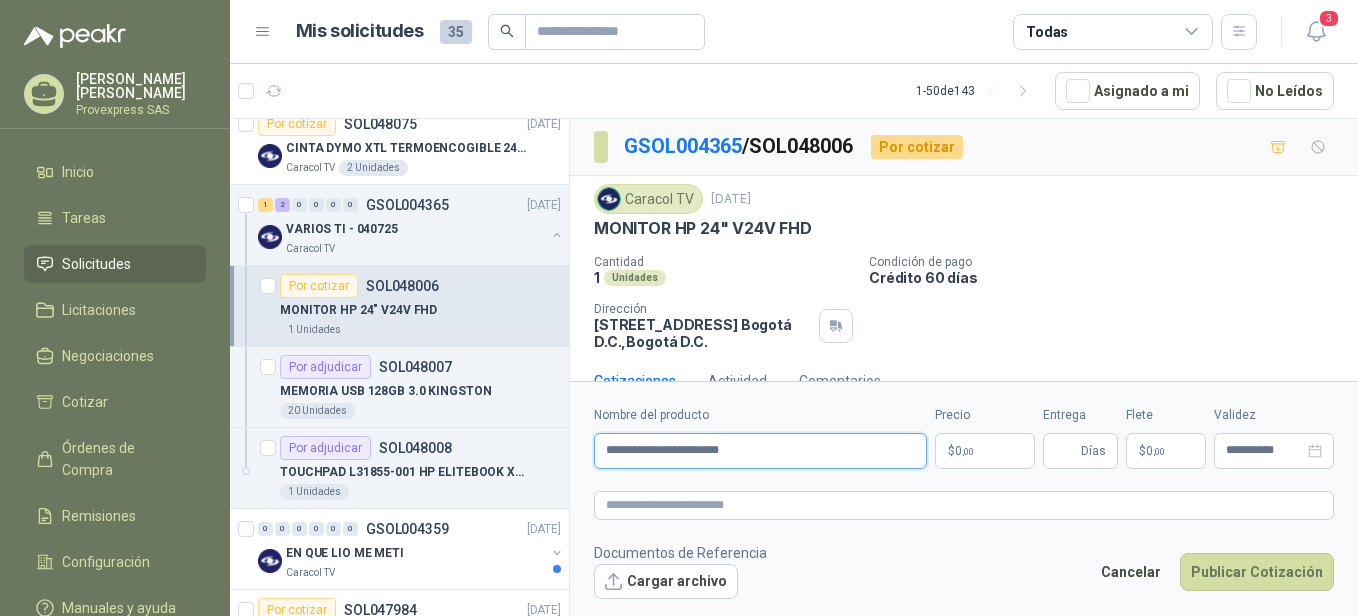 type on "**********" 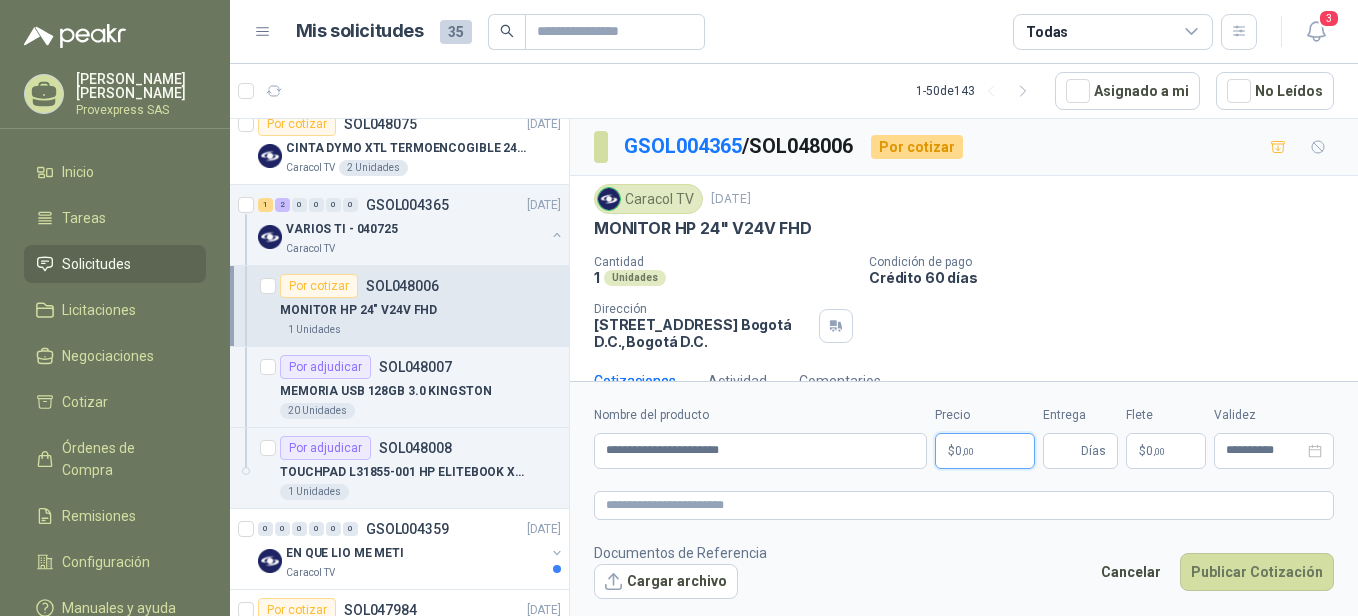 click on "$  0 ,00" at bounding box center [985, 451] 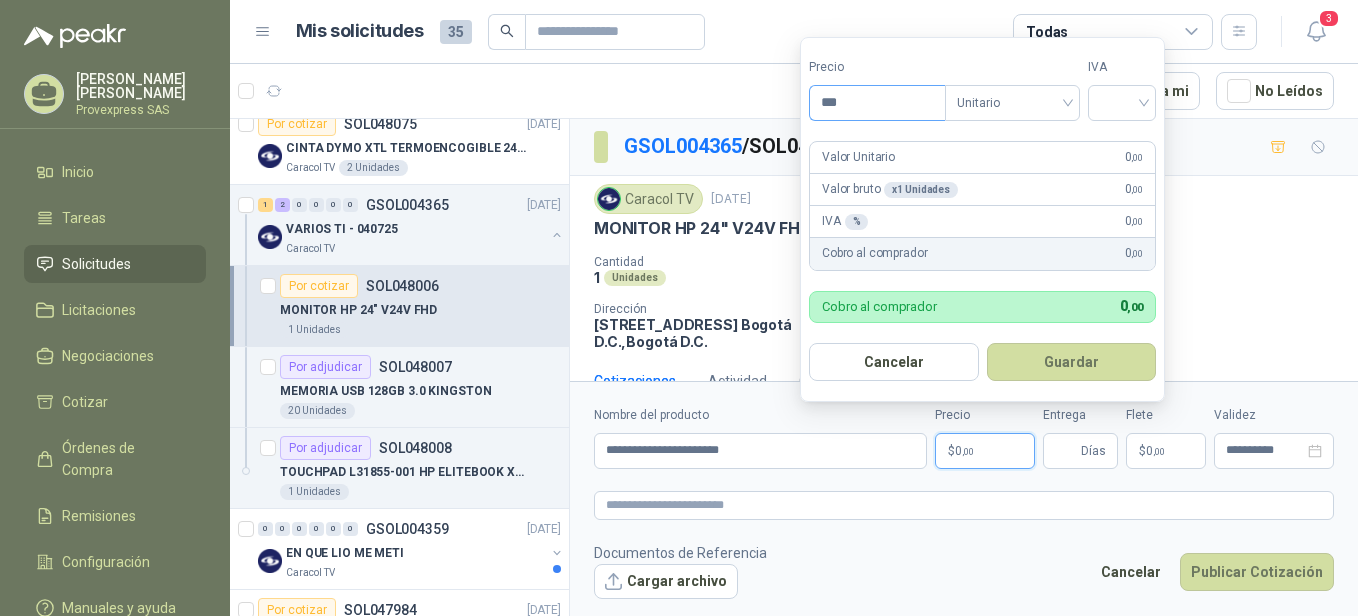 click on "***" at bounding box center (877, 103) 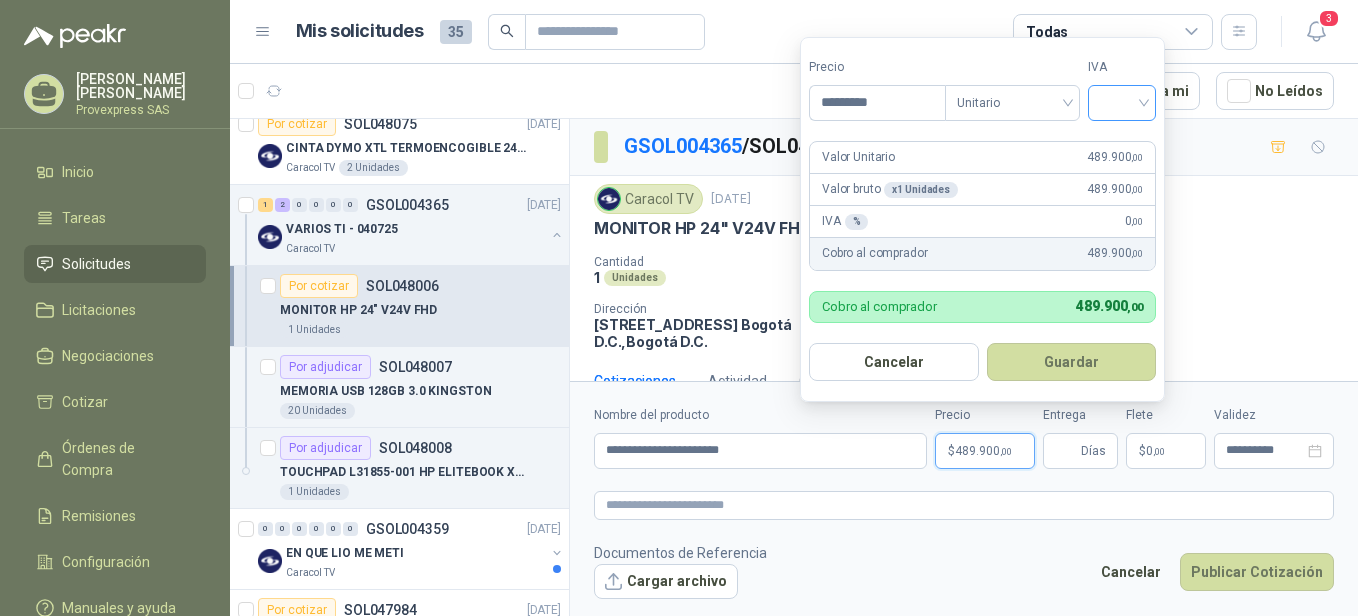 type on "*********" 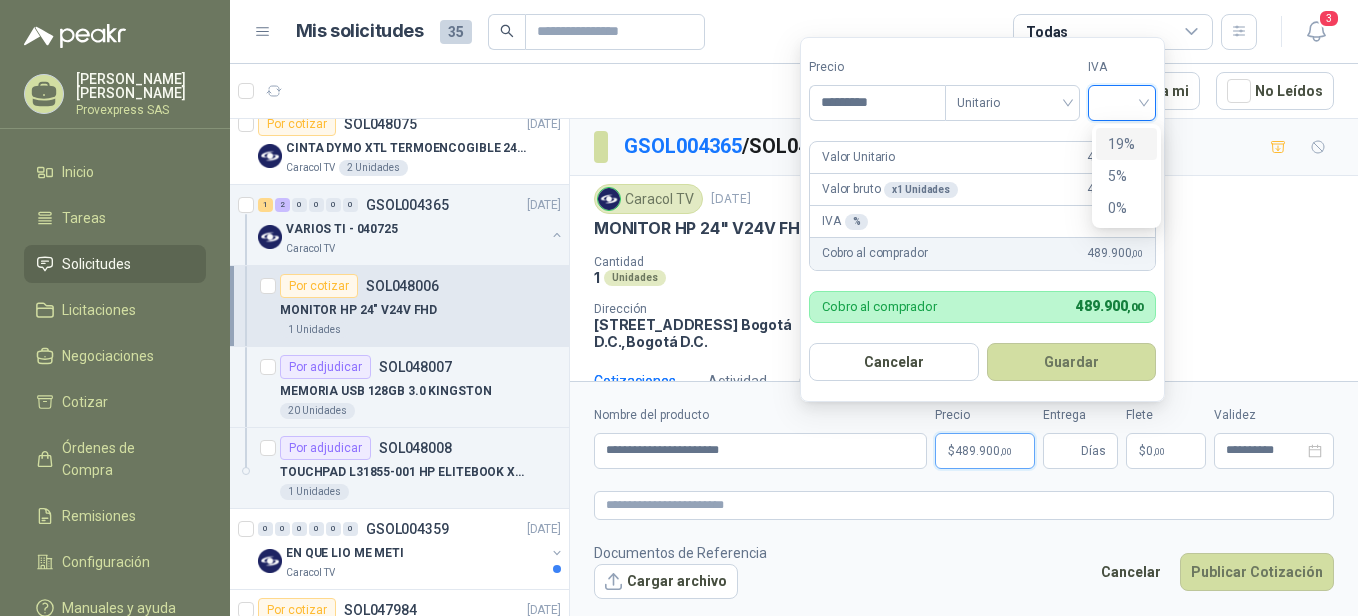 click on "19%" at bounding box center (1126, 144) 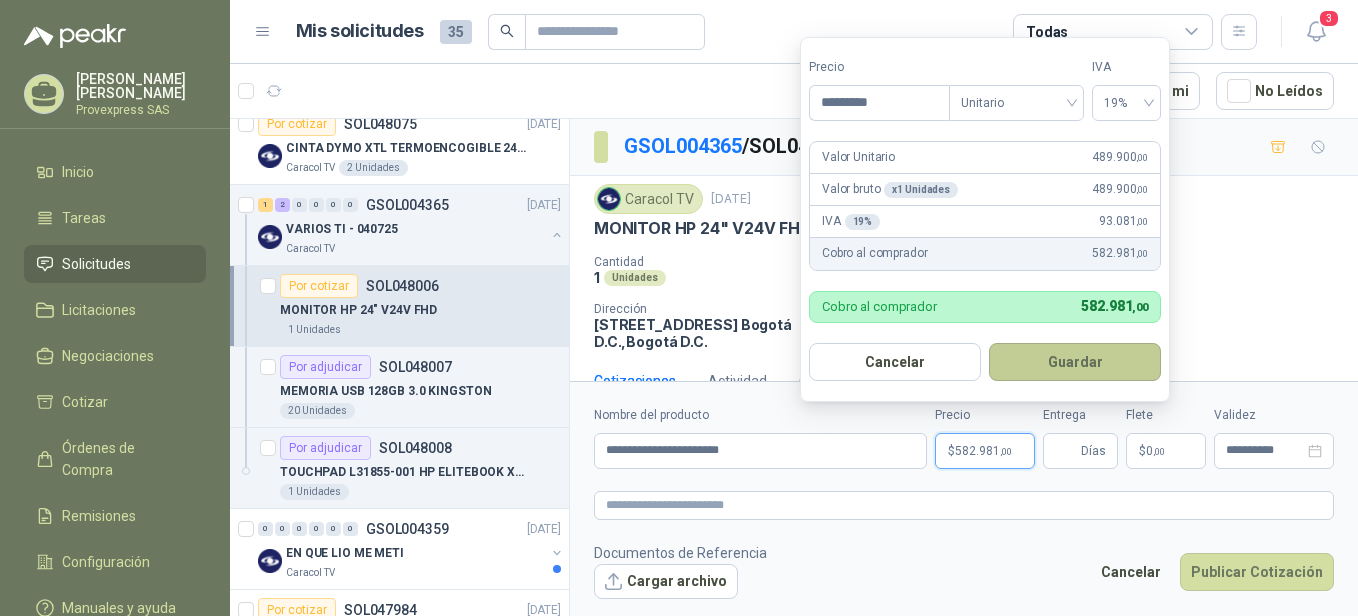 click on "Guardar" at bounding box center [1075, 362] 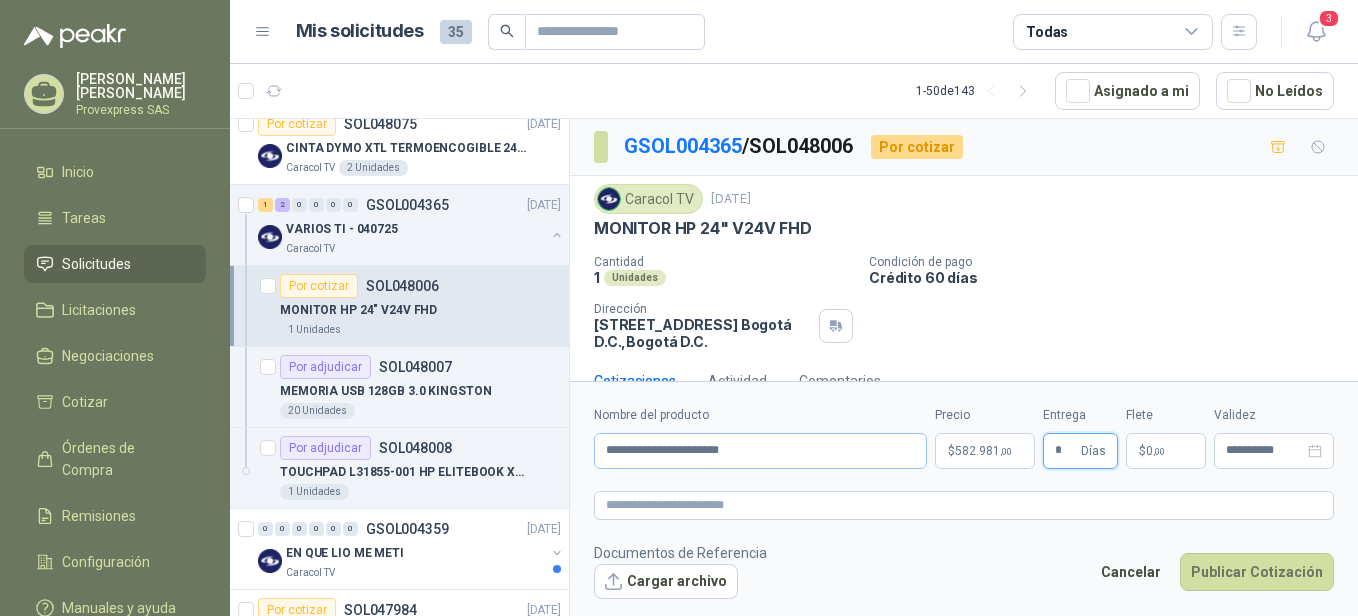 type on "*" 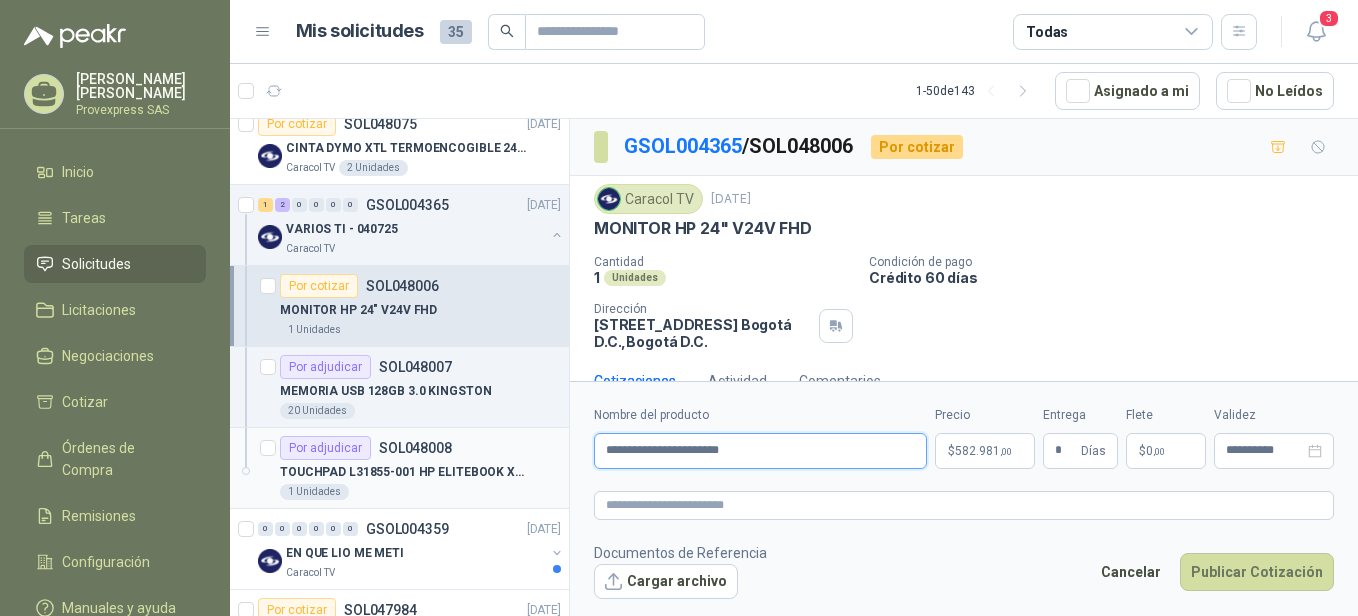 drag, startPoint x: 783, startPoint y: 459, endPoint x: 512, endPoint y: 484, distance: 272.1507 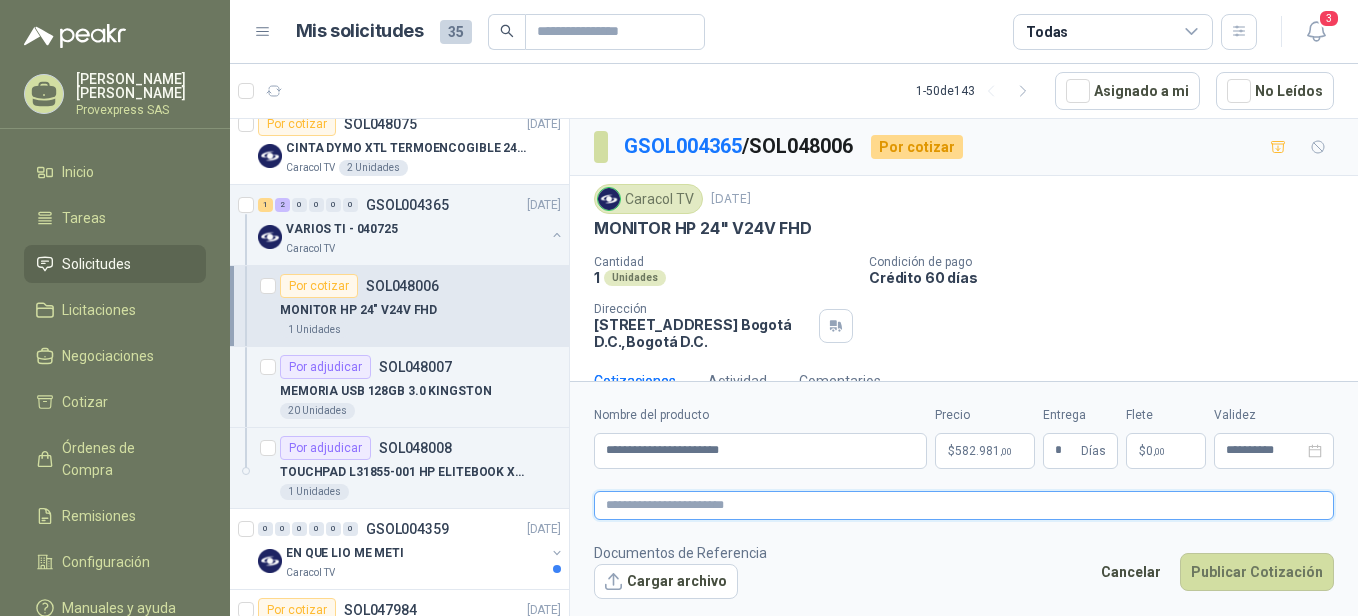 click at bounding box center (964, 505) 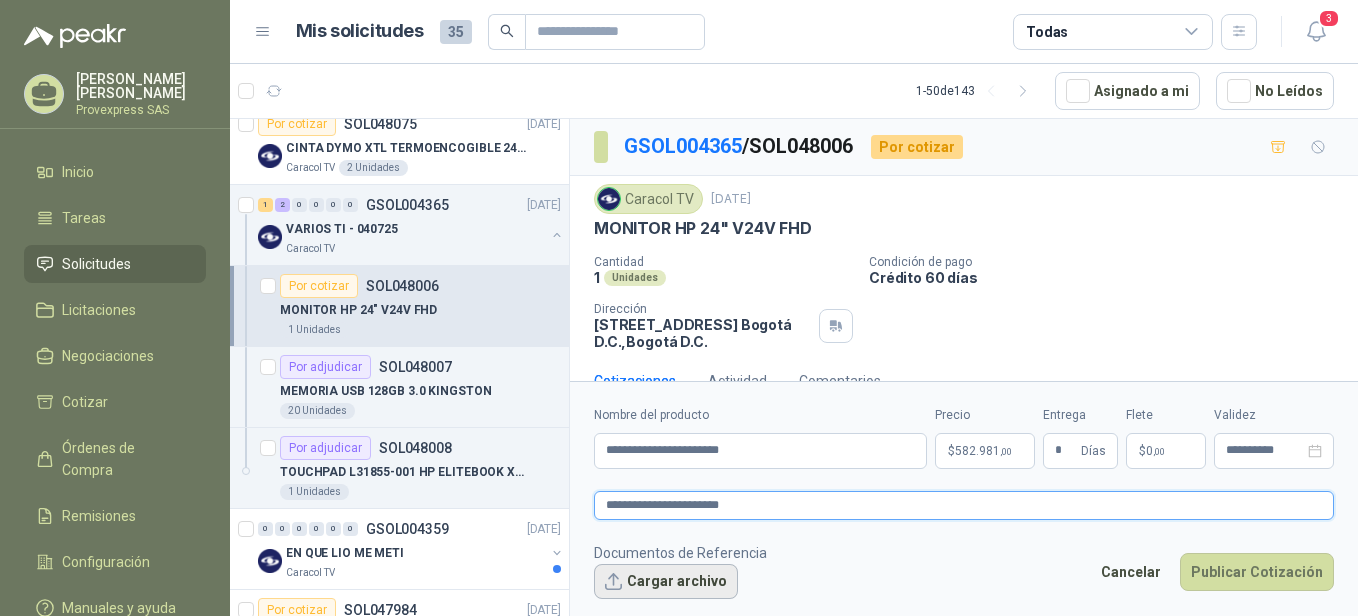 type on "**********" 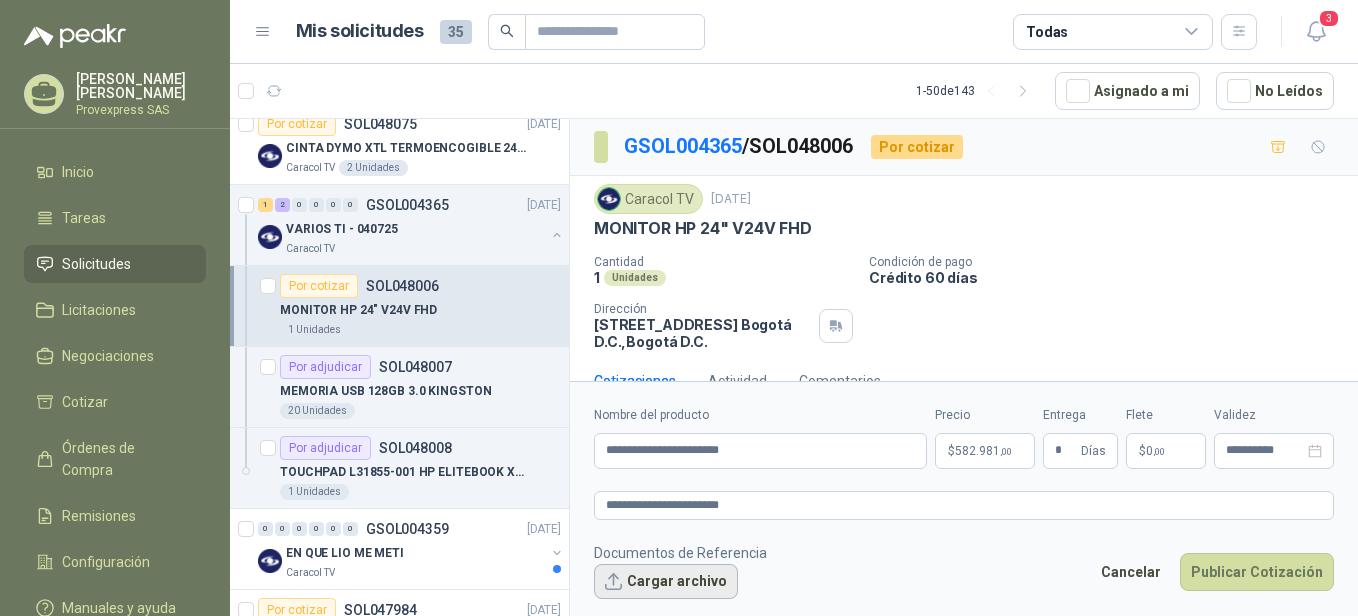 click on "Cargar archivo" at bounding box center [666, 582] 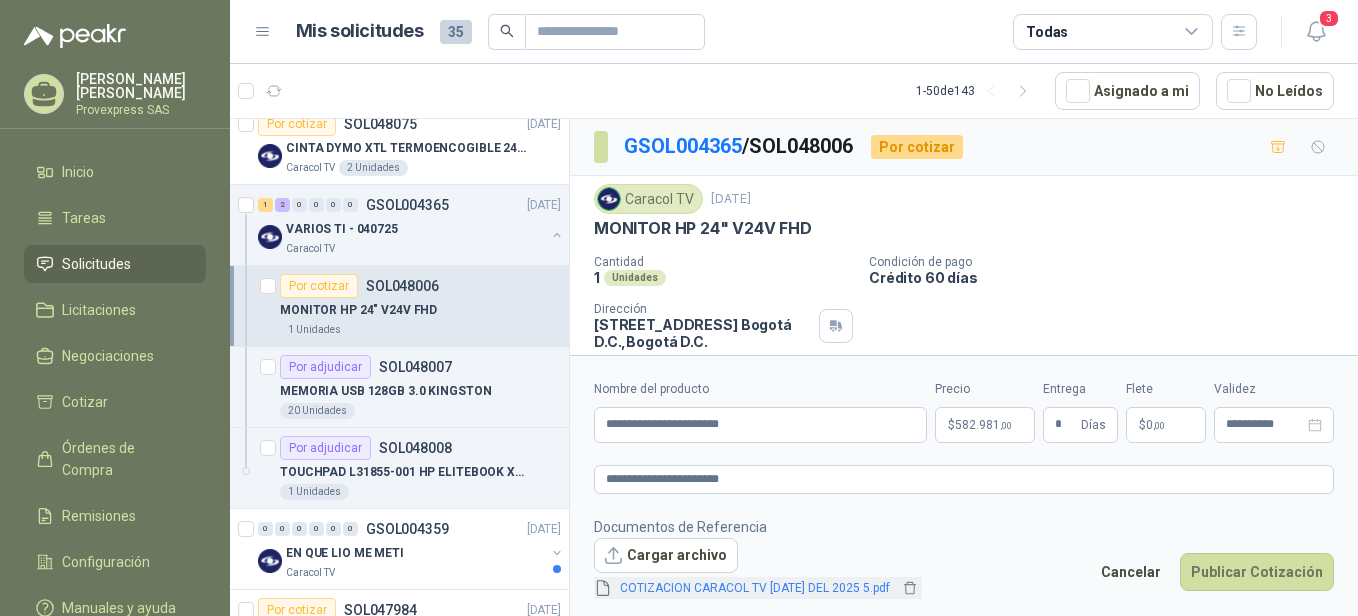 click on "COTIZACION CARACOL  TV   [DATE] DEL 2025    5.pdf" at bounding box center [755, 588] 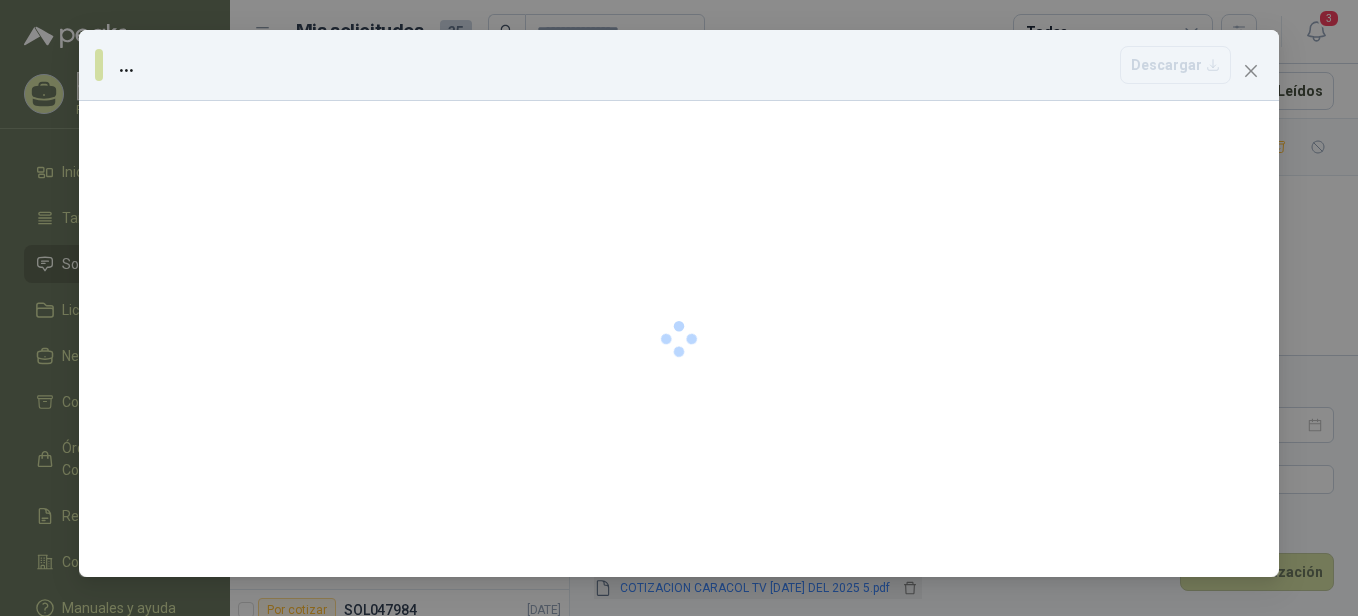 click on "...   [GEOGRAPHIC_DATA]" at bounding box center [679, 308] 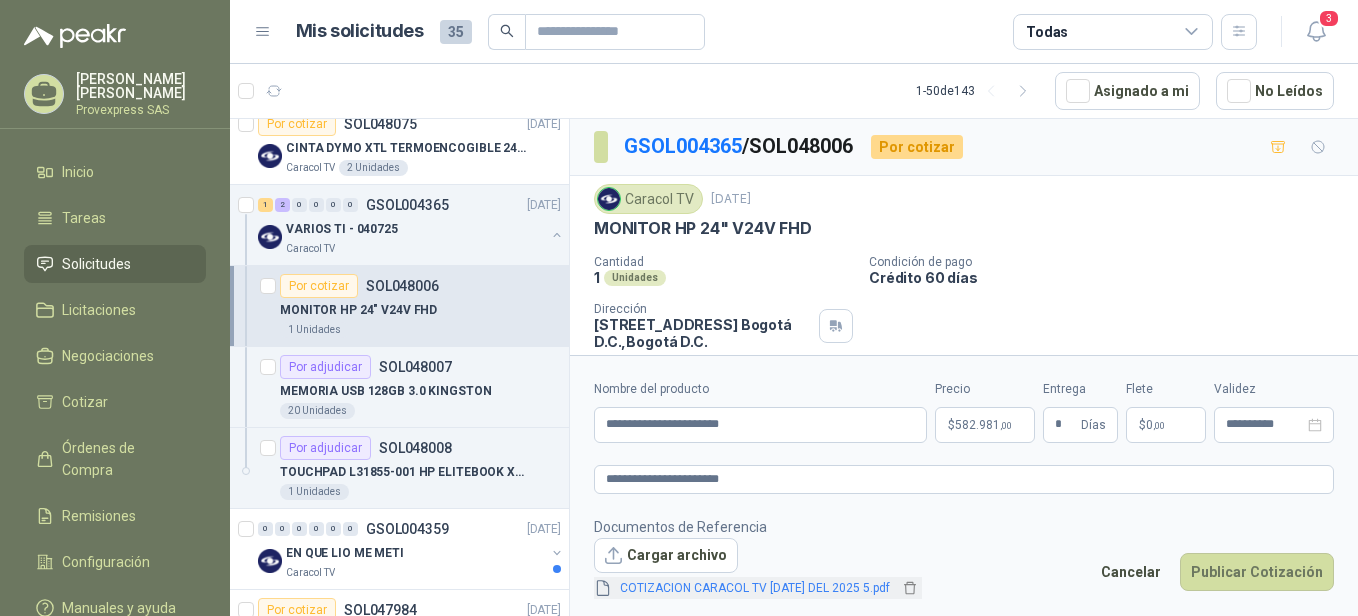 click on "COTIZACION CARACOL  TV   [DATE] DEL 2025    5.pdf" at bounding box center [755, 588] 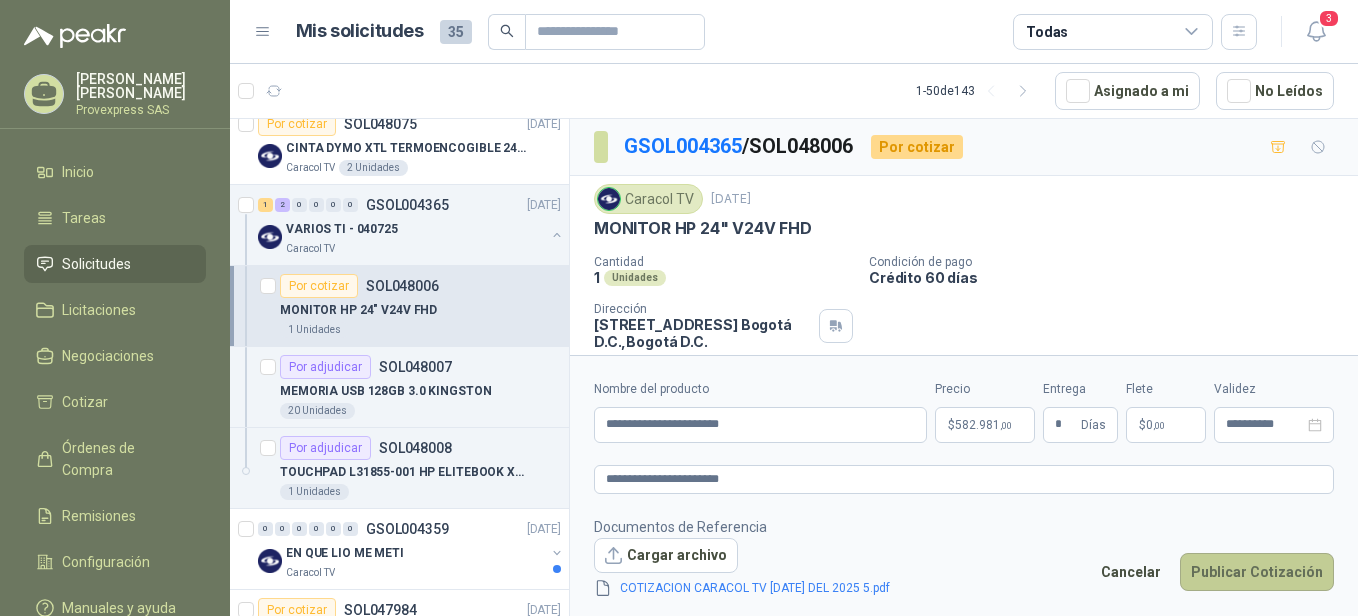 click on "Publicar Cotización" at bounding box center (1257, 572) 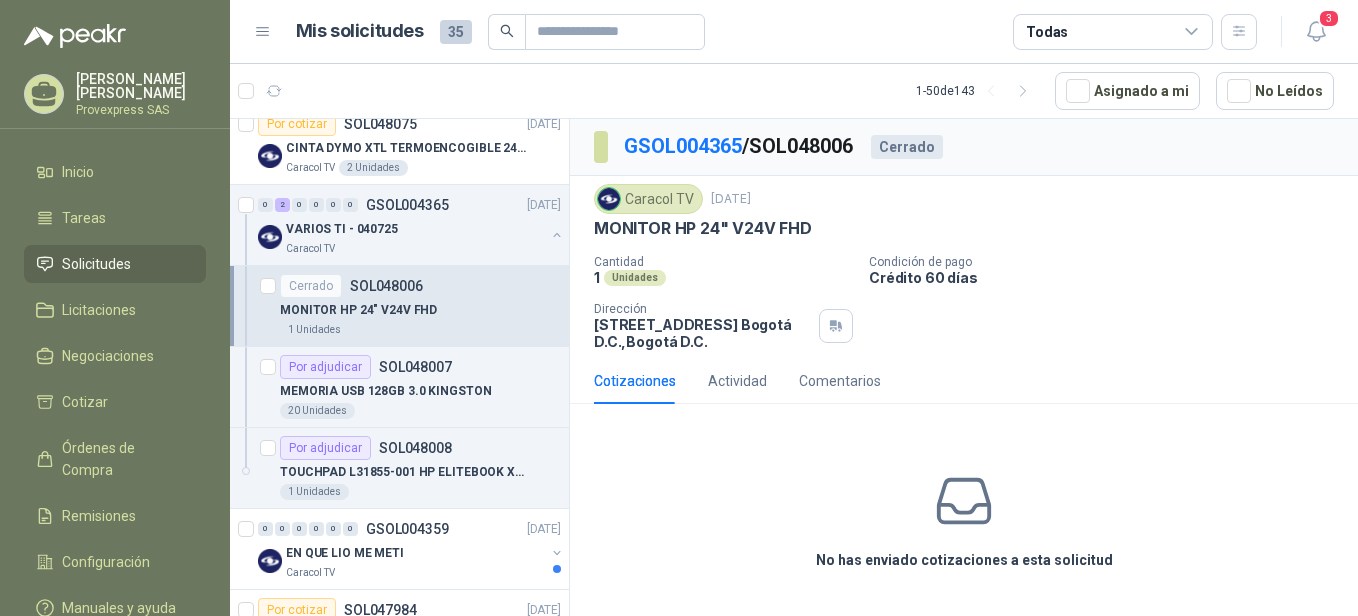 click on "No has enviado cotizaciones a esta solicitud" at bounding box center (964, 520) 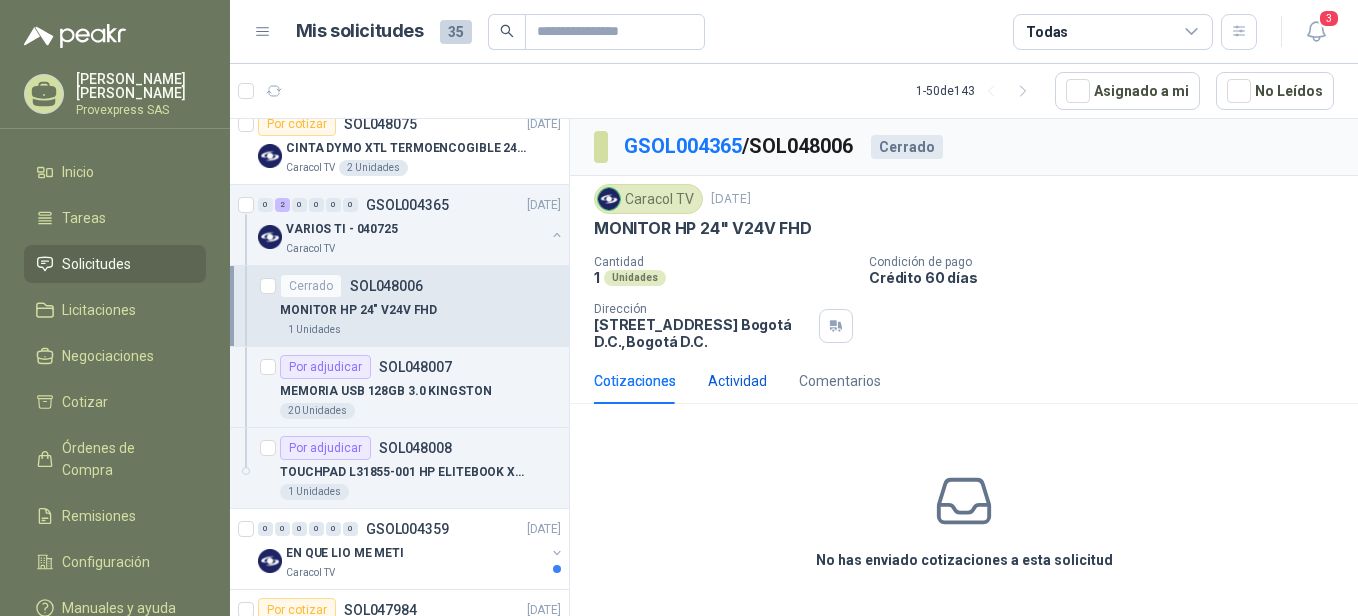 click on "Actividad" at bounding box center [737, 381] 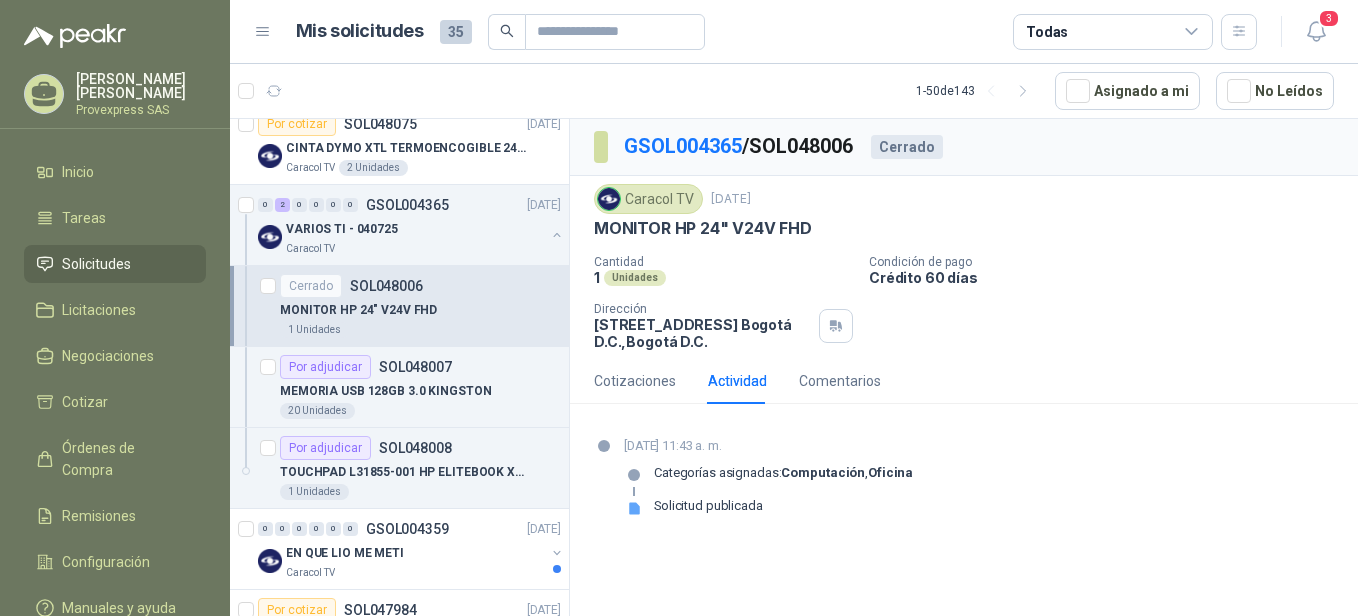 click on "Cerrado" at bounding box center [311, 286] 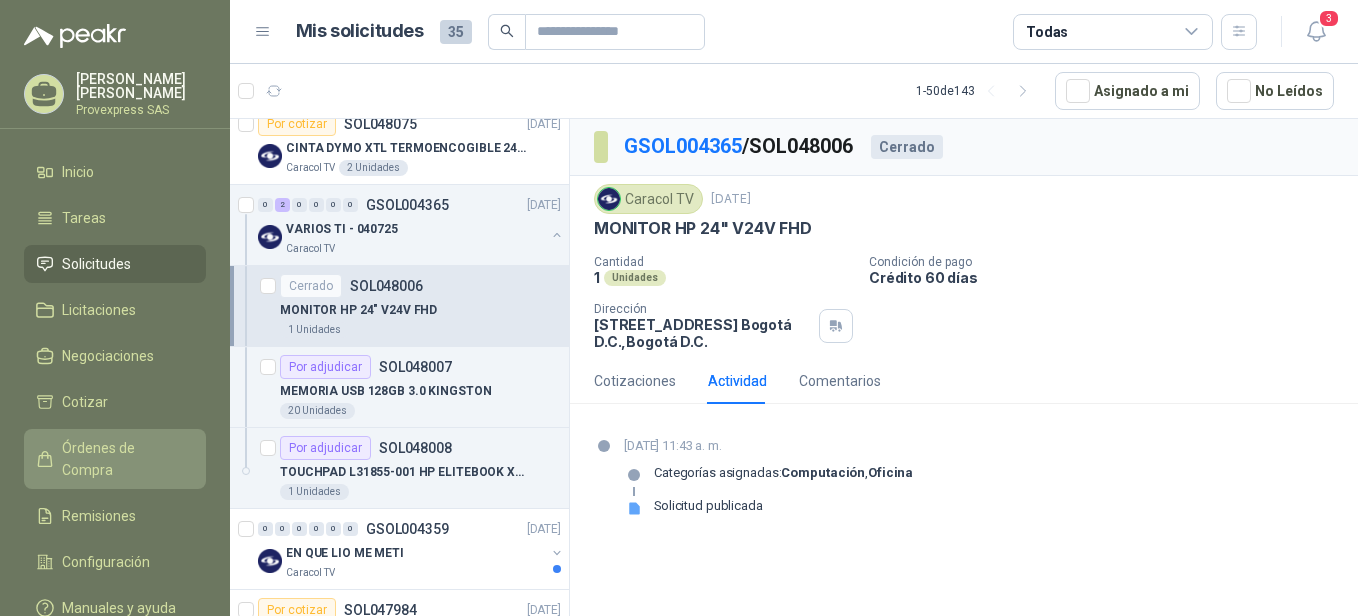 click on "Órdenes de Compra" at bounding box center [115, 459] 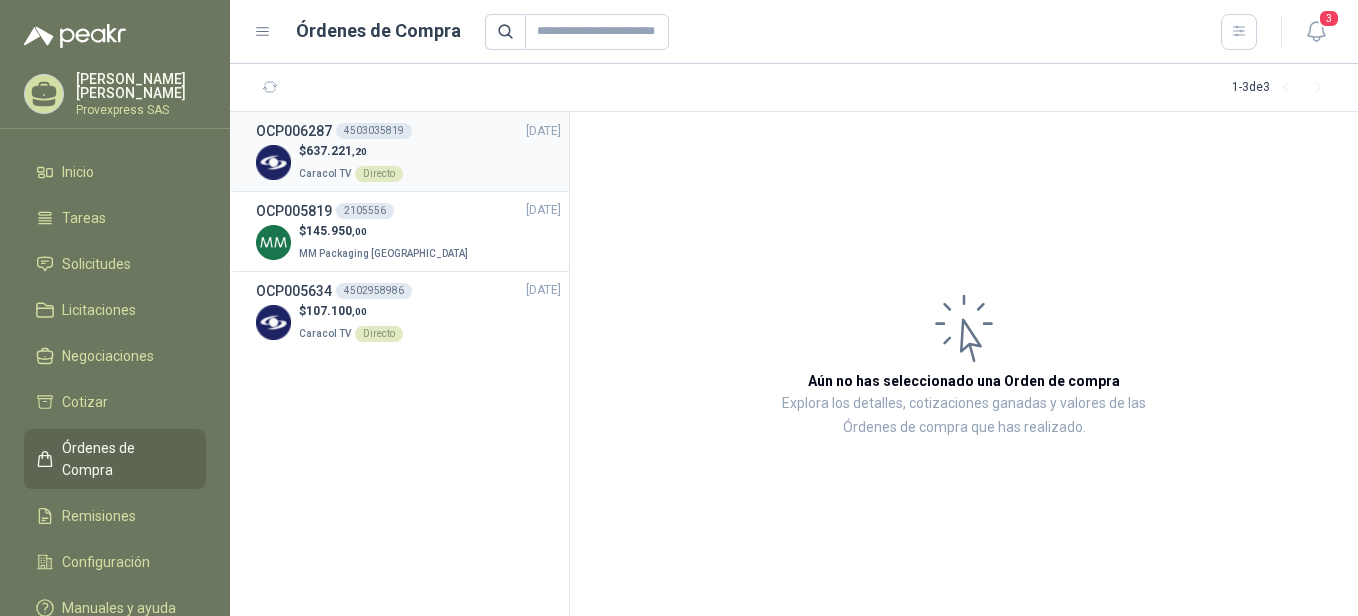 click on "Directo" at bounding box center [379, 174] 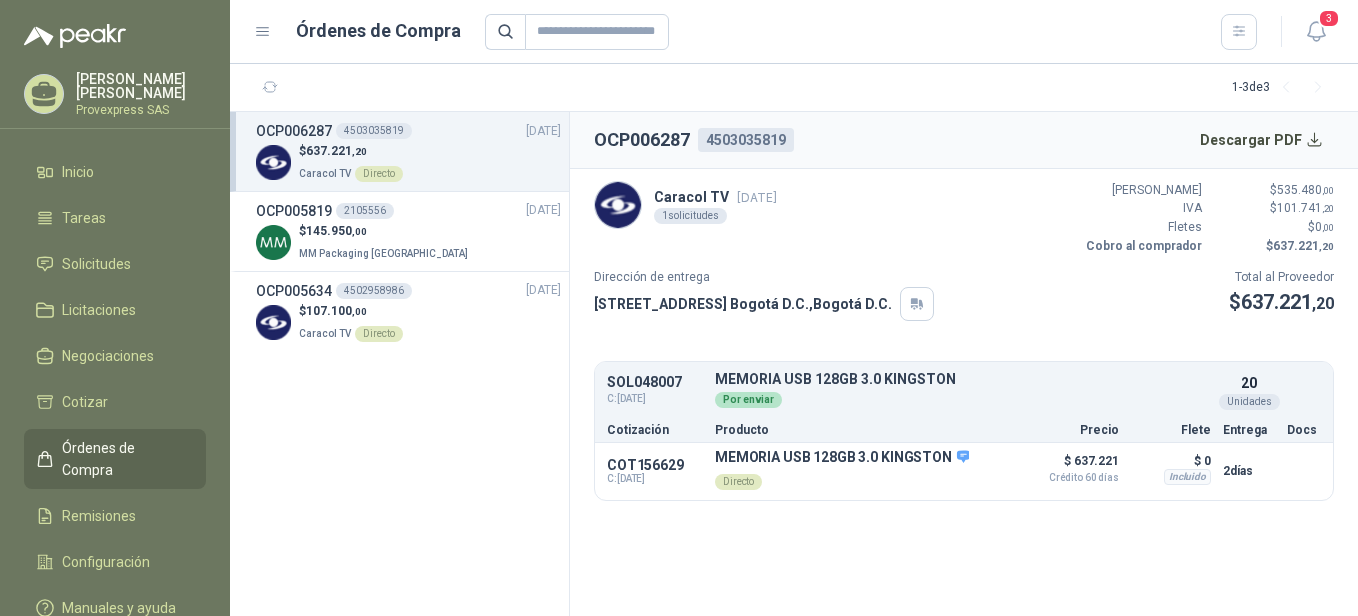 click on "Directo" at bounding box center [379, 174] 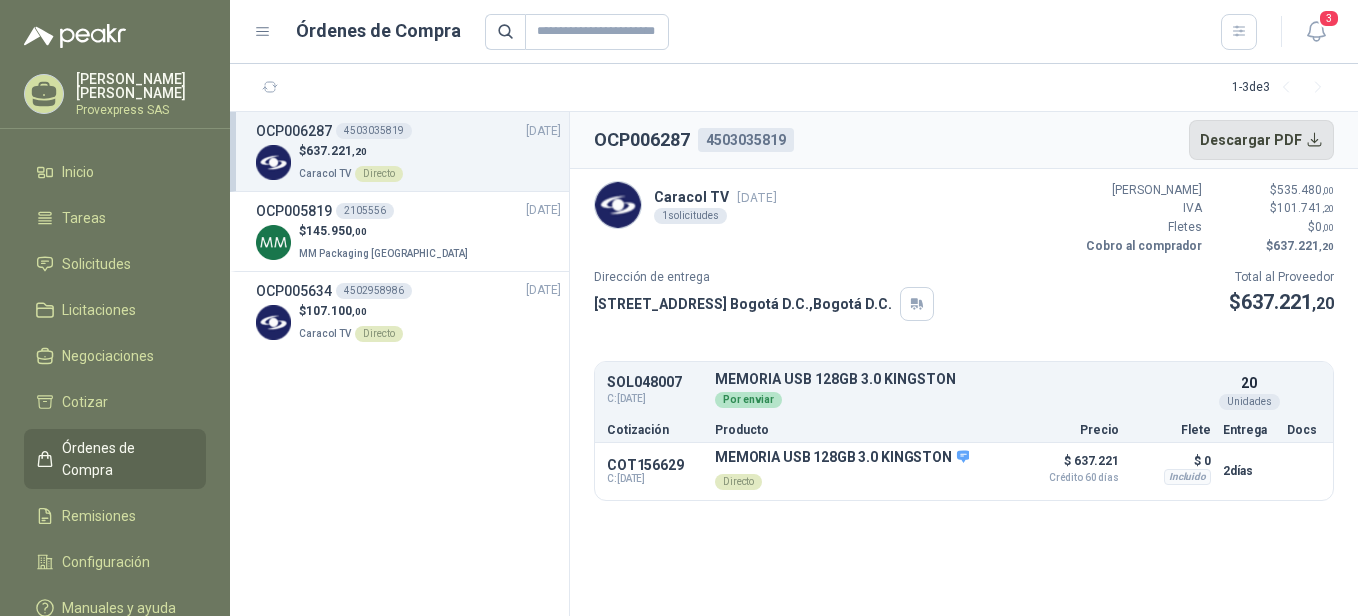 click on "Descargar PDF" at bounding box center [1262, 140] 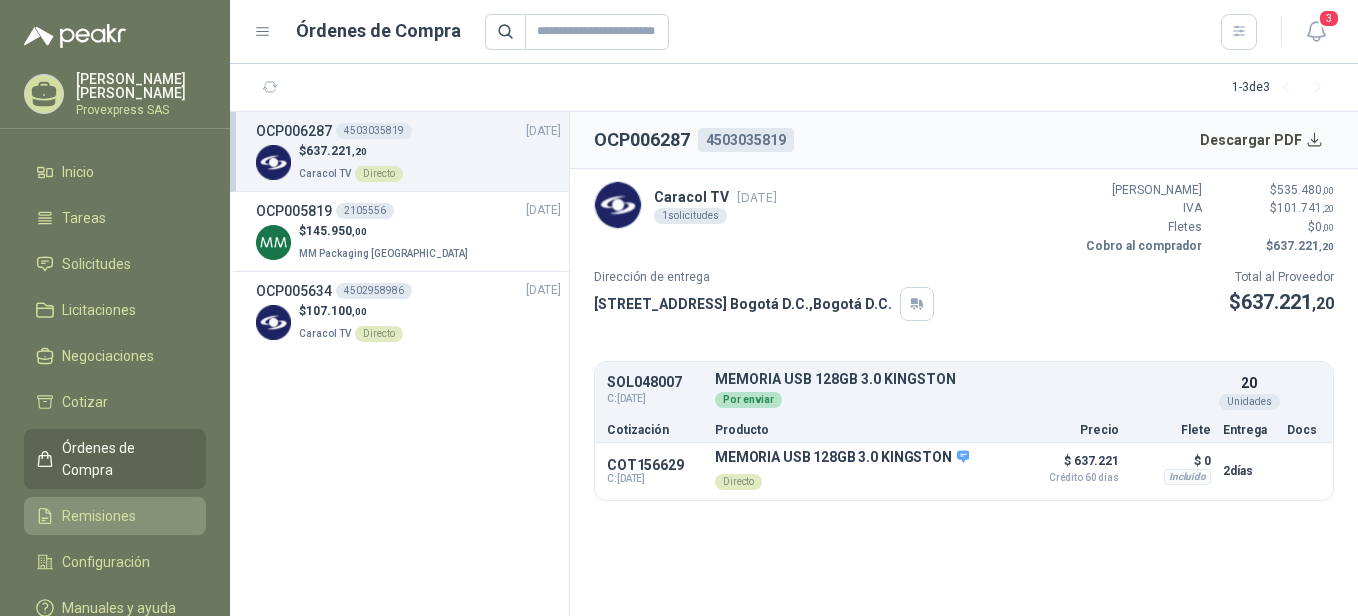 click on "Remisiones" at bounding box center (99, 516) 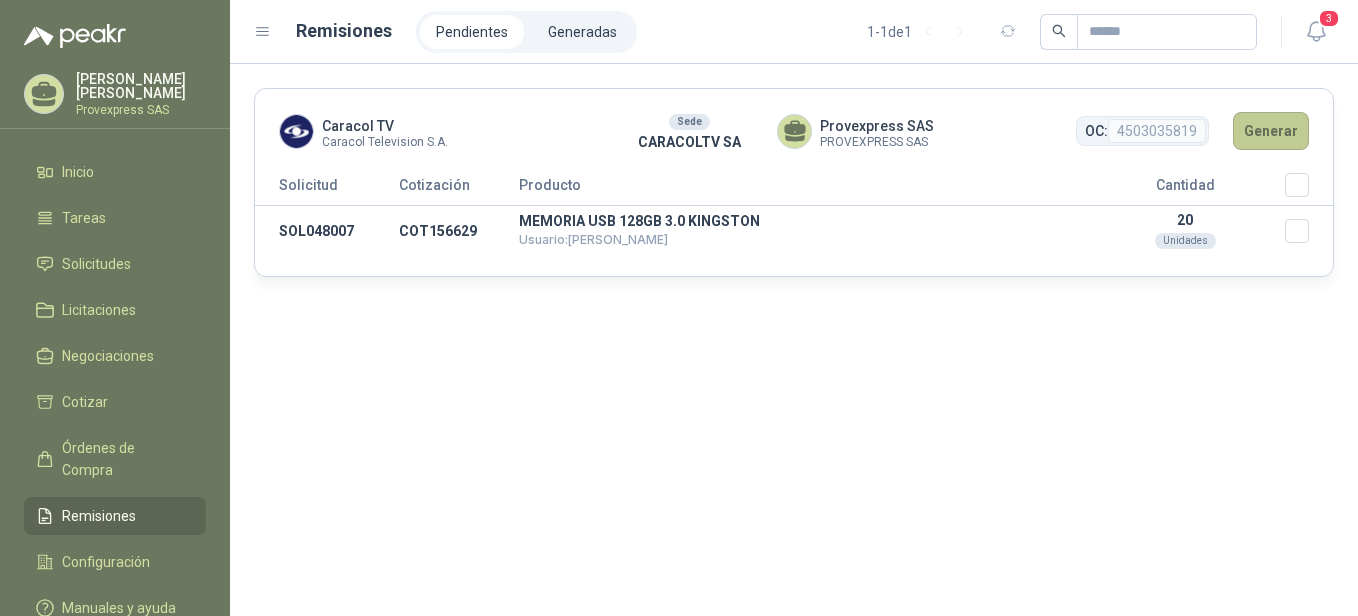 click on "Generar" at bounding box center (1271, 131) 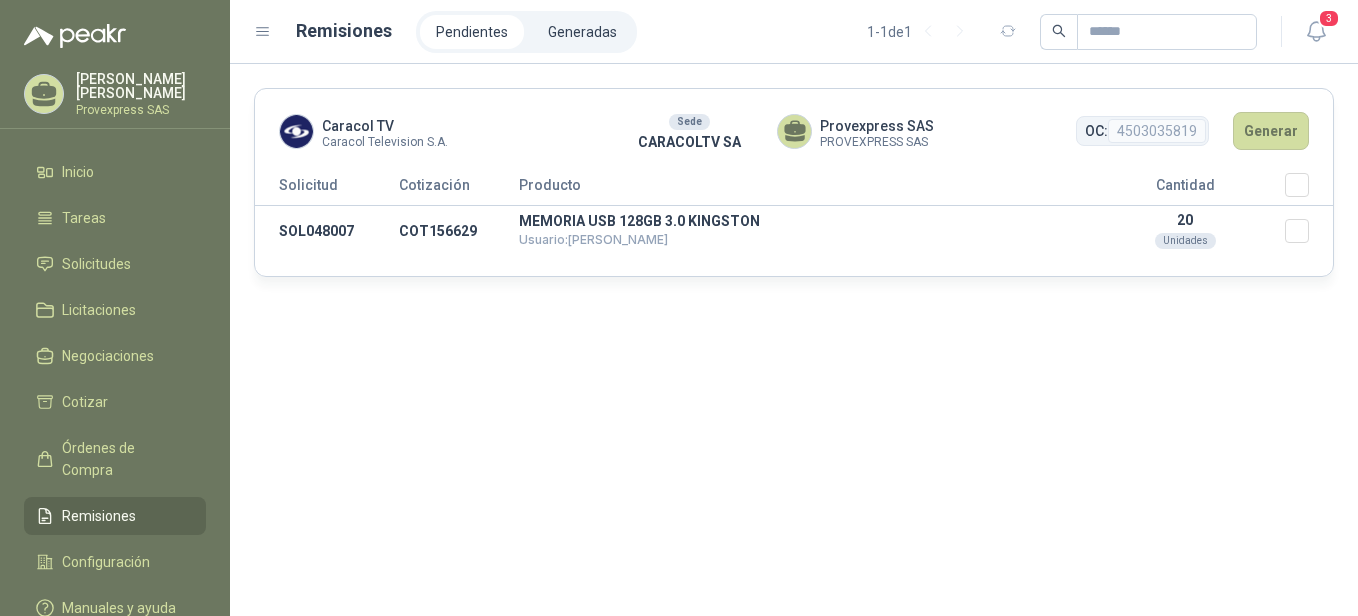 click on "4503035819" at bounding box center [1157, 131] 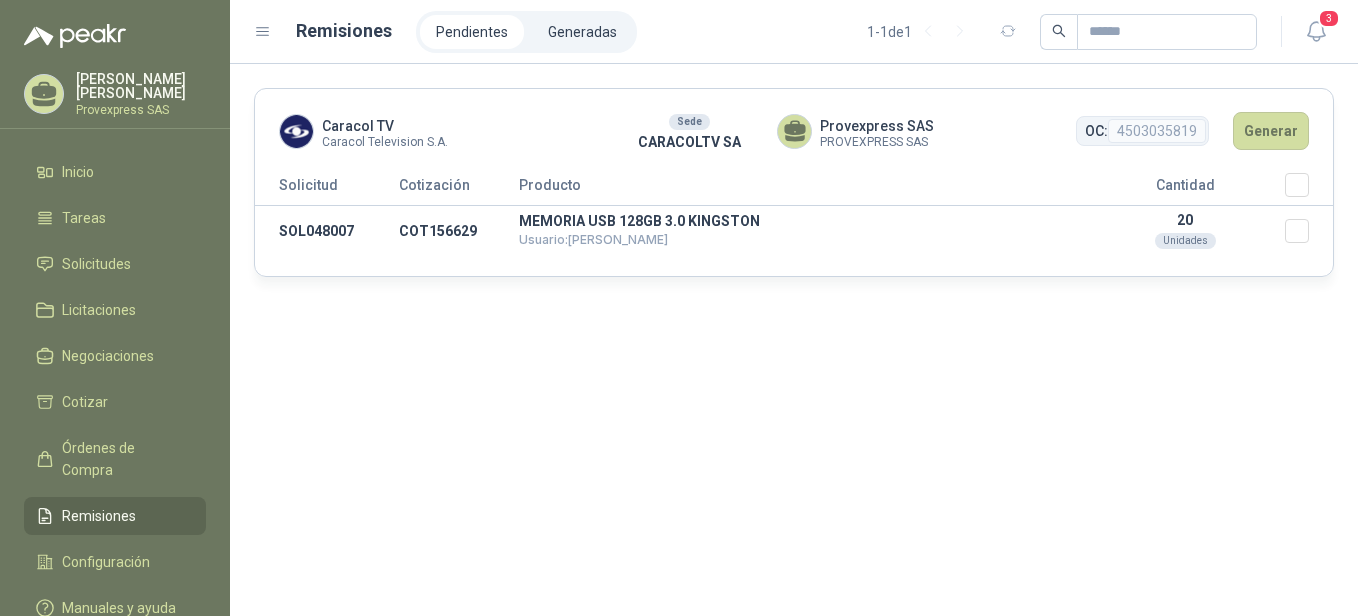 click on "Caracol TV Caracol Television S.A. Sede CARACOLTV SA Provexpress SAS PROVEXPRESS SAS OC: 4503035819 Generar Solicitud Cotización Producto Cantidad SOL048007 COT156629 MEMORIA USB 128GB 3.0 KINGSTON Usuario:  [PERSON_NAME] 20 Unidades" at bounding box center [794, 340] 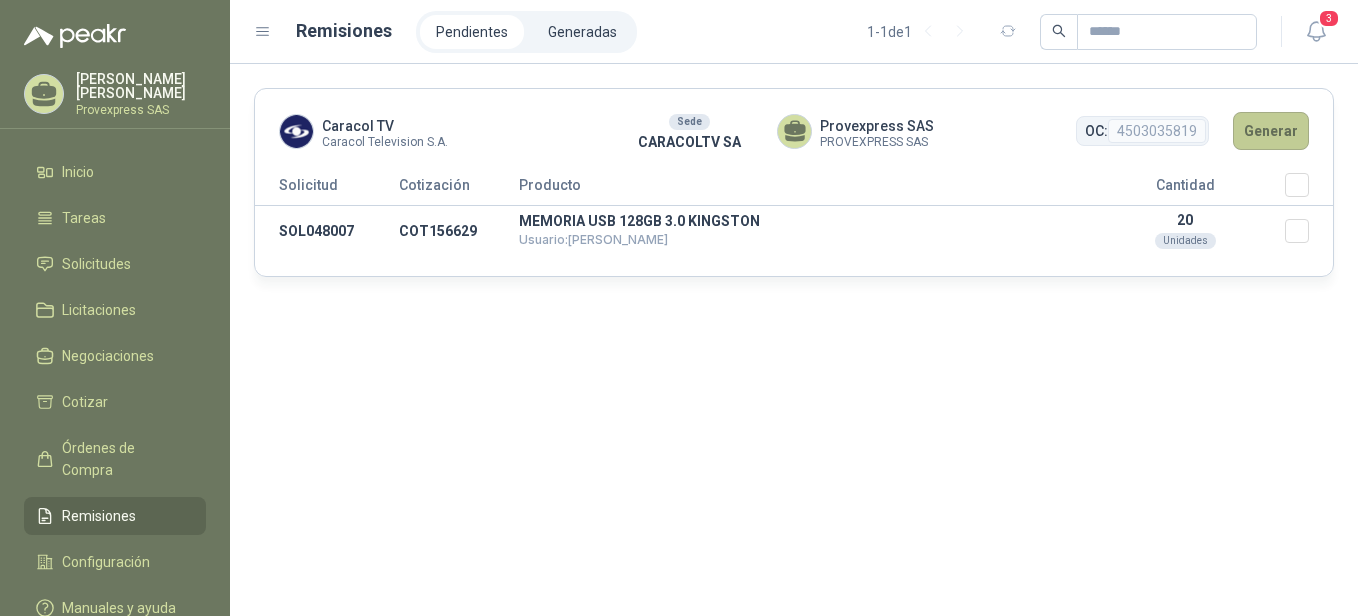 click on "Generar" at bounding box center [1271, 131] 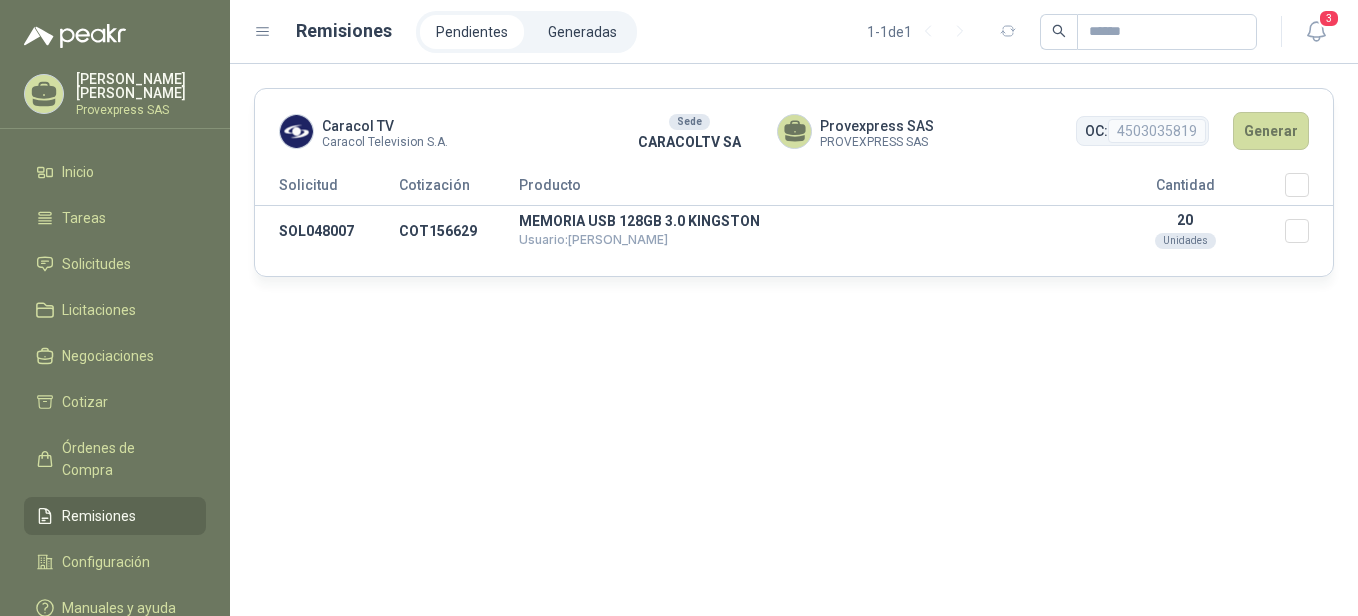 drag, startPoint x: 1277, startPoint y: 112, endPoint x: 841, endPoint y: 354, distance: 498.6582 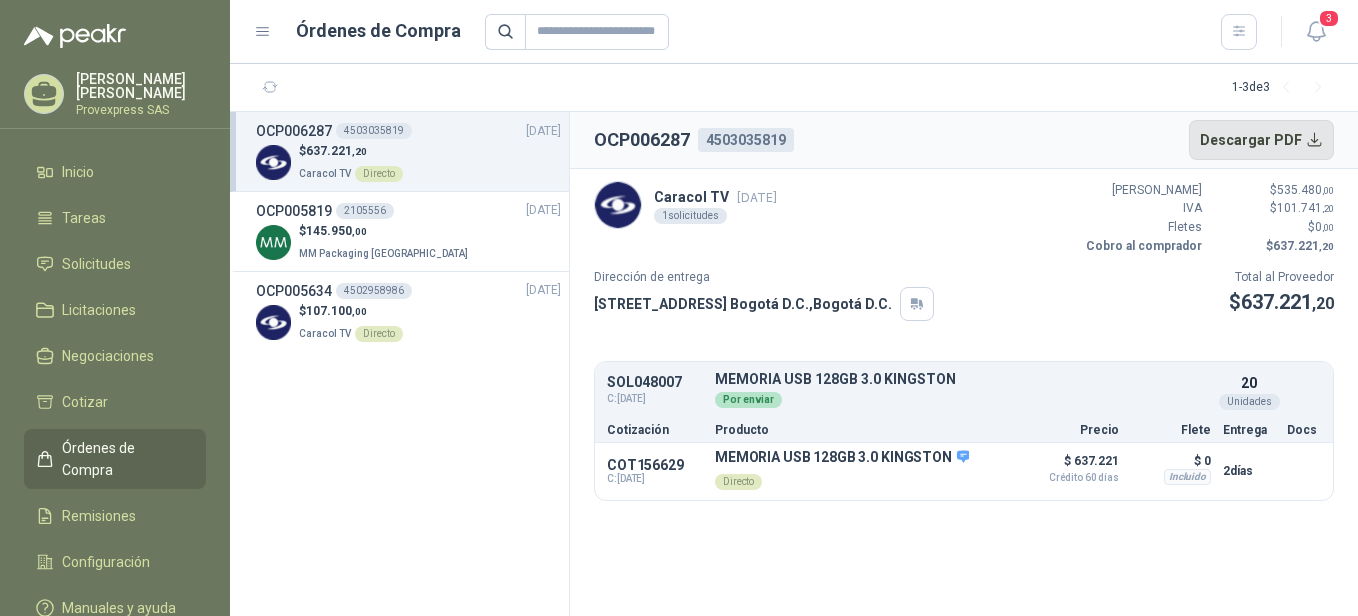 click on "Descargar PDF" at bounding box center (1262, 140) 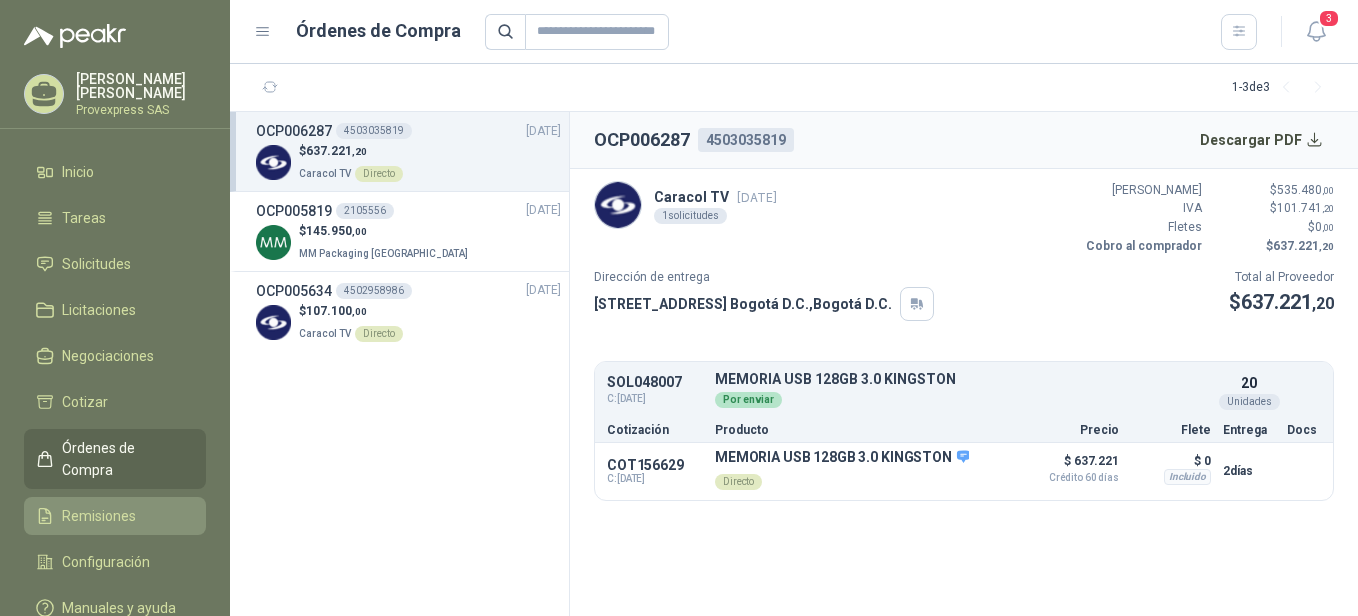 click on "Remisiones" at bounding box center [99, 516] 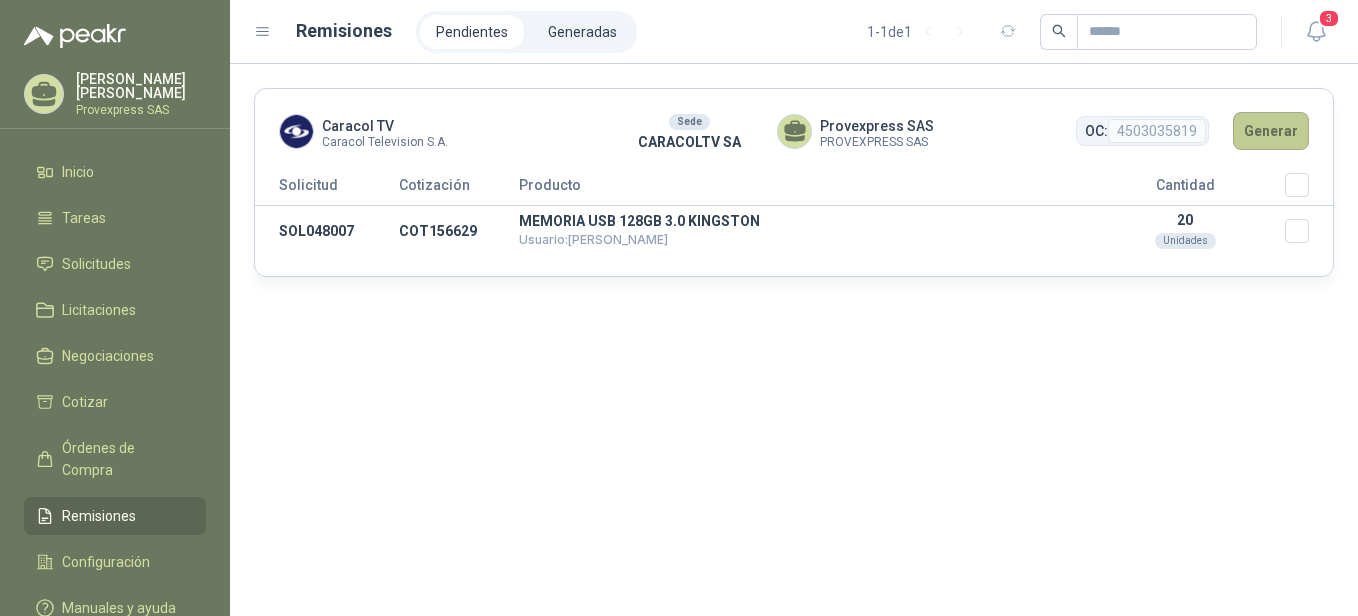 click on "Generar" at bounding box center [1271, 131] 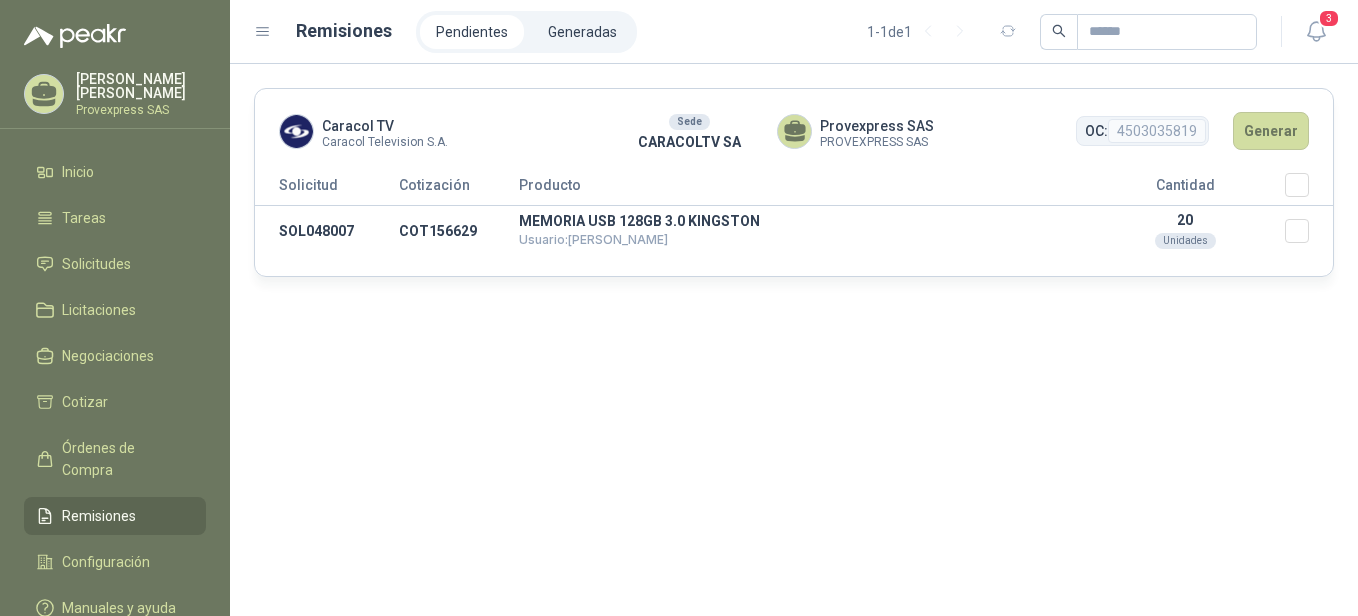 drag, startPoint x: 1259, startPoint y: 127, endPoint x: 629, endPoint y: 423, distance: 696.07184 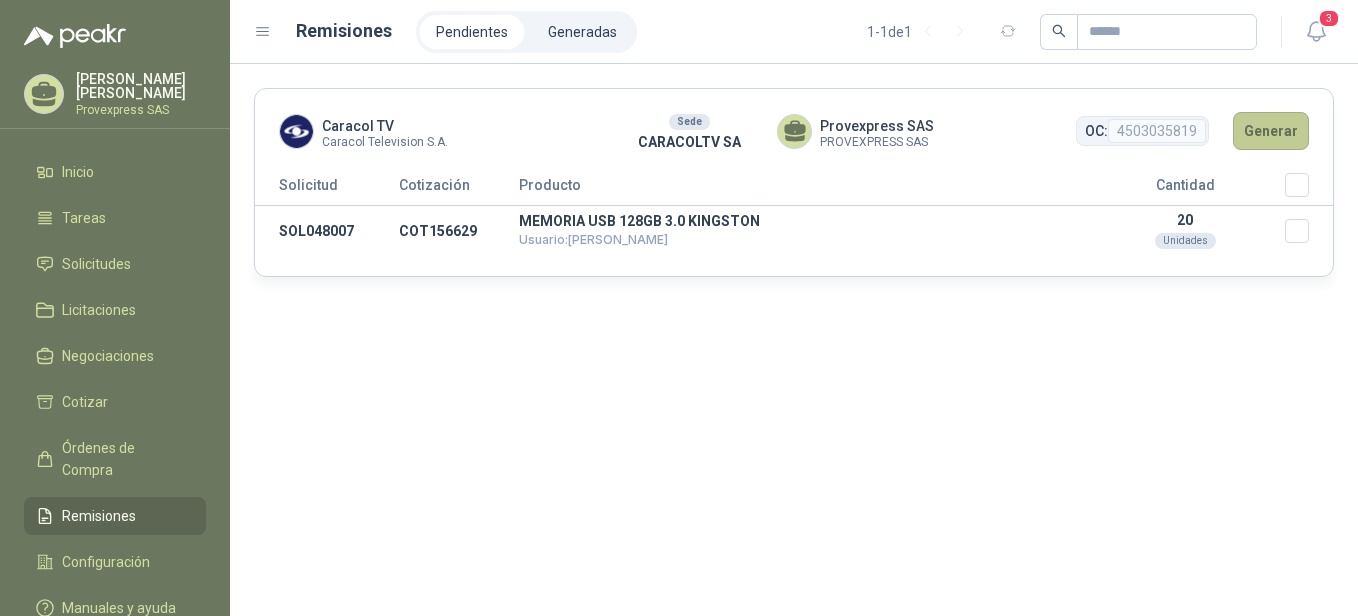click on "Generar" at bounding box center [1271, 131] 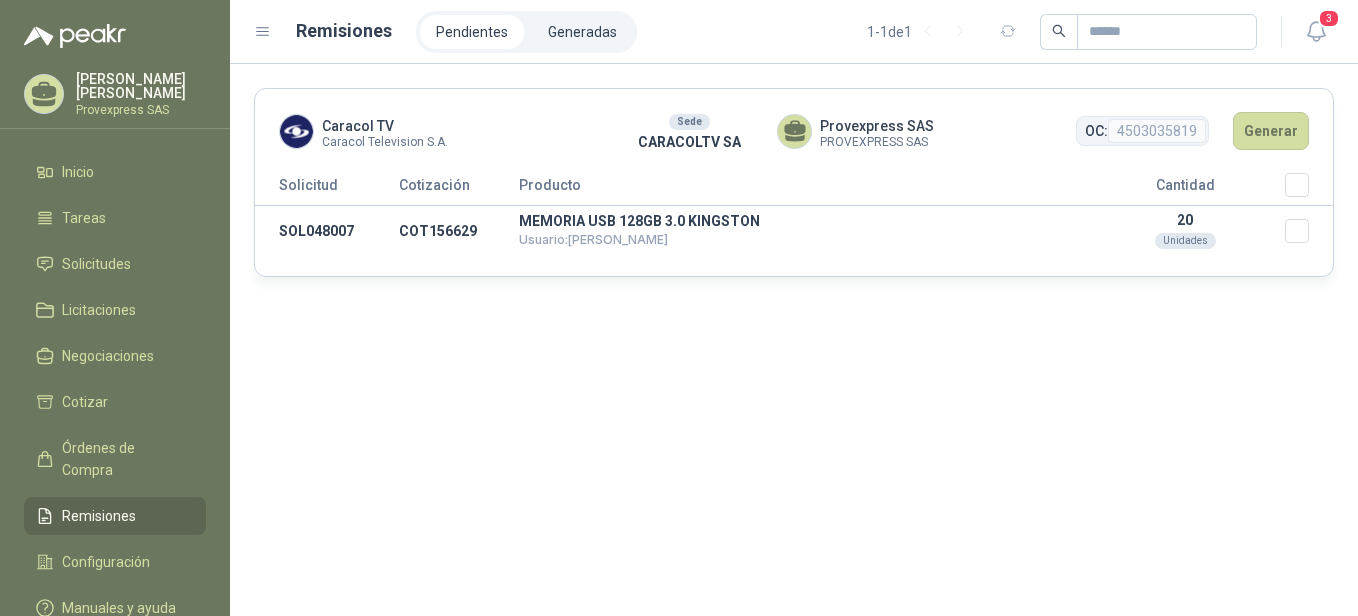 drag, startPoint x: 1257, startPoint y: 119, endPoint x: 916, endPoint y: 400, distance: 441.86197 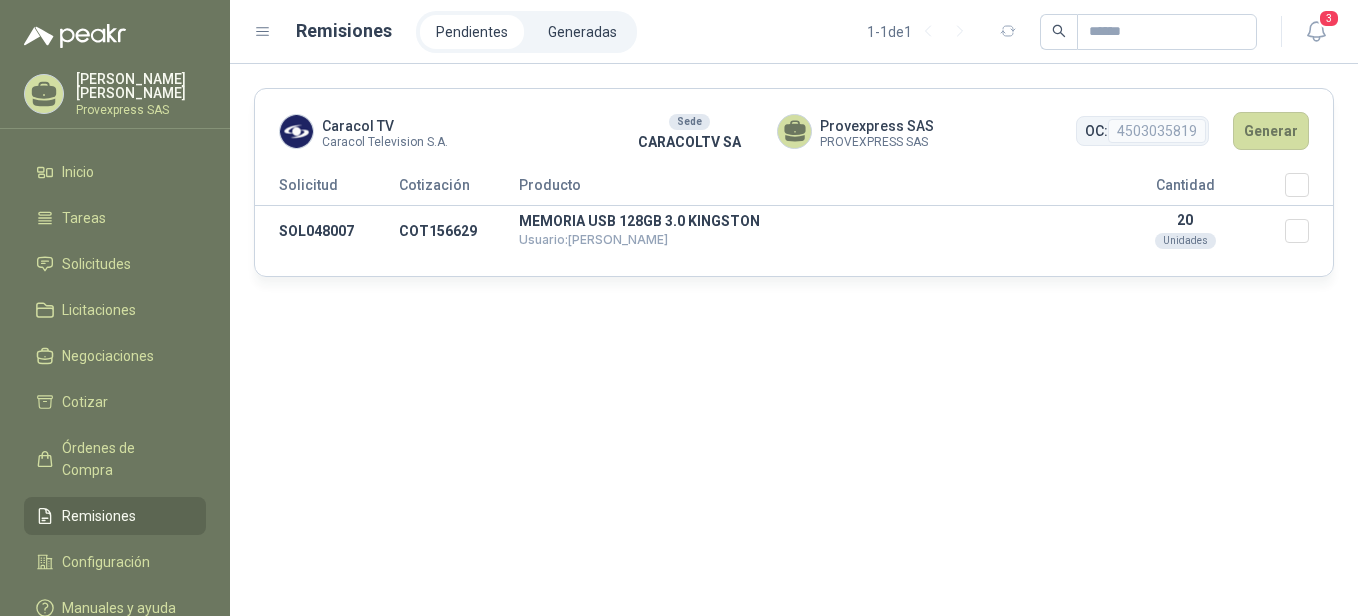 click on "OC:" at bounding box center (1096, 131) 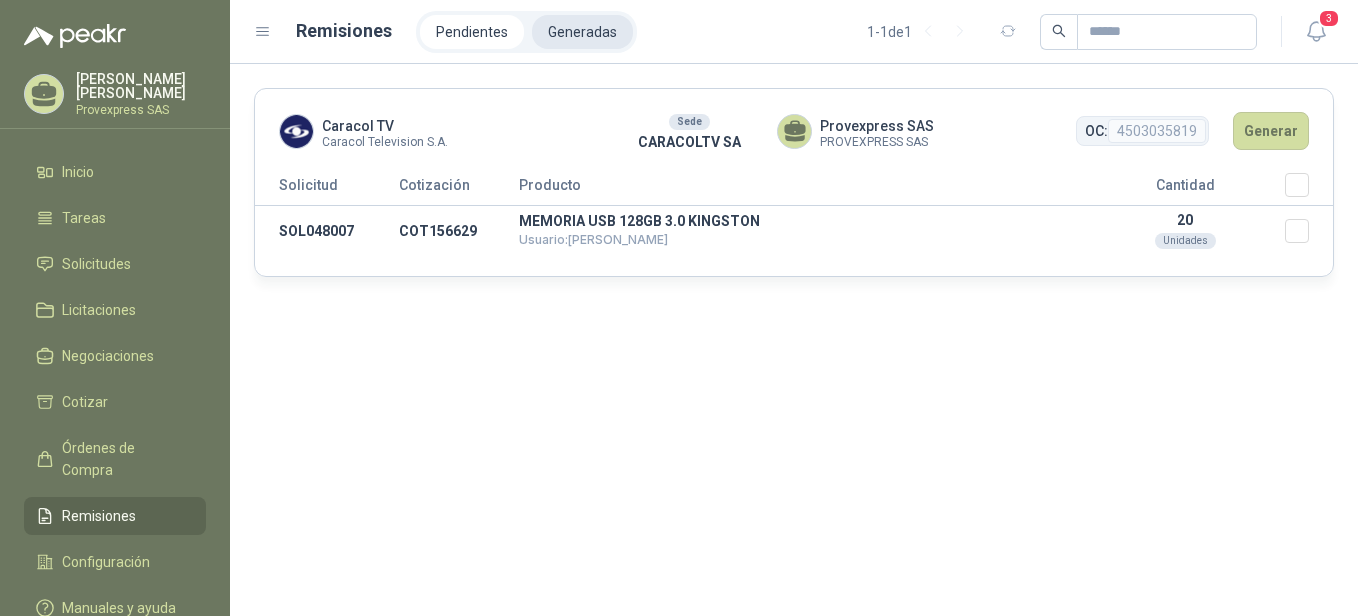 click on "Generadas" at bounding box center [582, 32] 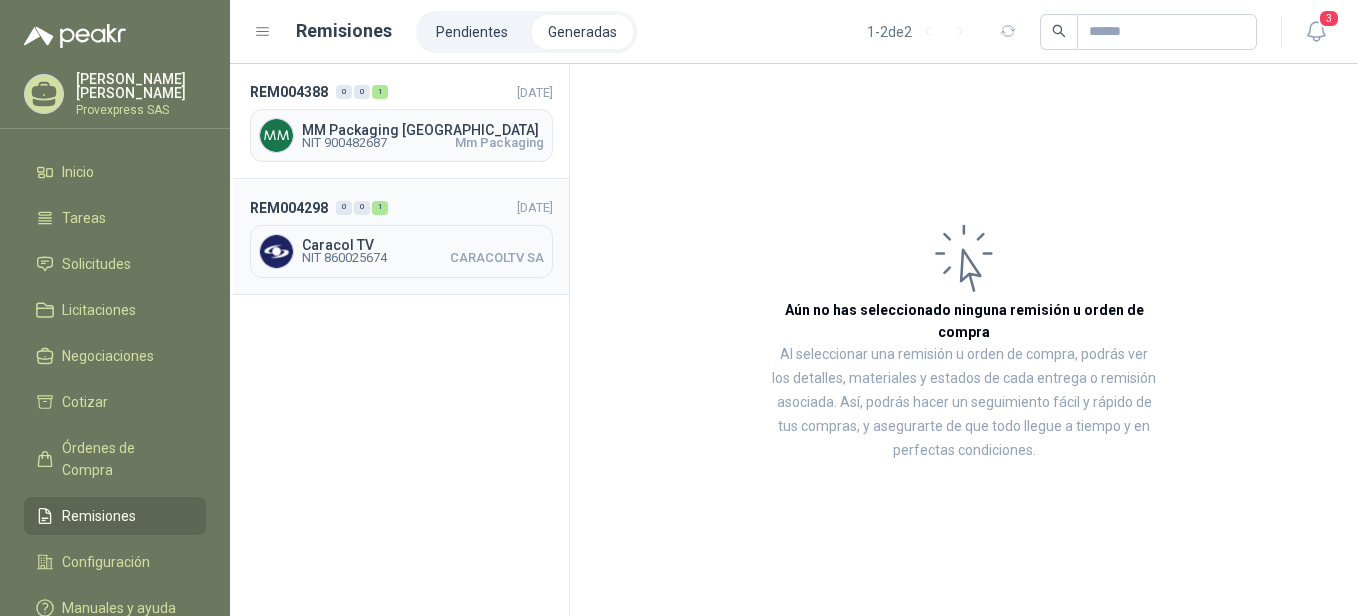 click on "Caracol TV" at bounding box center [423, 245] 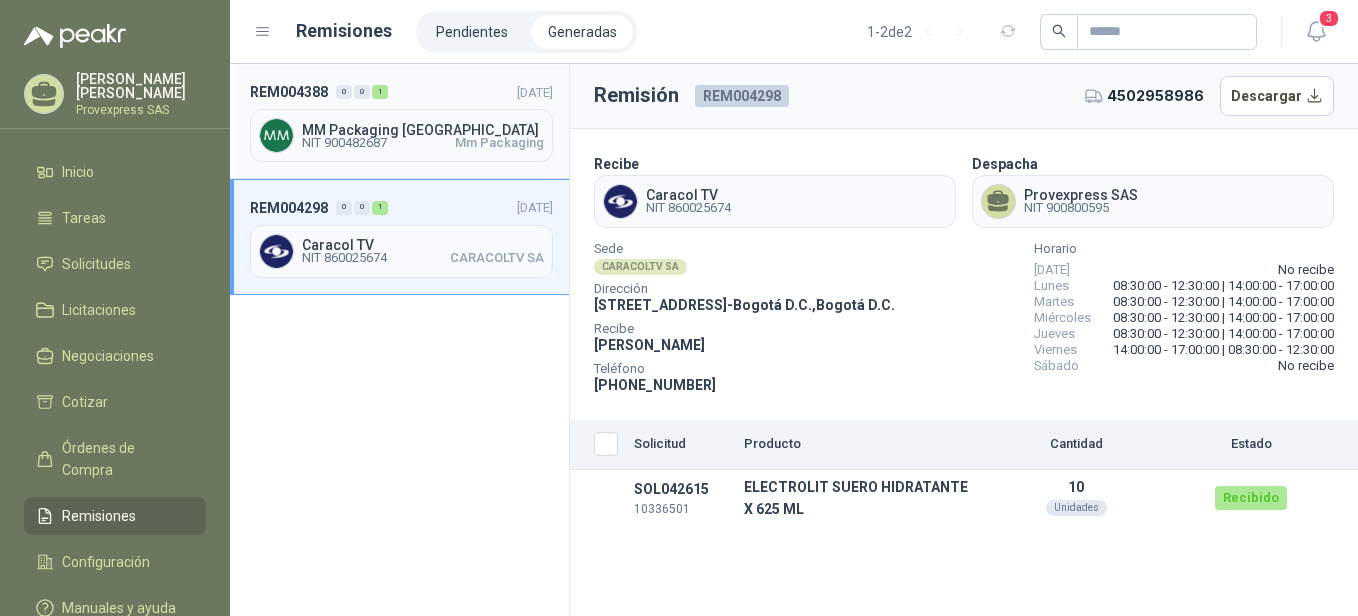 click on "NIT   900482687" at bounding box center [344, 143] 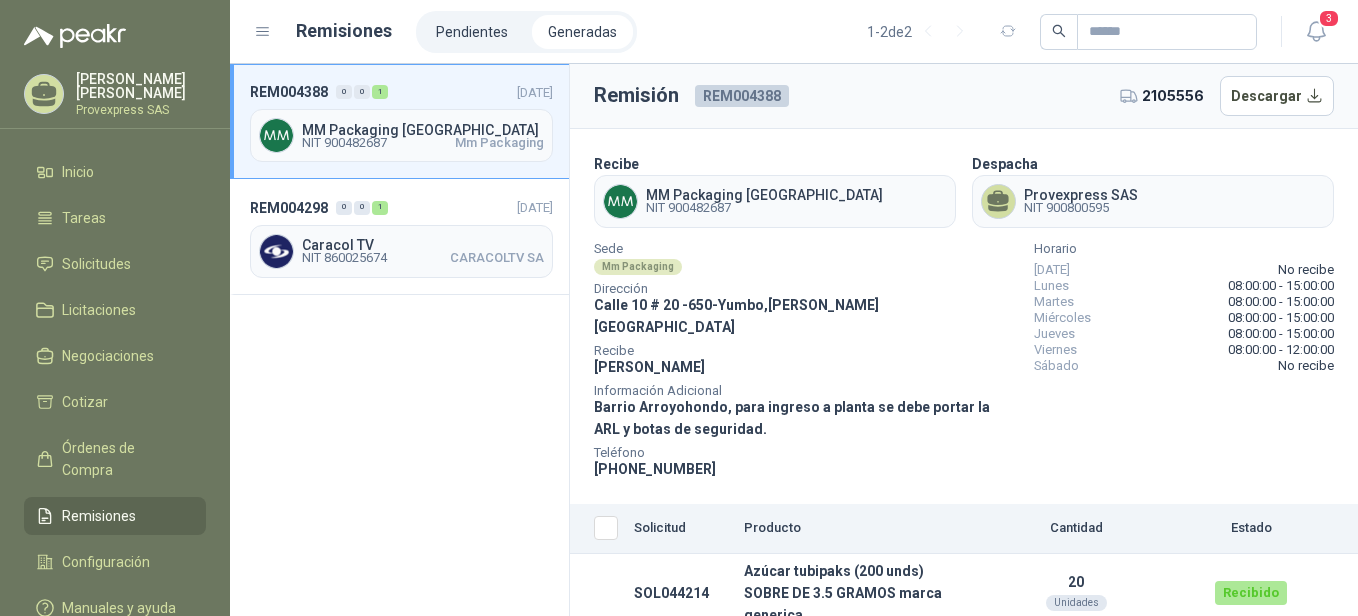 click on "Remisiones" at bounding box center [99, 516] 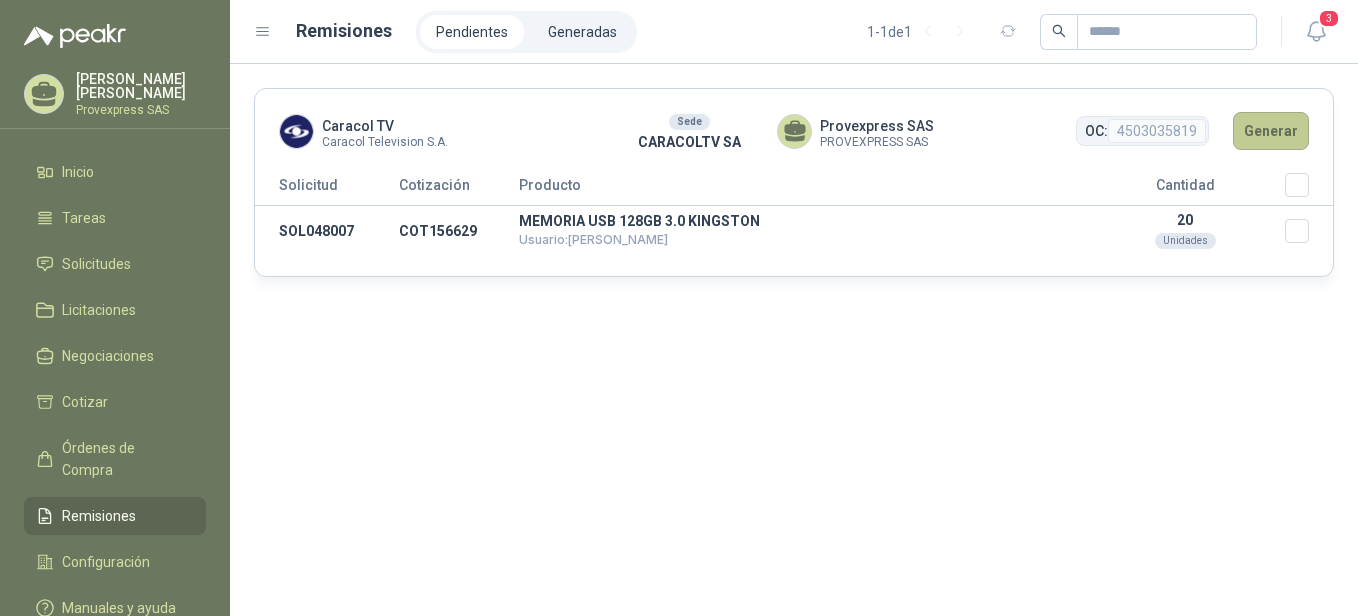 click on "Generar" at bounding box center [1271, 131] 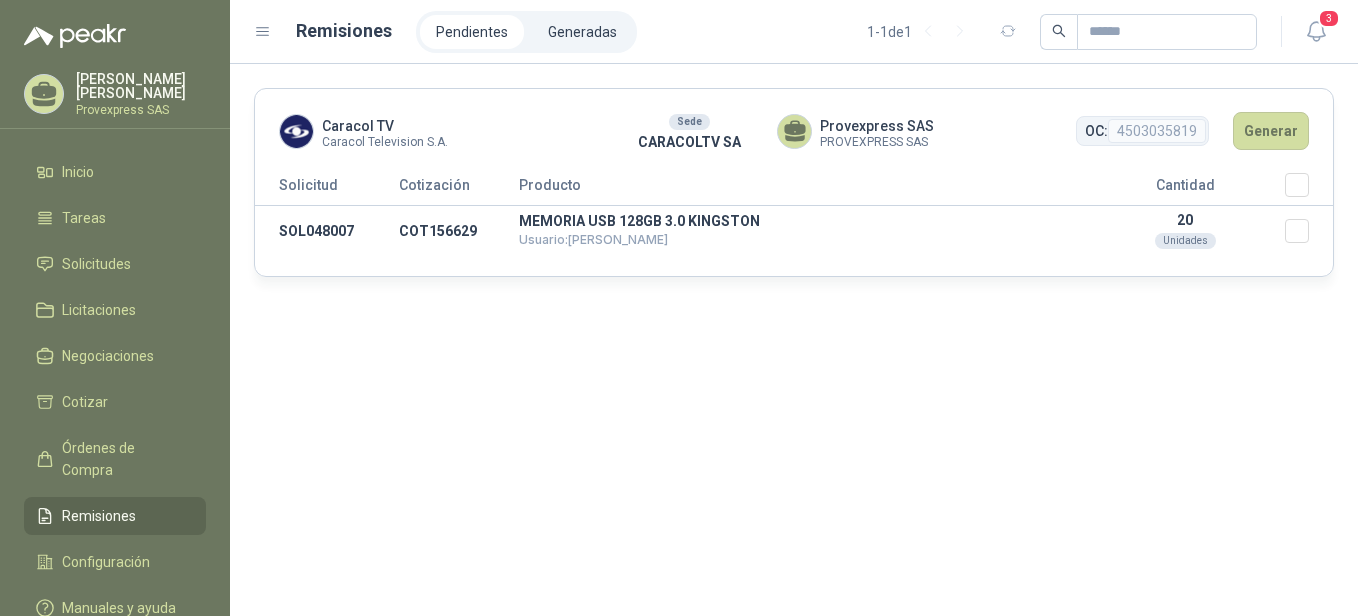 click on "Pendientes" at bounding box center [472, 32] 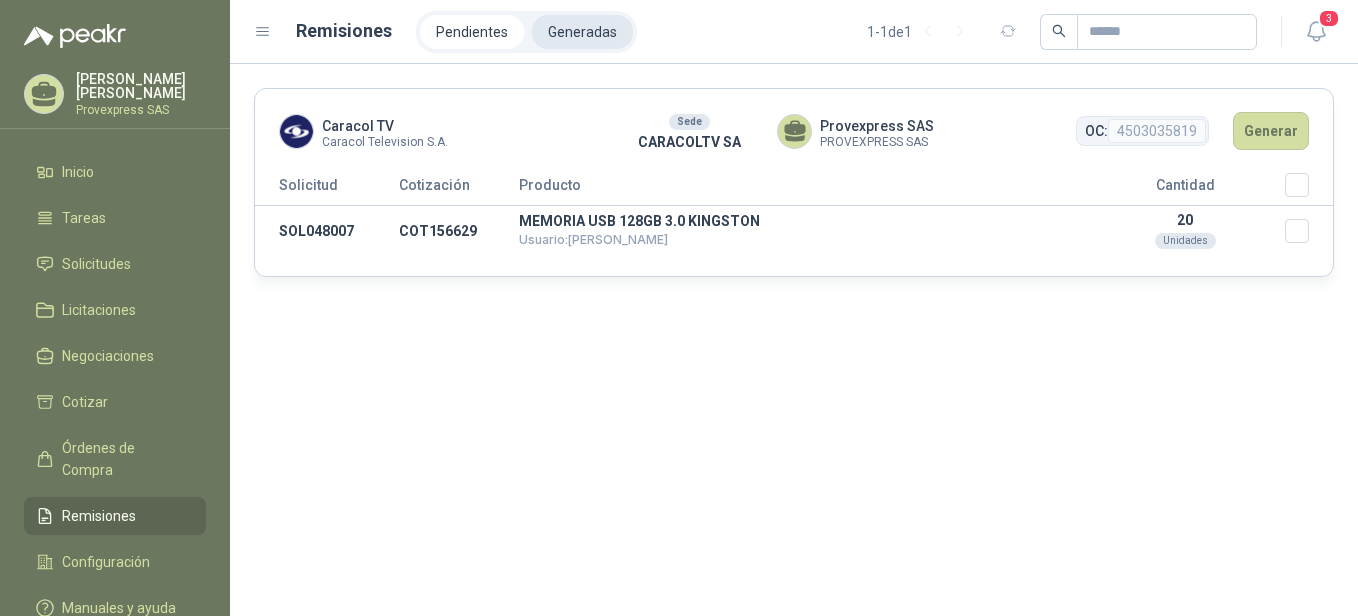 click on "Generadas" at bounding box center (582, 32) 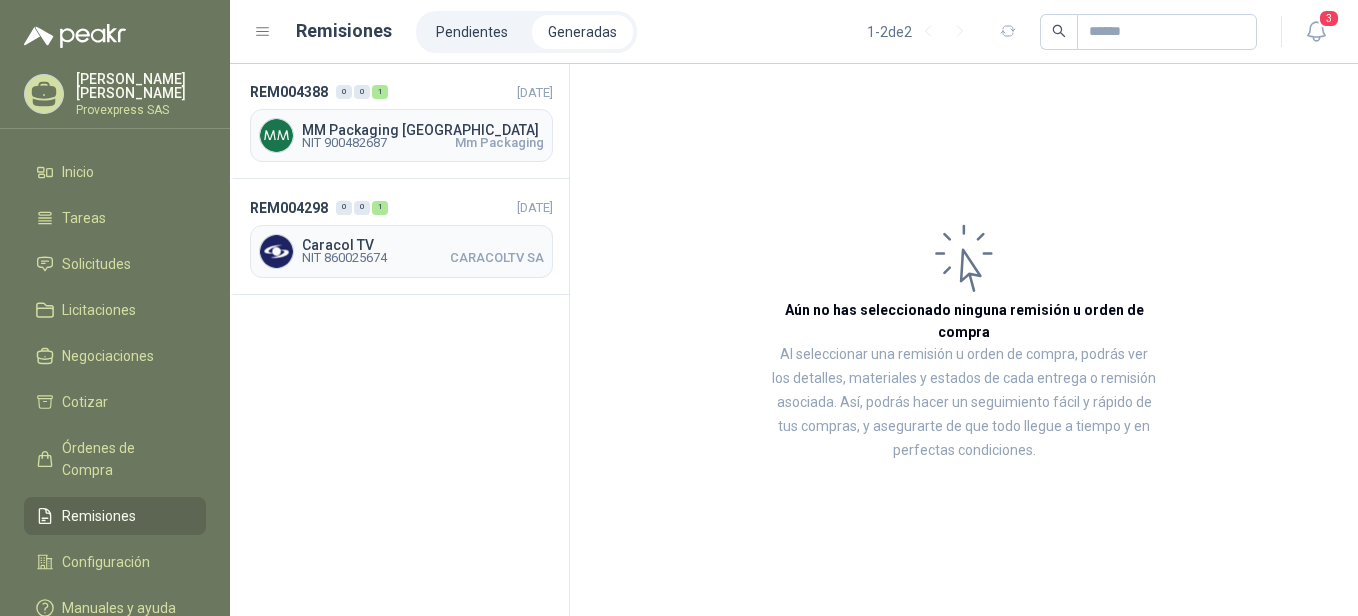 click on "Remisiones" at bounding box center [344, 31] 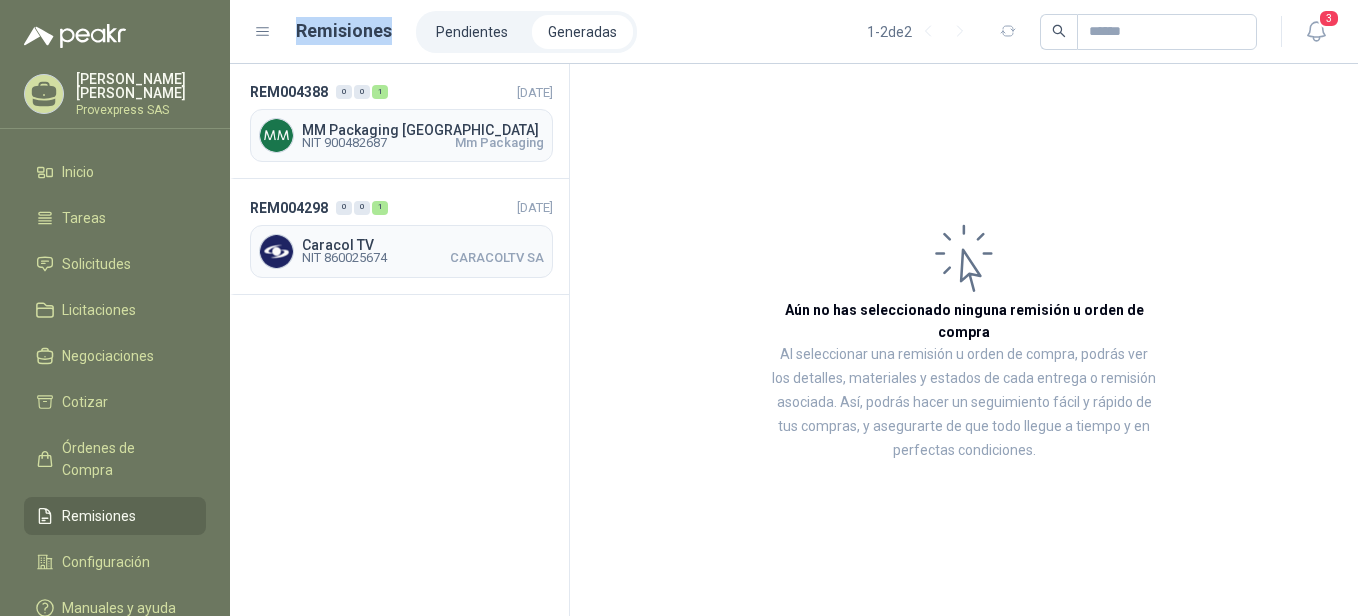 click on "Remisiones" at bounding box center [344, 31] 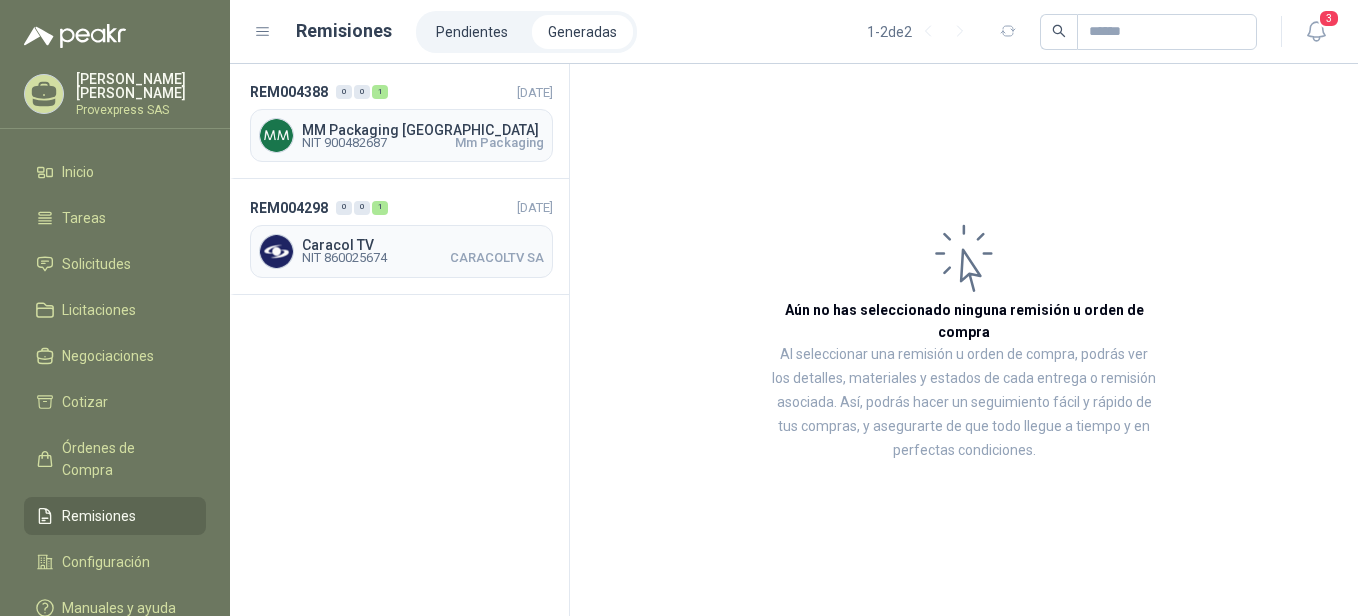 drag, startPoint x: 346, startPoint y: 36, endPoint x: 713, endPoint y: 256, distance: 427.889 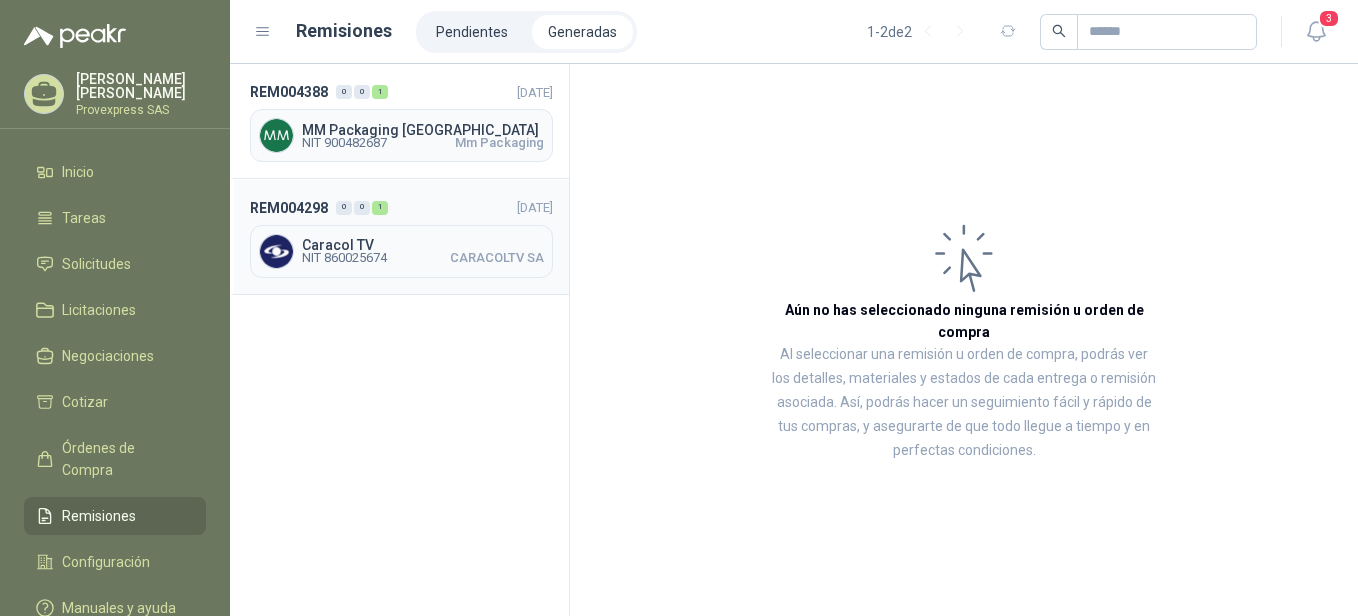 click on "Caracol TV" at bounding box center (423, 245) 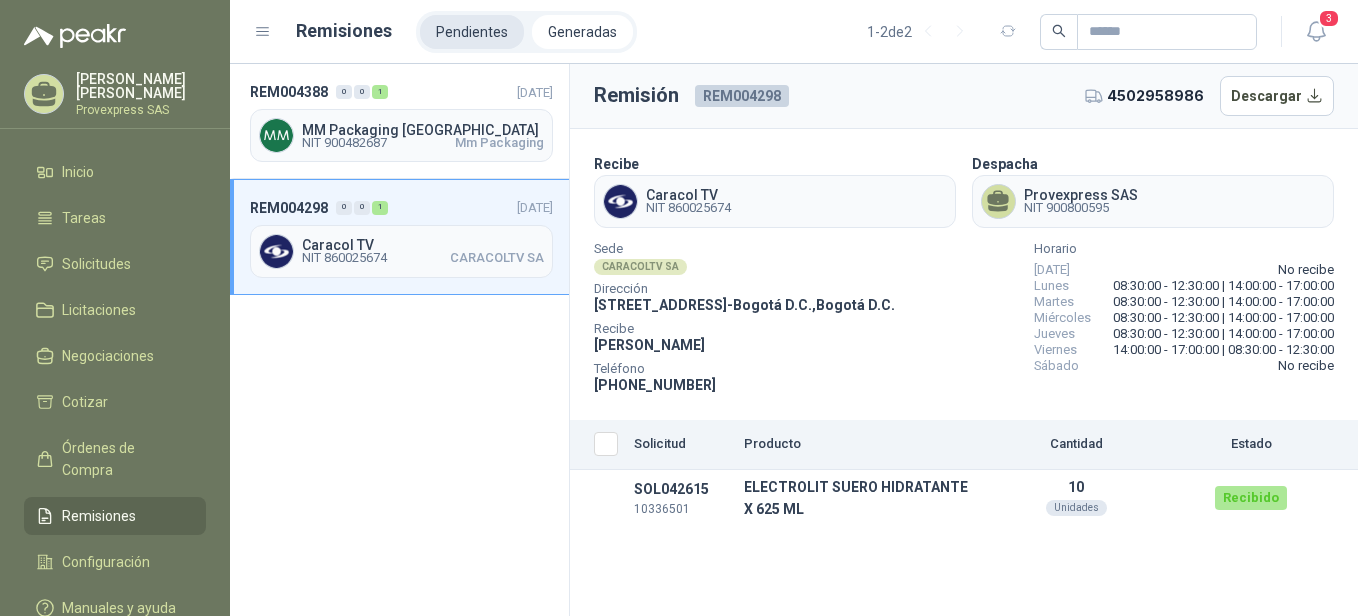 click on "Pendientes" at bounding box center [472, 32] 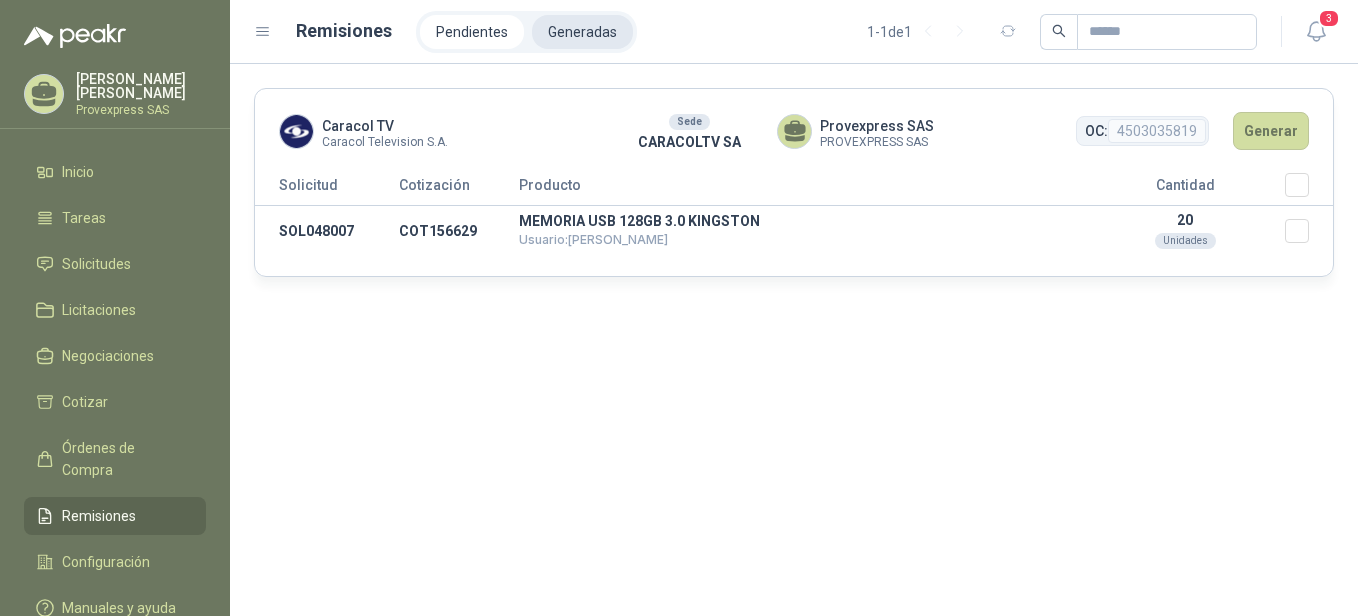 click on "Generadas" at bounding box center [582, 32] 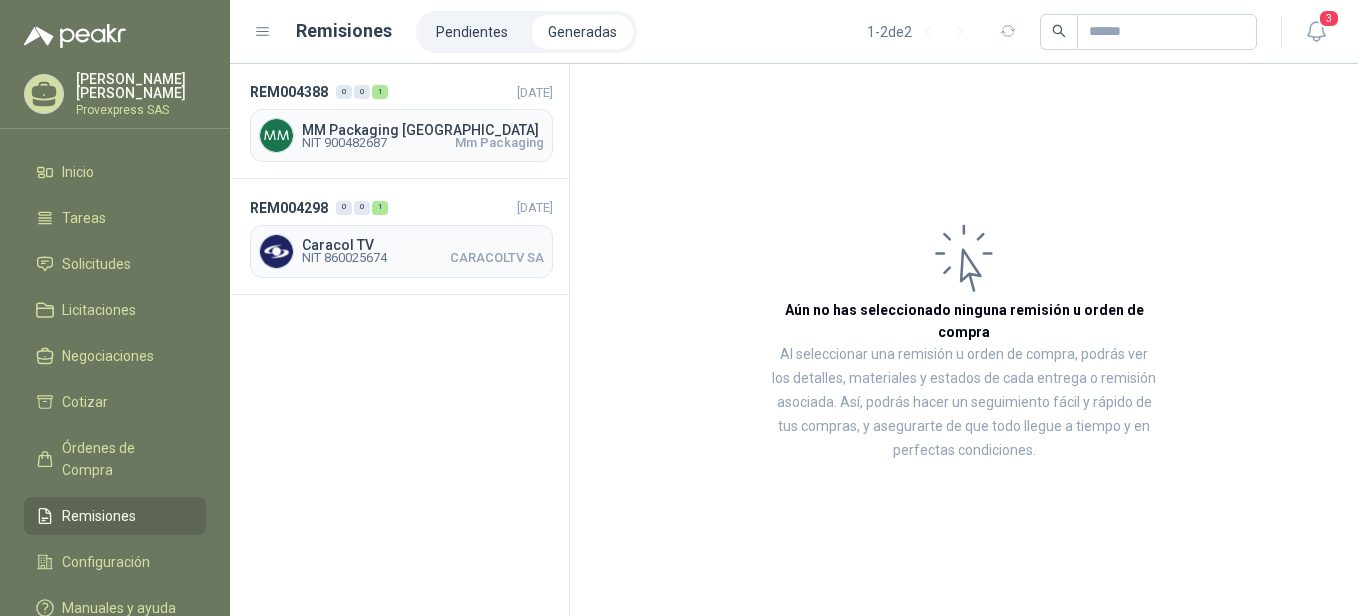 click on "Remisiones" at bounding box center [344, 31] 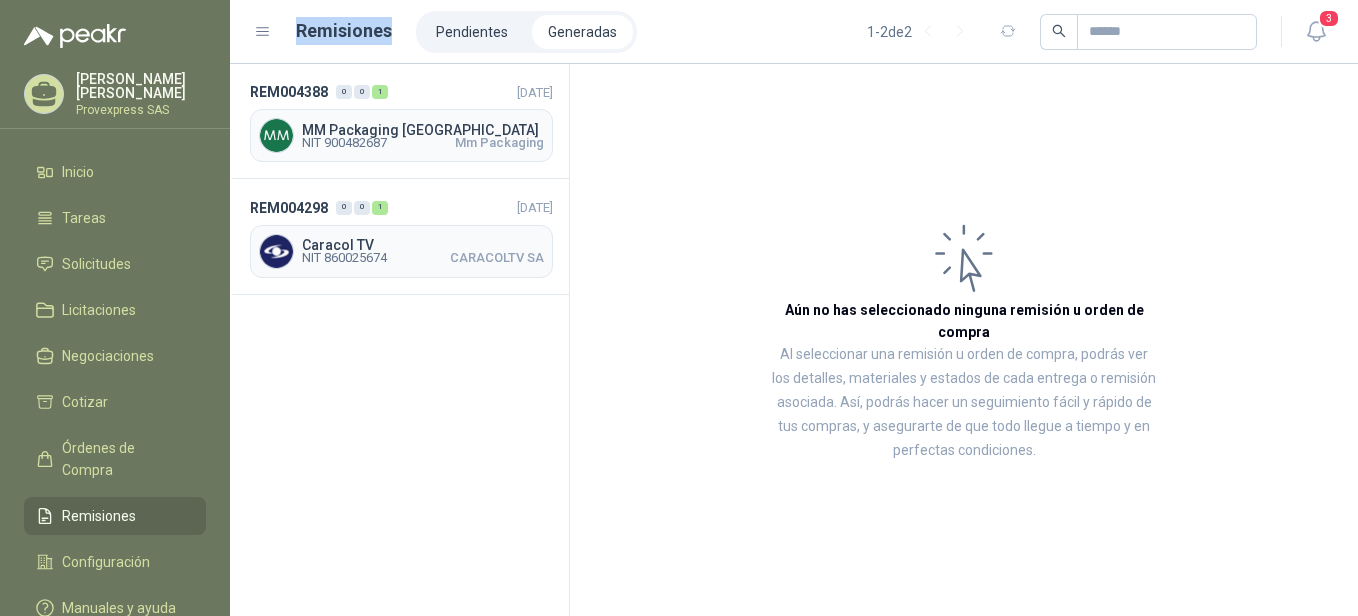 click on "Remisiones" at bounding box center (344, 31) 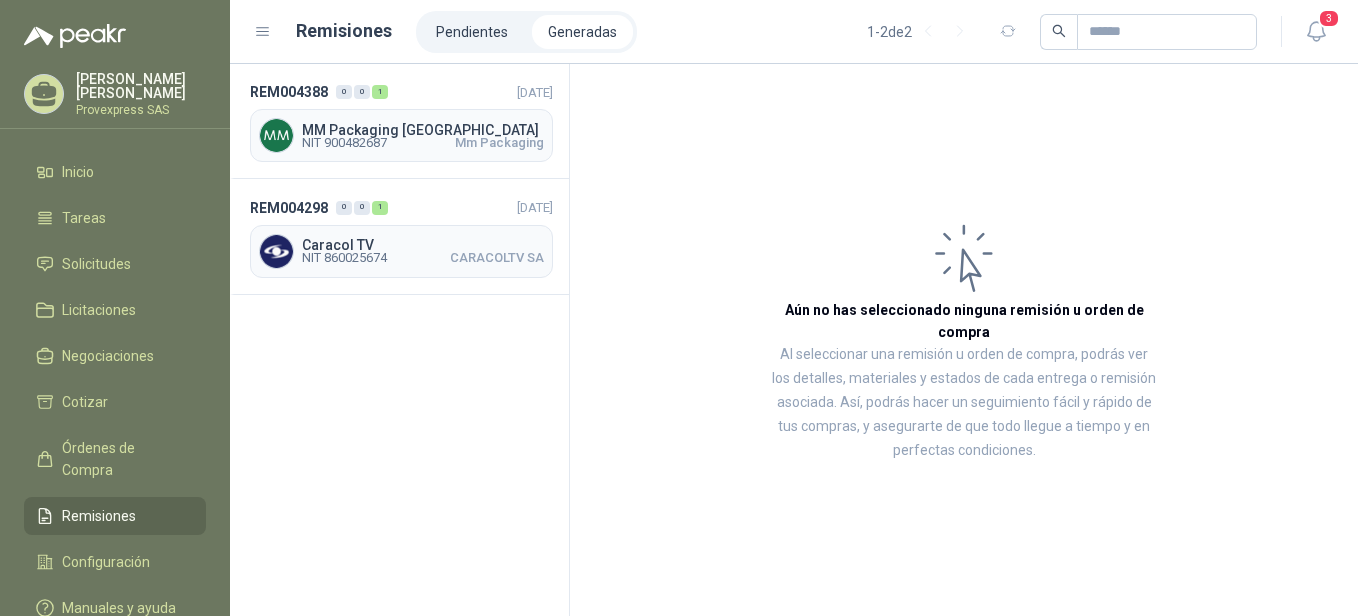 drag, startPoint x: 365, startPoint y: 30, endPoint x: 636, endPoint y: 78, distance: 275.2181 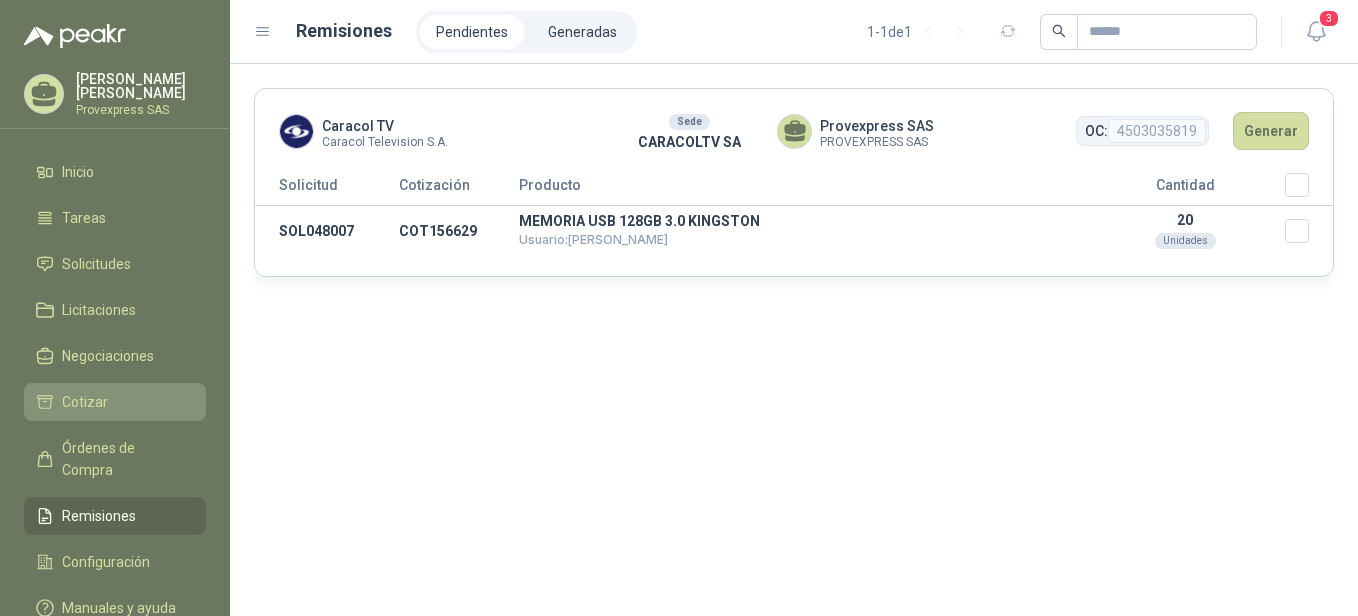 click on "Cotizar" at bounding box center (85, 402) 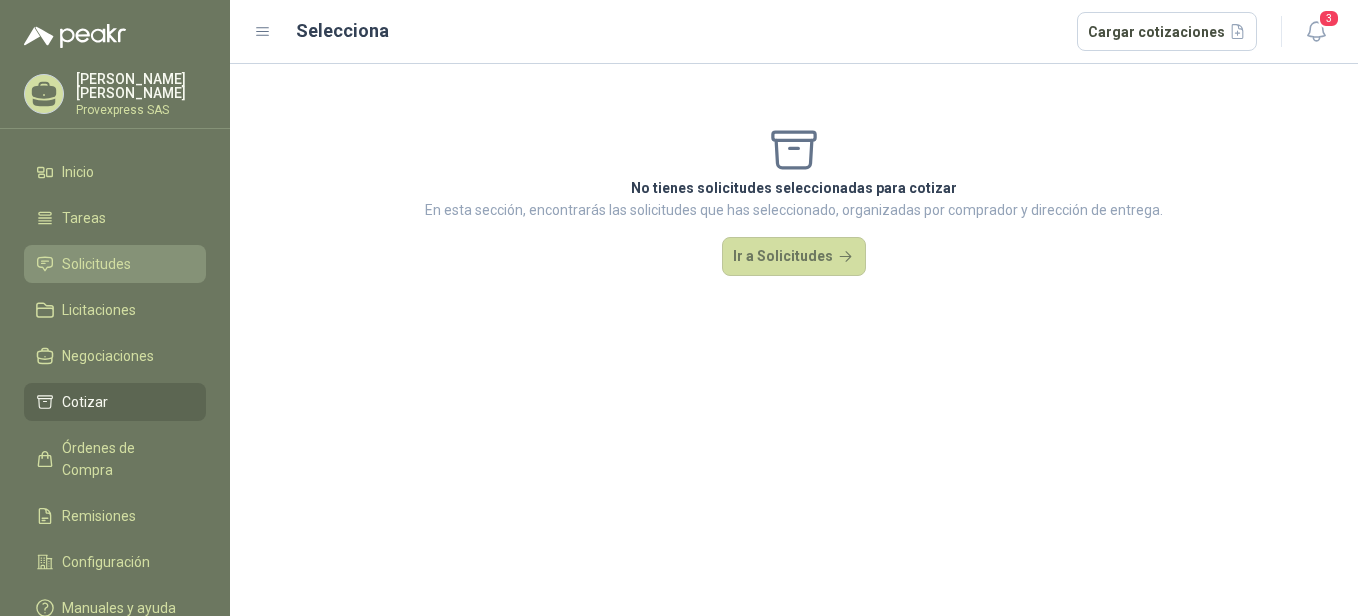 click on "Solicitudes" at bounding box center (96, 264) 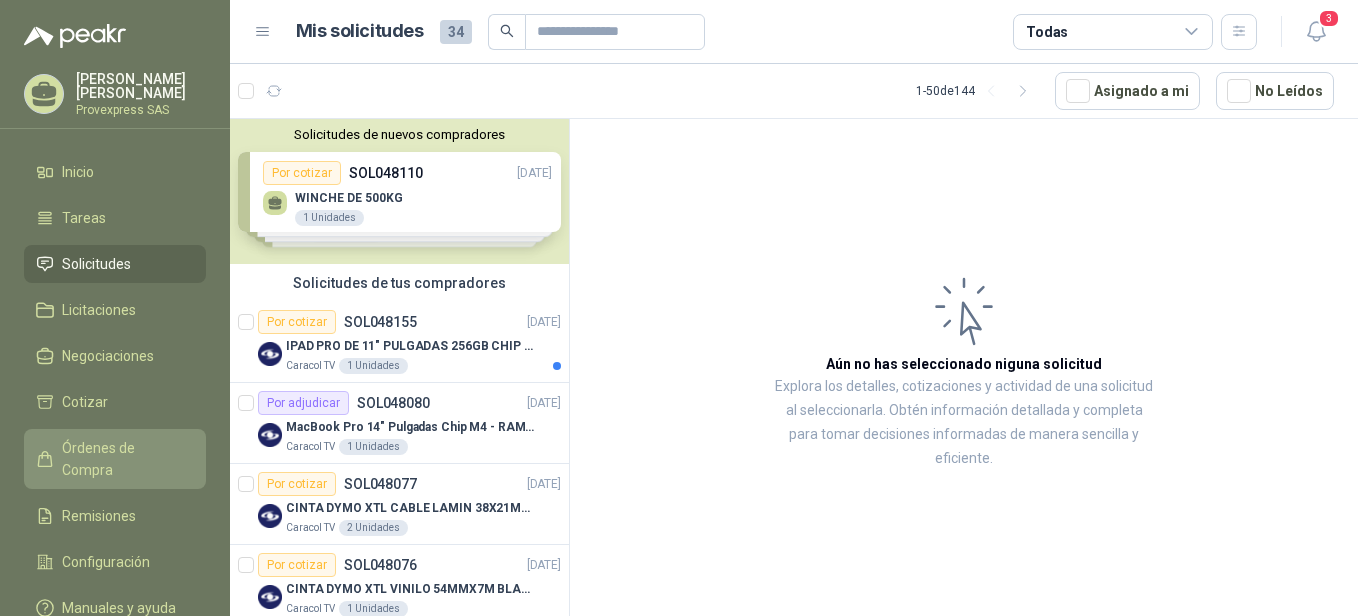 click on "Órdenes de Compra" at bounding box center [124, 459] 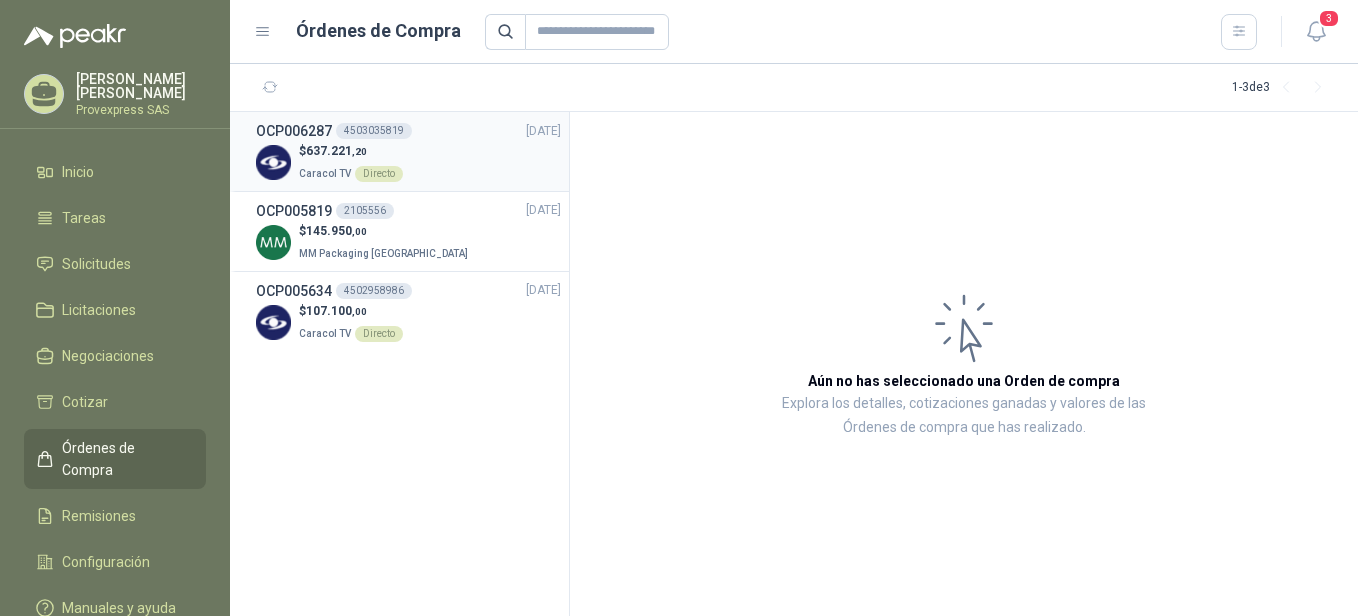 click on "Directo" at bounding box center (379, 174) 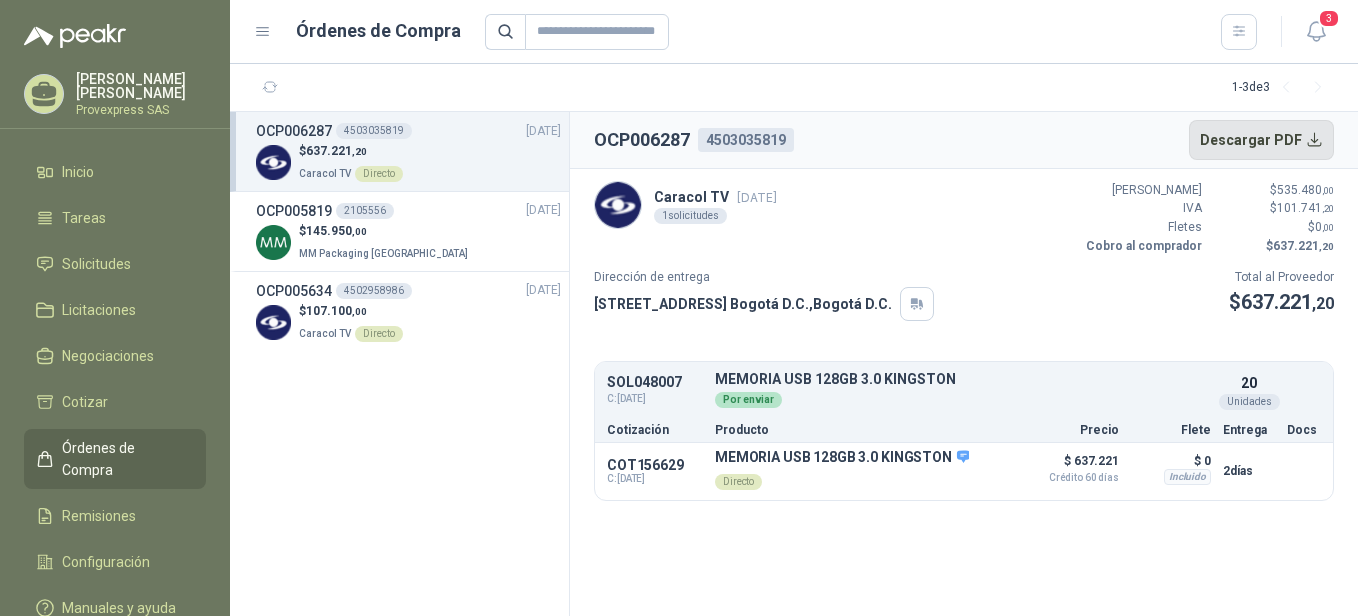 click on "Descargar PDF" at bounding box center [1262, 140] 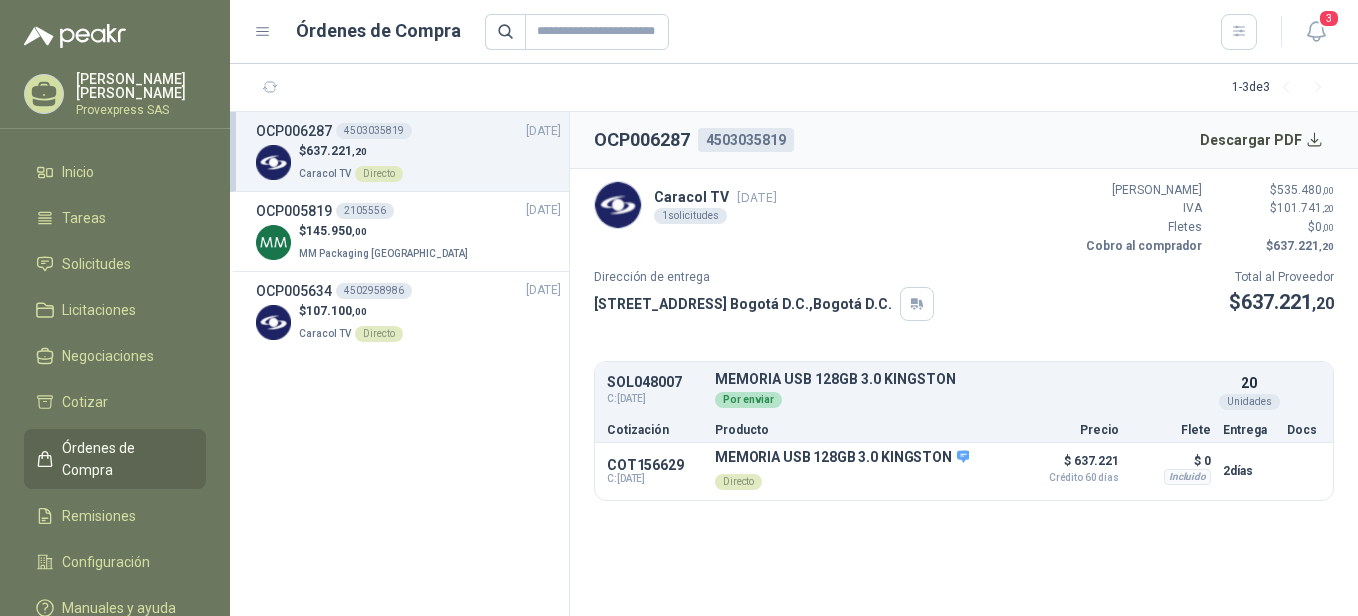 click on "1 - 3  de  3" at bounding box center (794, 88) 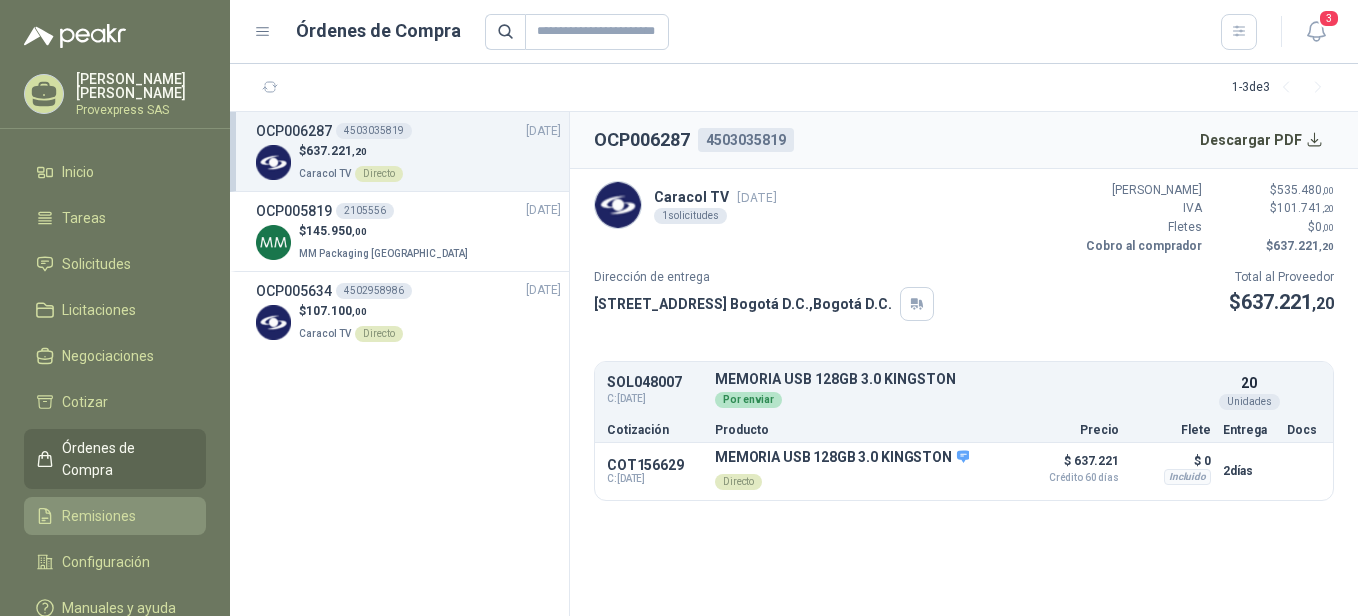 click on "Remisiones" at bounding box center (99, 516) 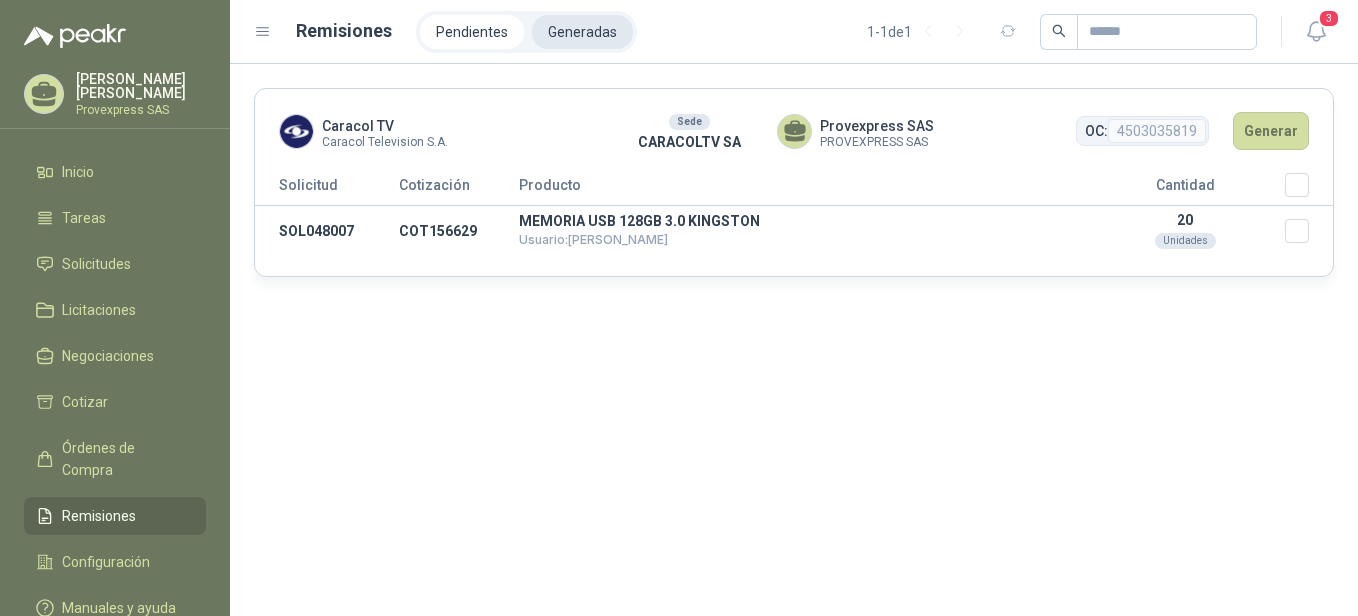 click on "Generadas" at bounding box center [582, 32] 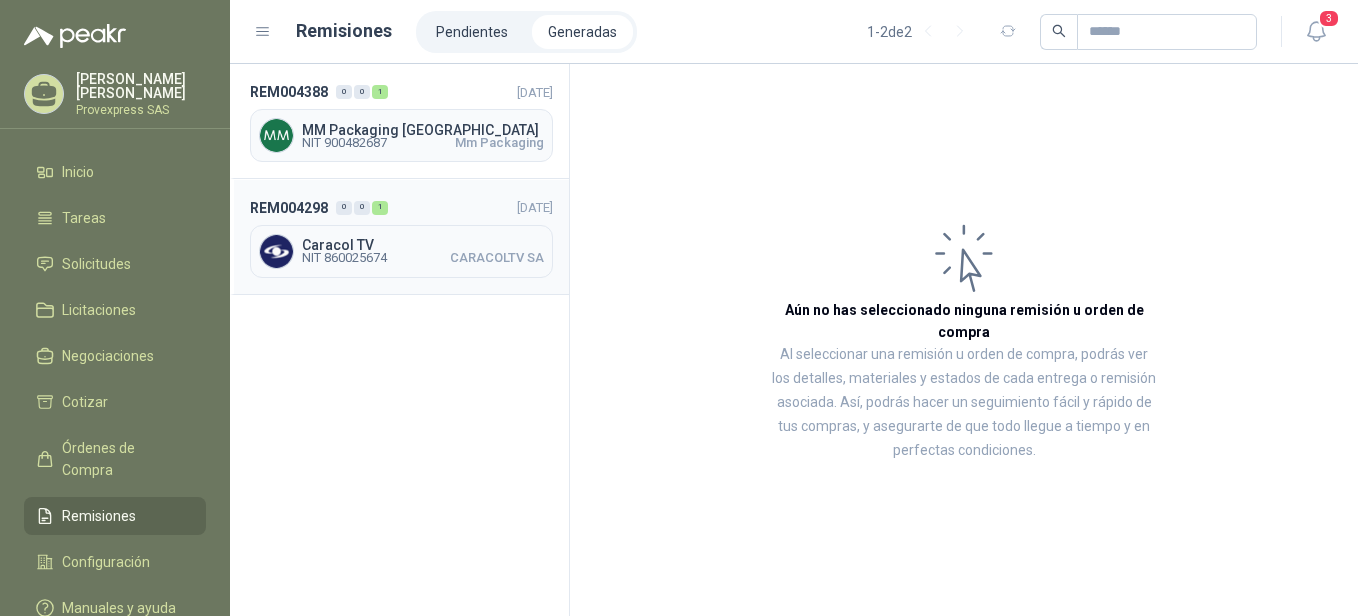 click on "NIT   860025674" at bounding box center (344, 258) 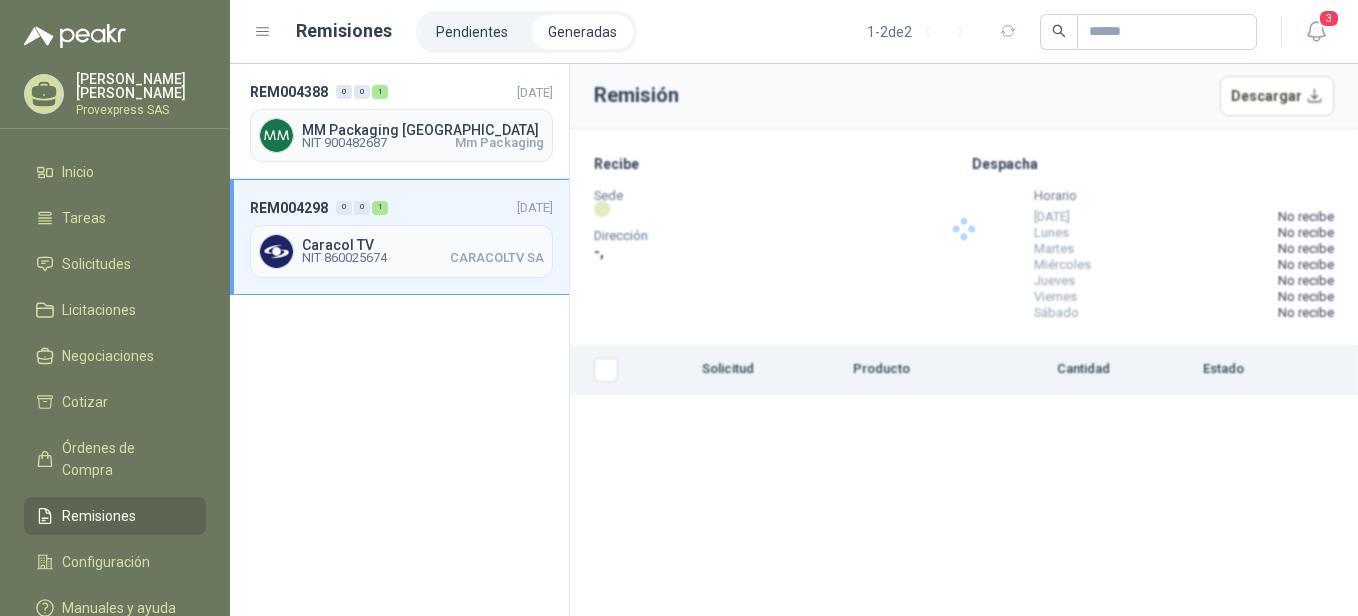 click on "NIT   860025674" at bounding box center [344, 258] 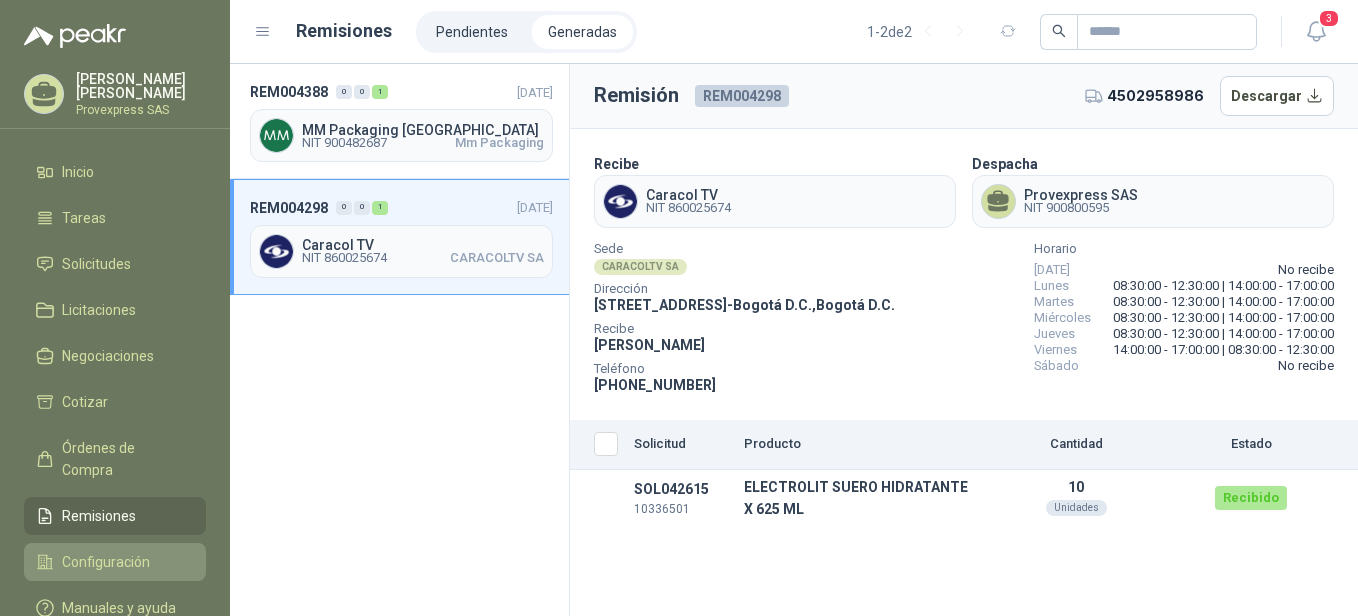 click on "Configuración" at bounding box center [106, 562] 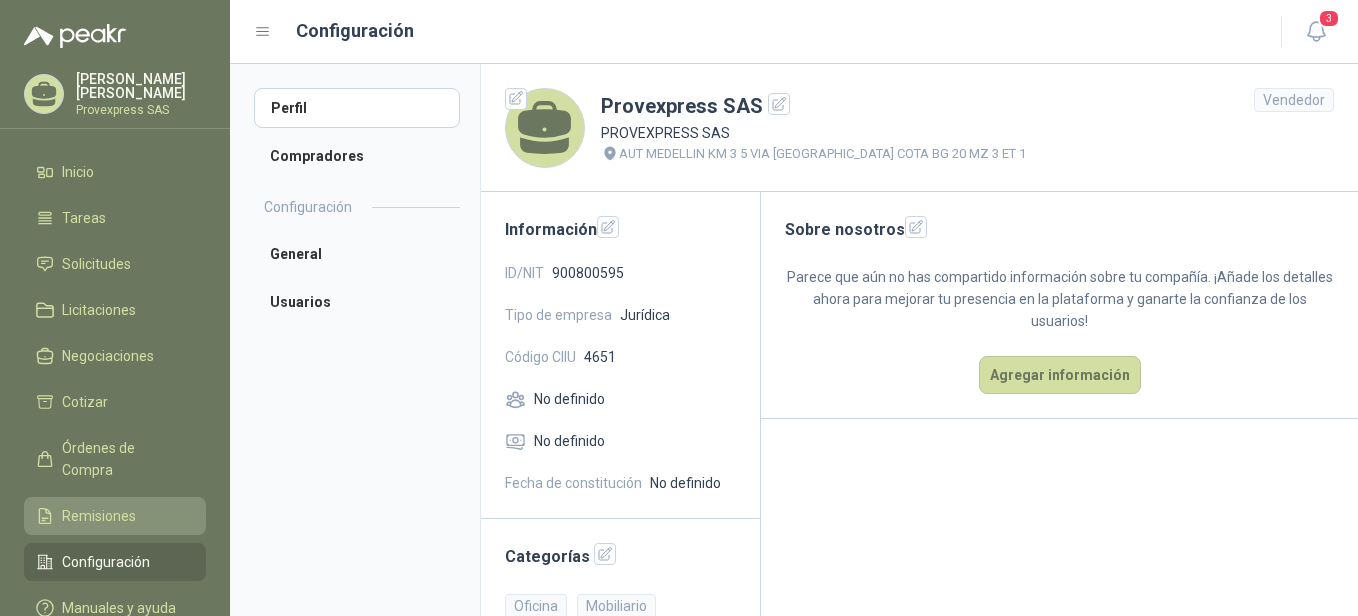 click on "Remisiones" at bounding box center [99, 516] 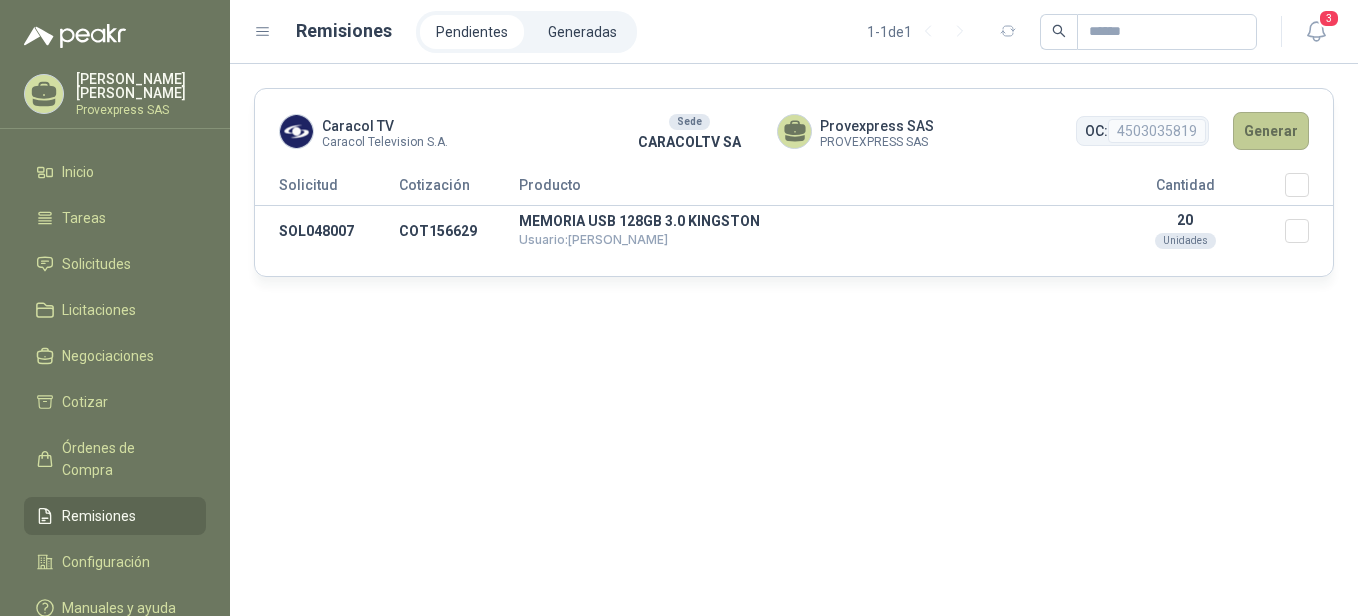click on "Generar" at bounding box center [1271, 131] 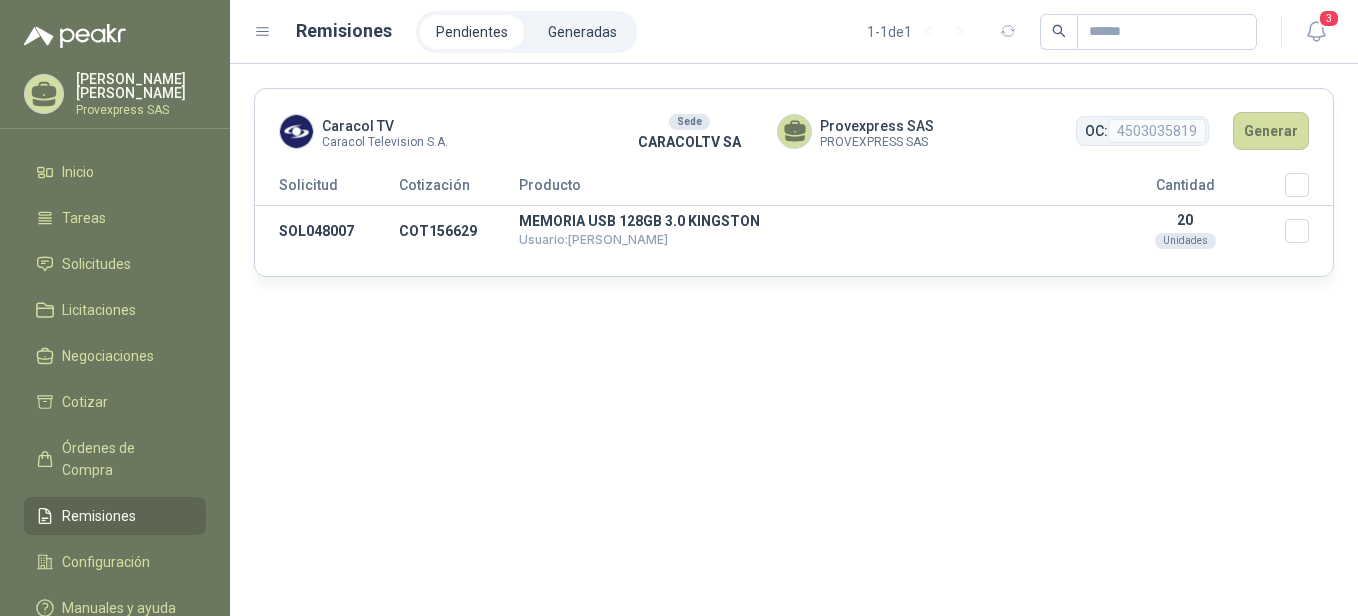 click on "Pendientes" at bounding box center (472, 32) 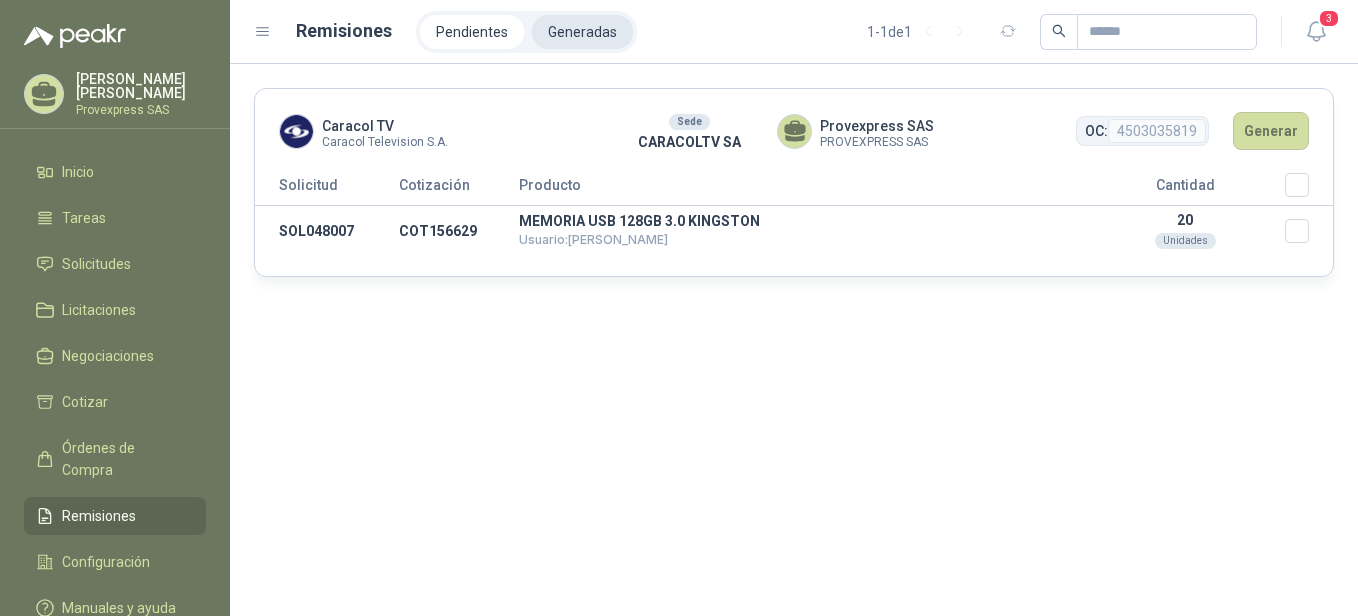 click on "Generadas" at bounding box center (582, 32) 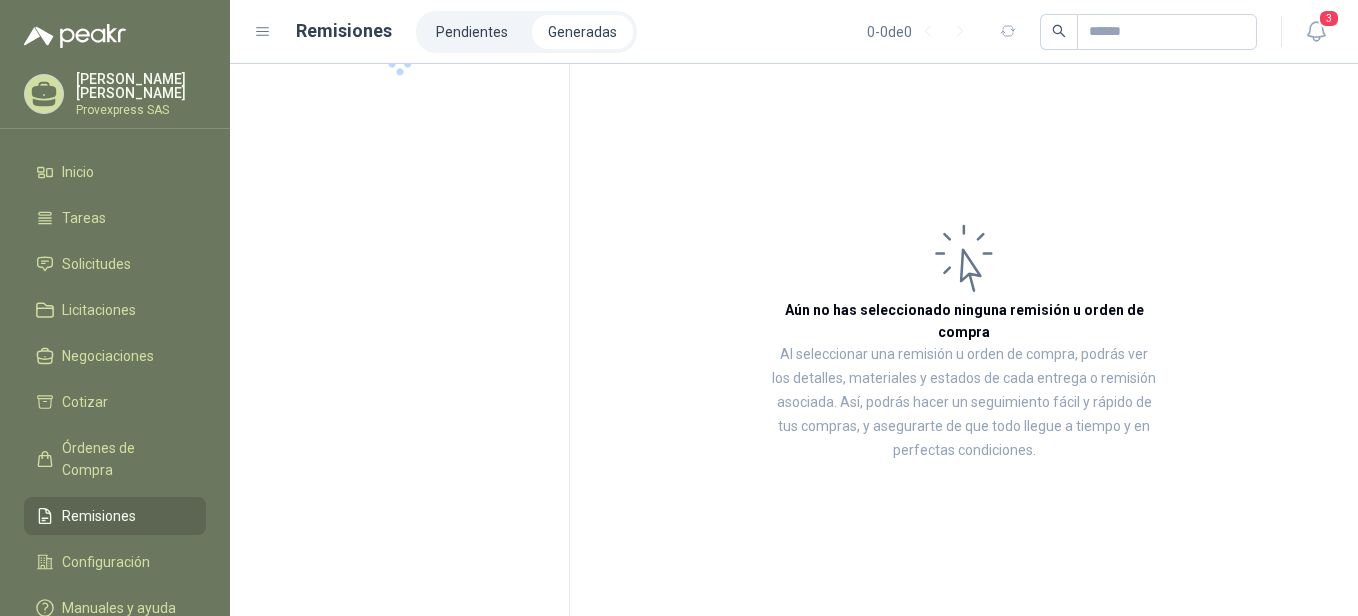 click on "Generadas" at bounding box center [582, 32] 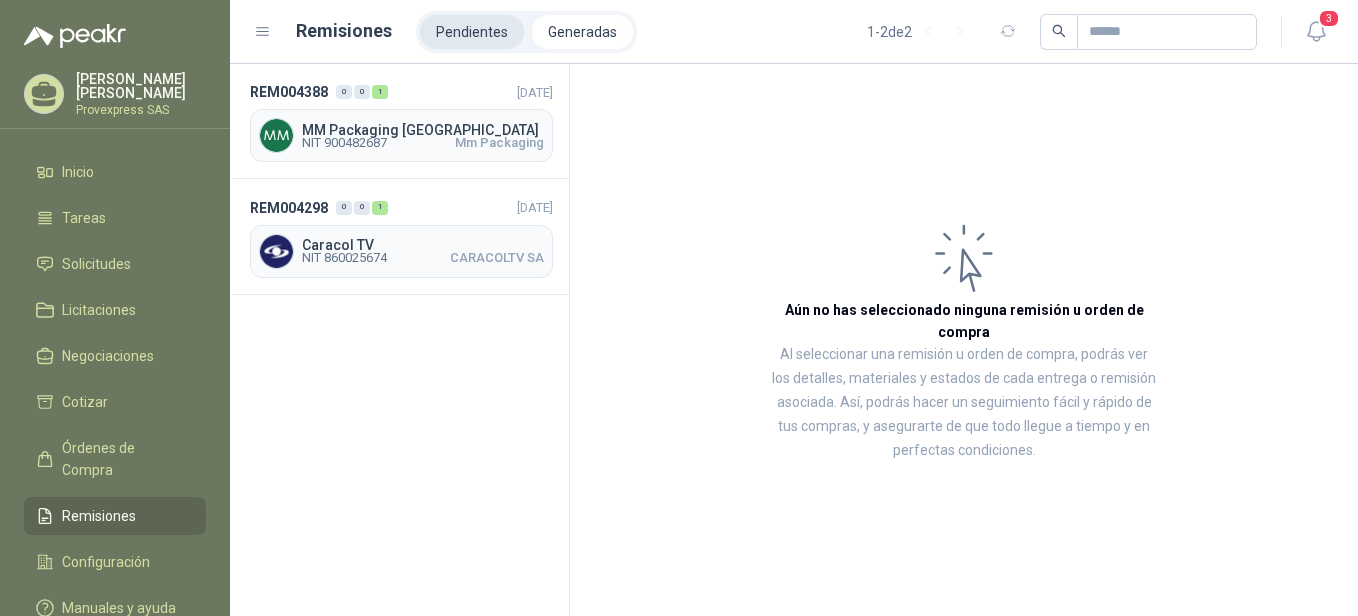 click on "Pendientes" at bounding box center [472, 32] 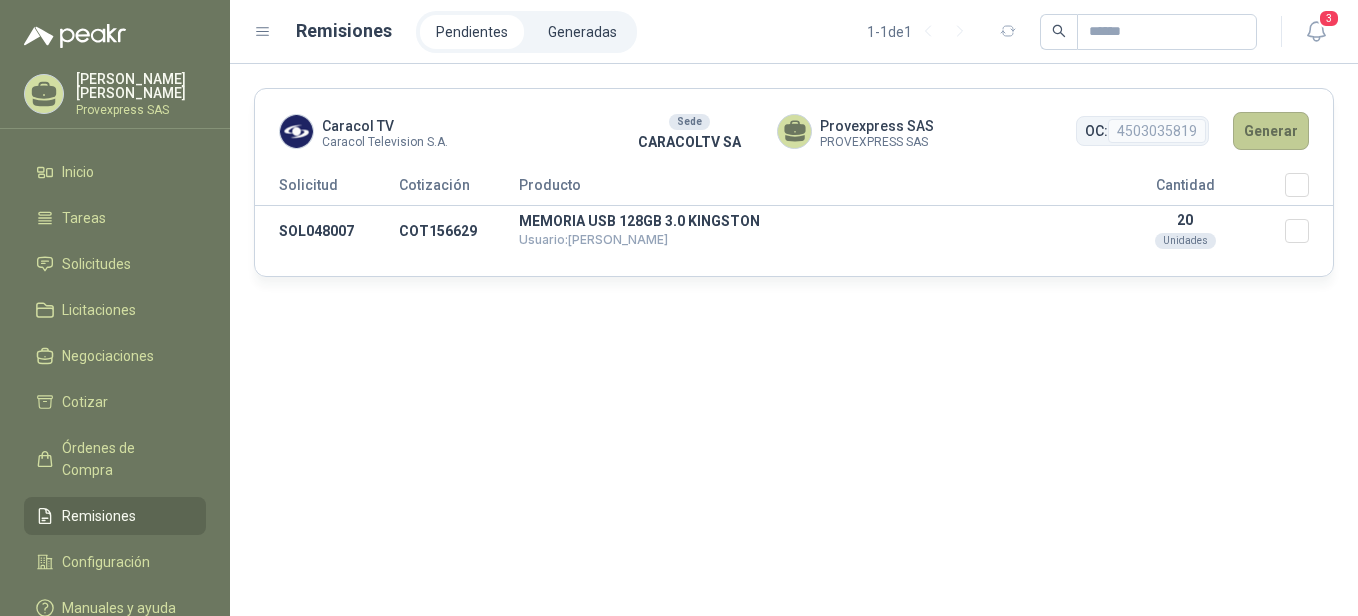 click on "Generar" at bounding box center [1271, 131] 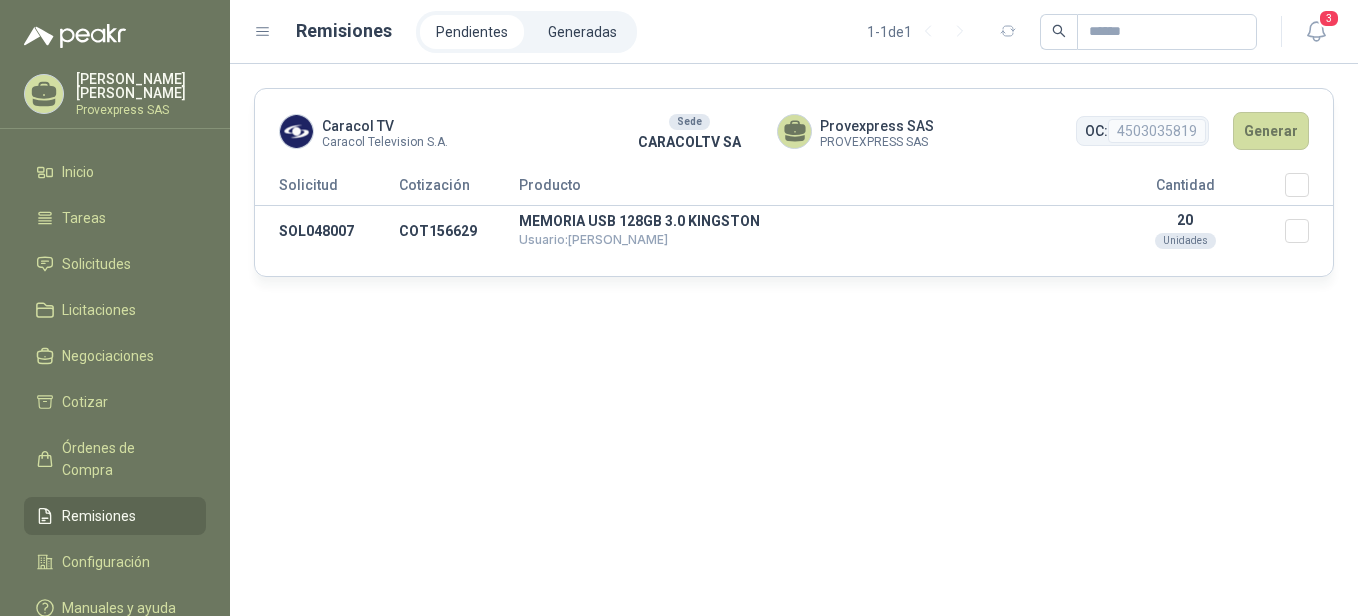 click on "Pendientes" at bounding box center (472, 32) 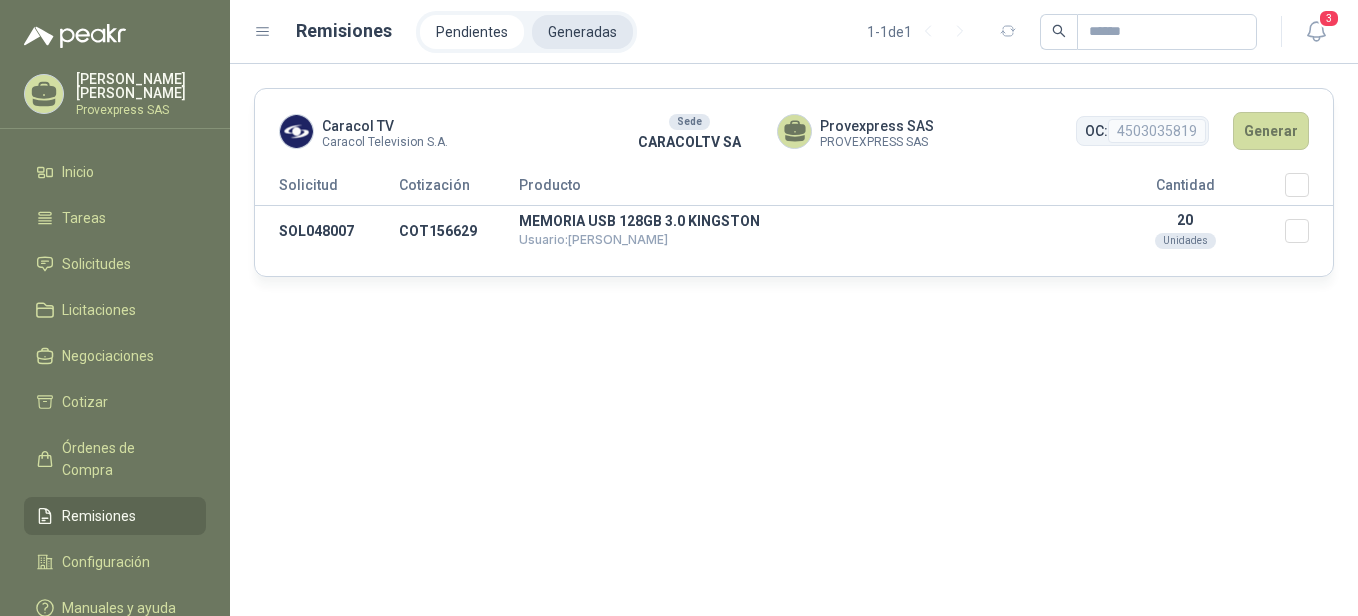 click on "Generadas" at bounding box center [582, 32] 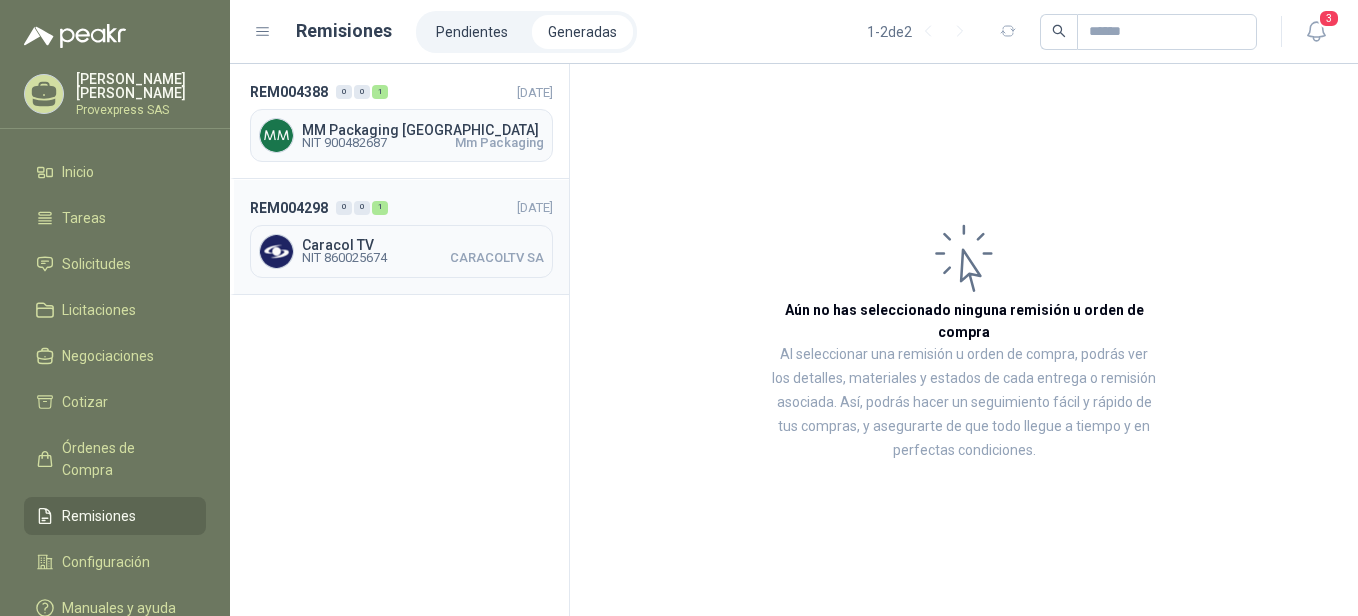 click on "Caracol TV" at bounding box center (423, 245) 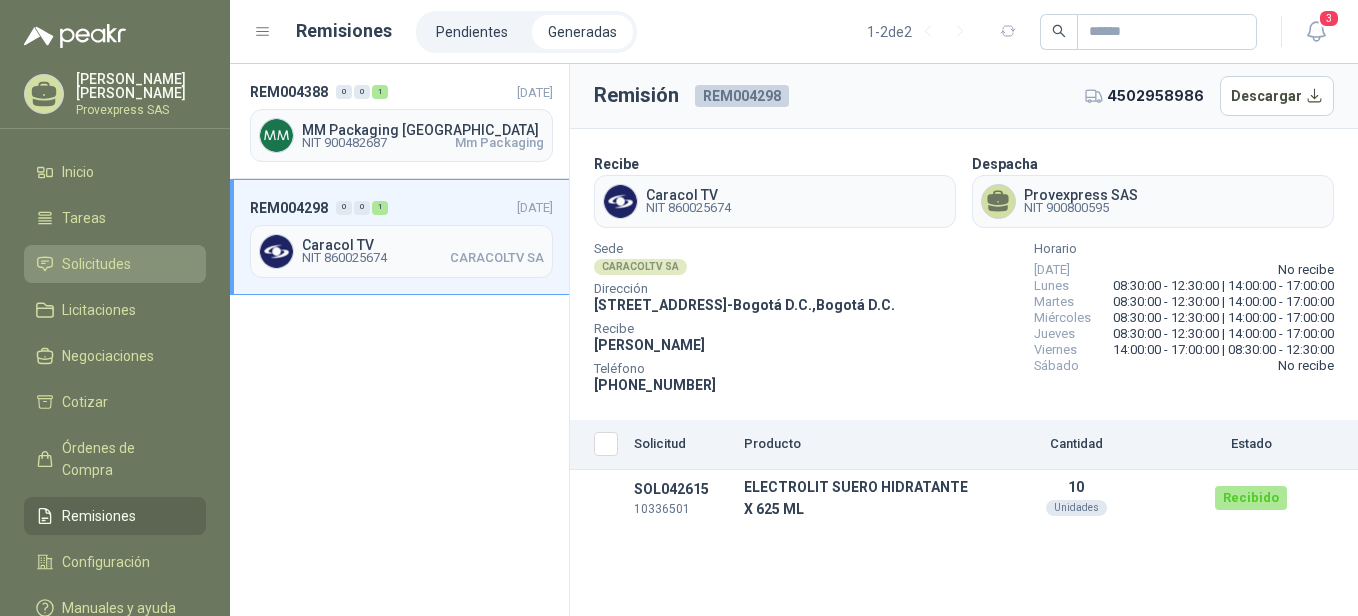 click on "Solicitudes" at bounding box center [96, 264] 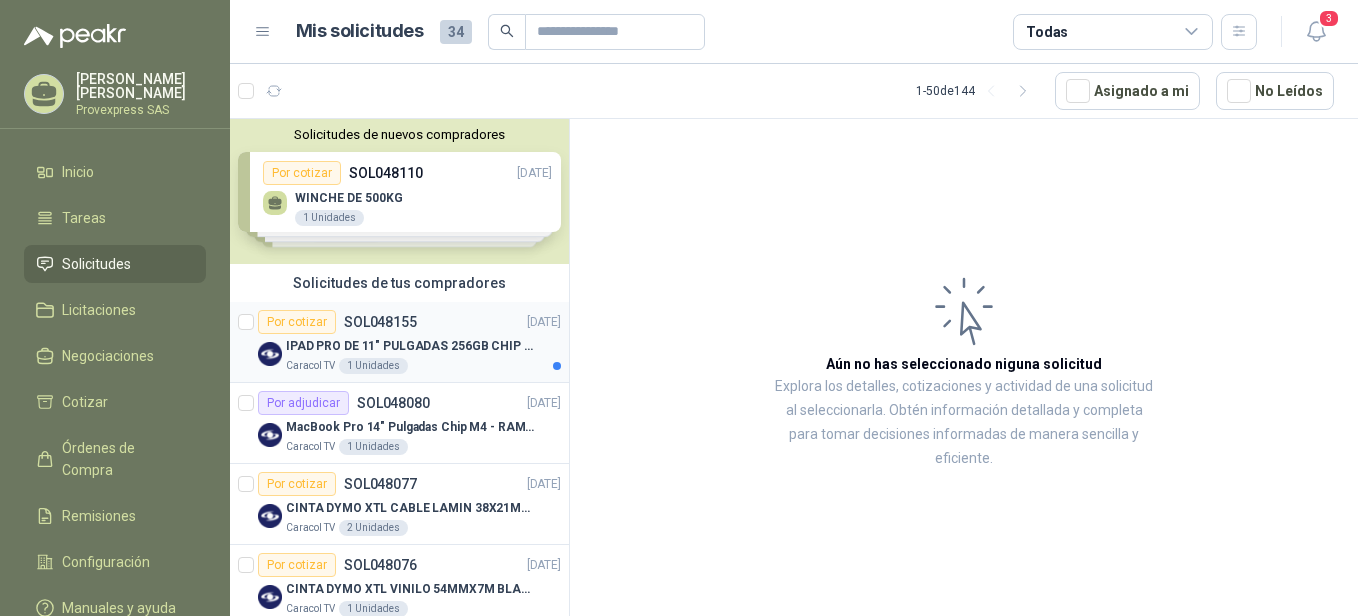 click on "Por cotizar" at bounding box center [297, 322] 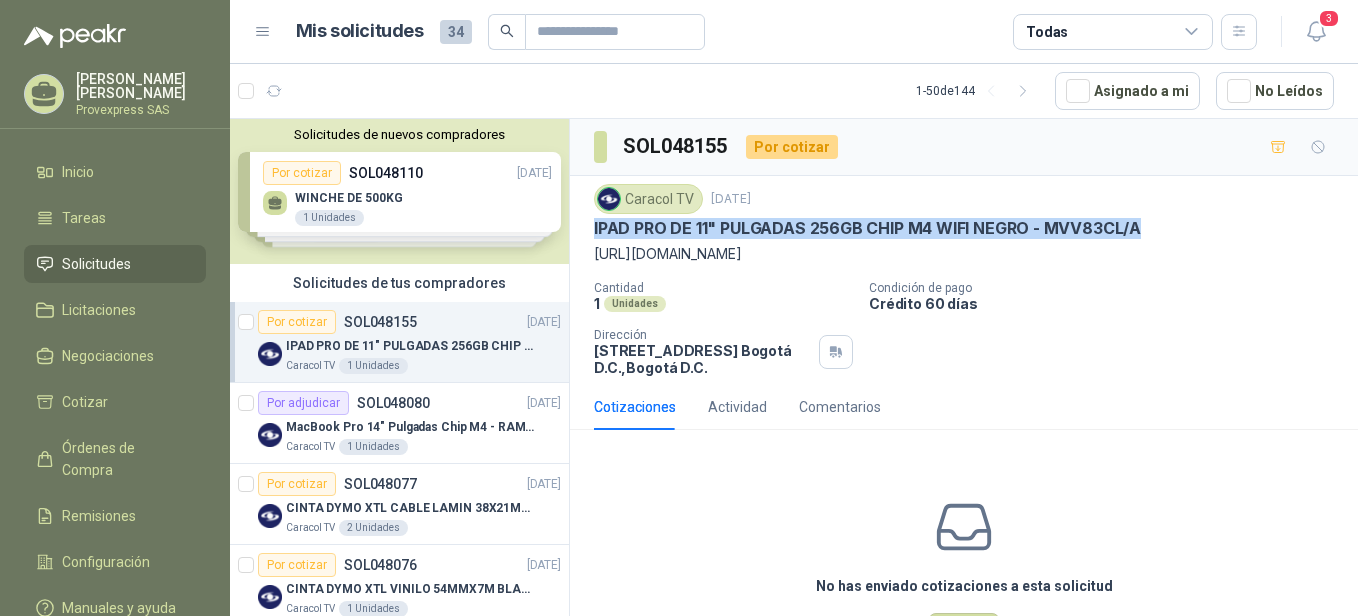 drag, startPoint x: 583, startPoint y: 225, endPoint x: 1178, endPoint y: 240, distance: 595.189 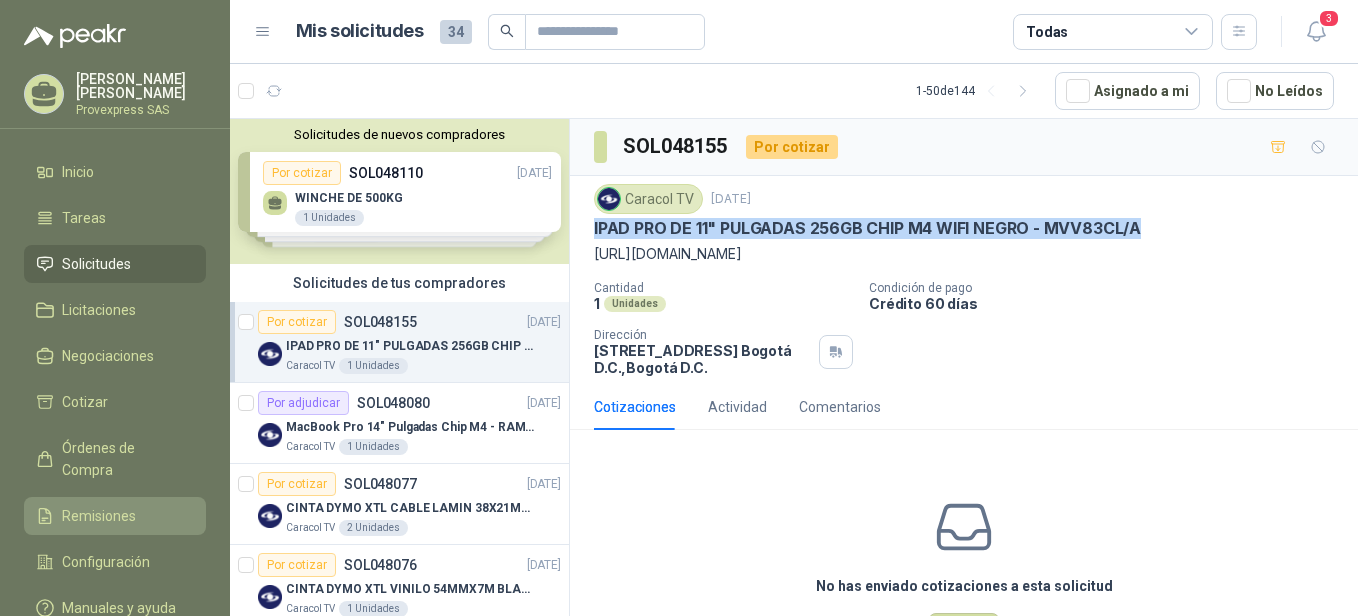 click on "Remisiones" at bounding box center [99, 516] 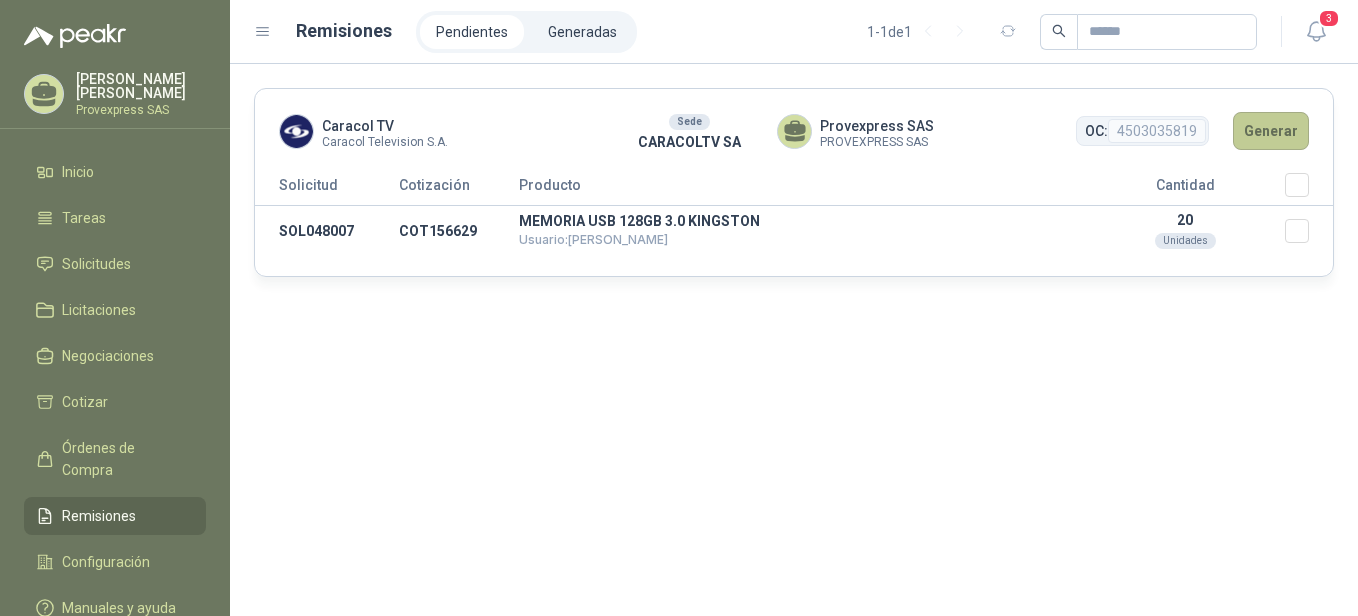 click on "Generar" at bounding box center [1271, 131] 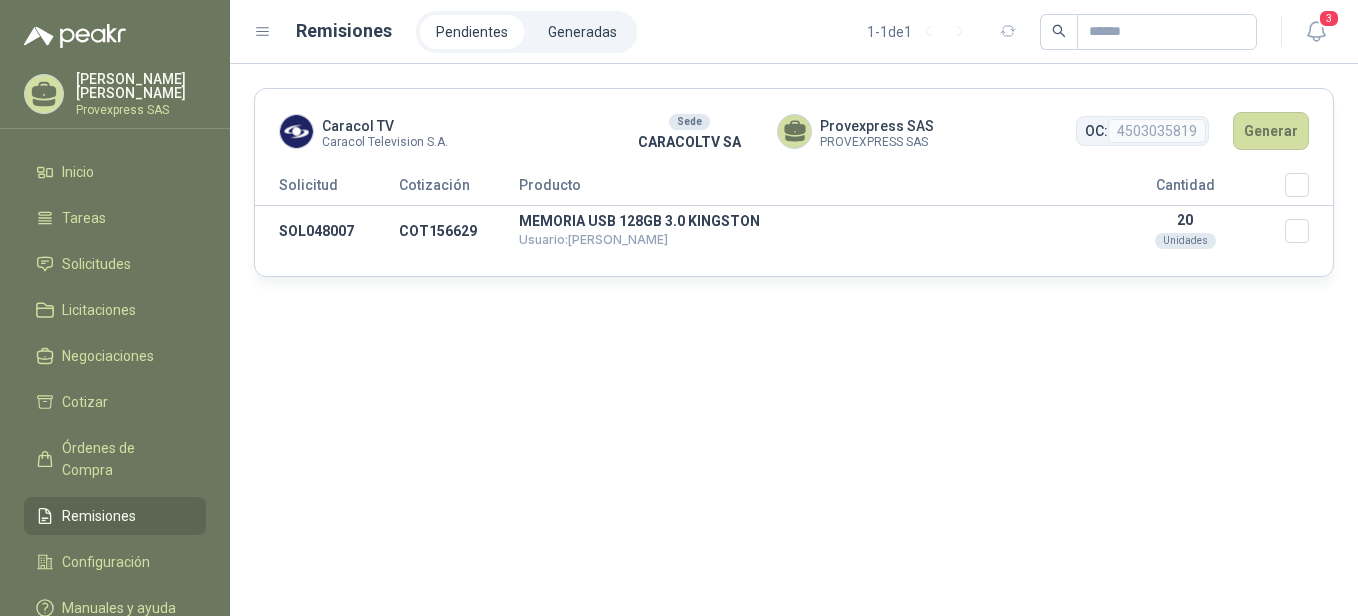 click on "Pendientes" at bounding box center [472, 32] 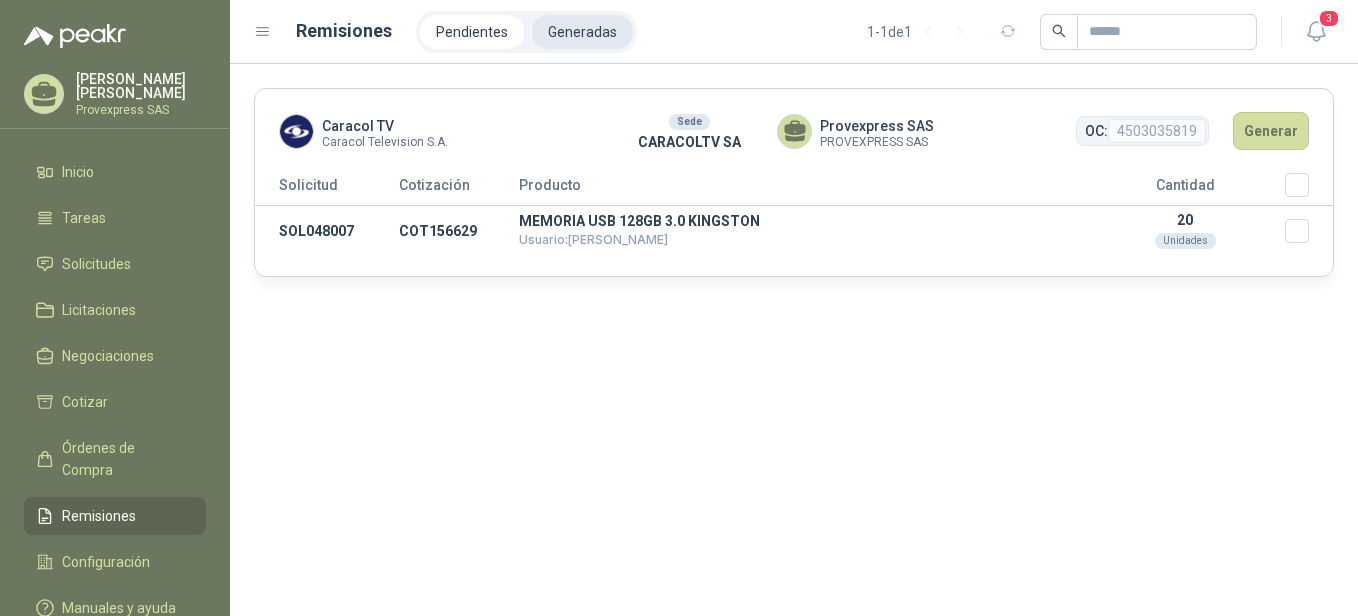 click on "Generadas" at bounding box center (582, 32) 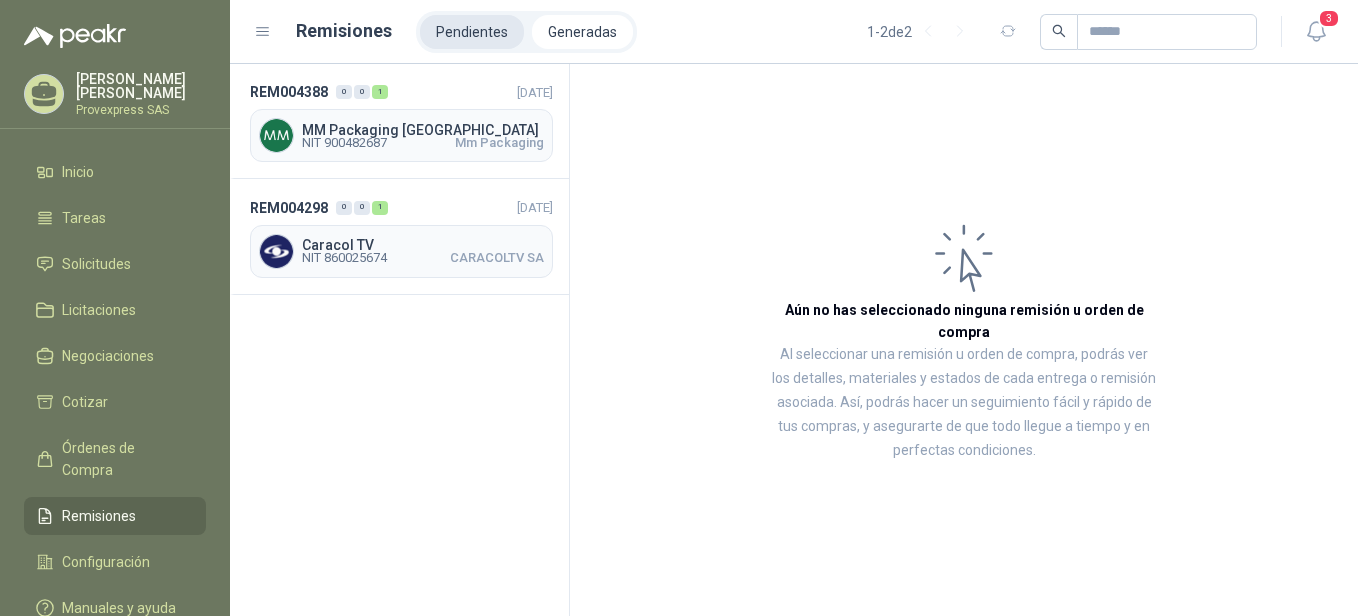 click on "Pendientes" at bounding box center [472, 32] 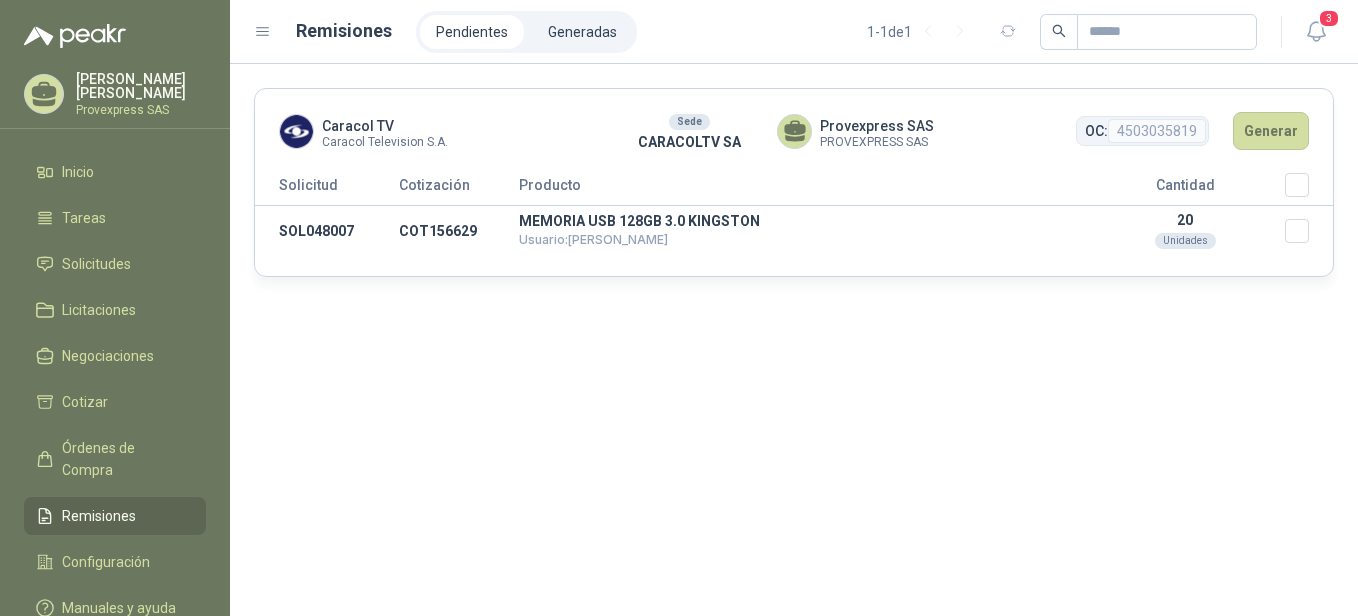 click on "Pendientes" at bounding box center (472, 32) 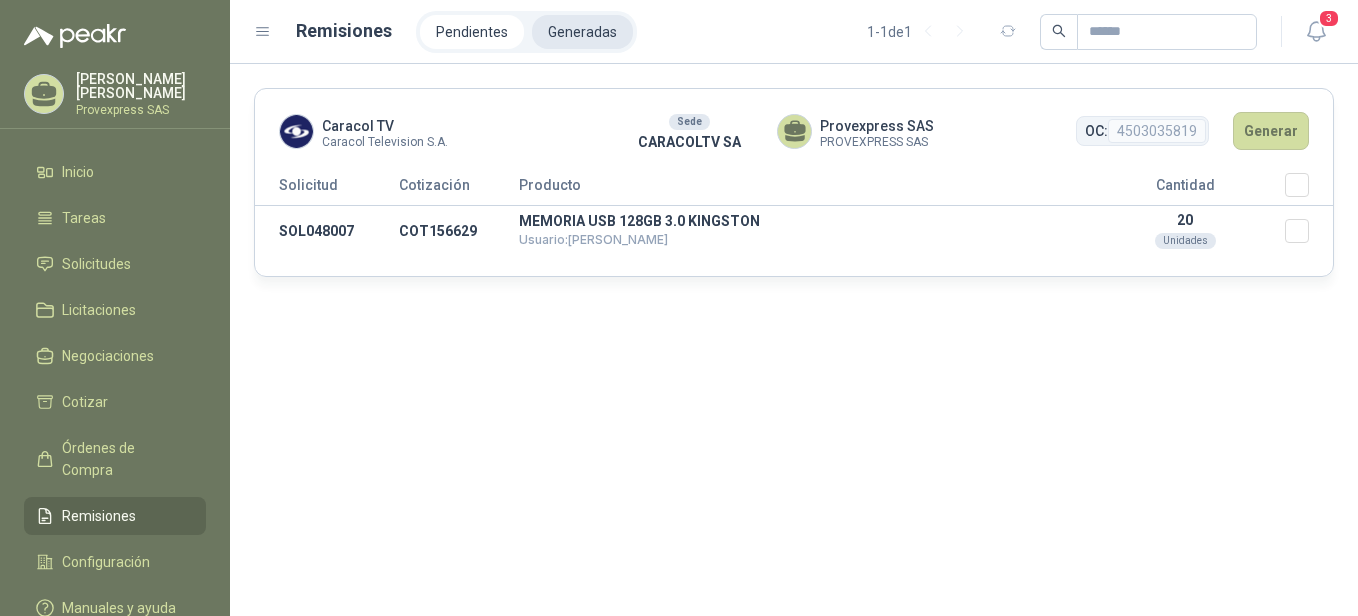 click on "Generadas" at bounding box center [582, 32] 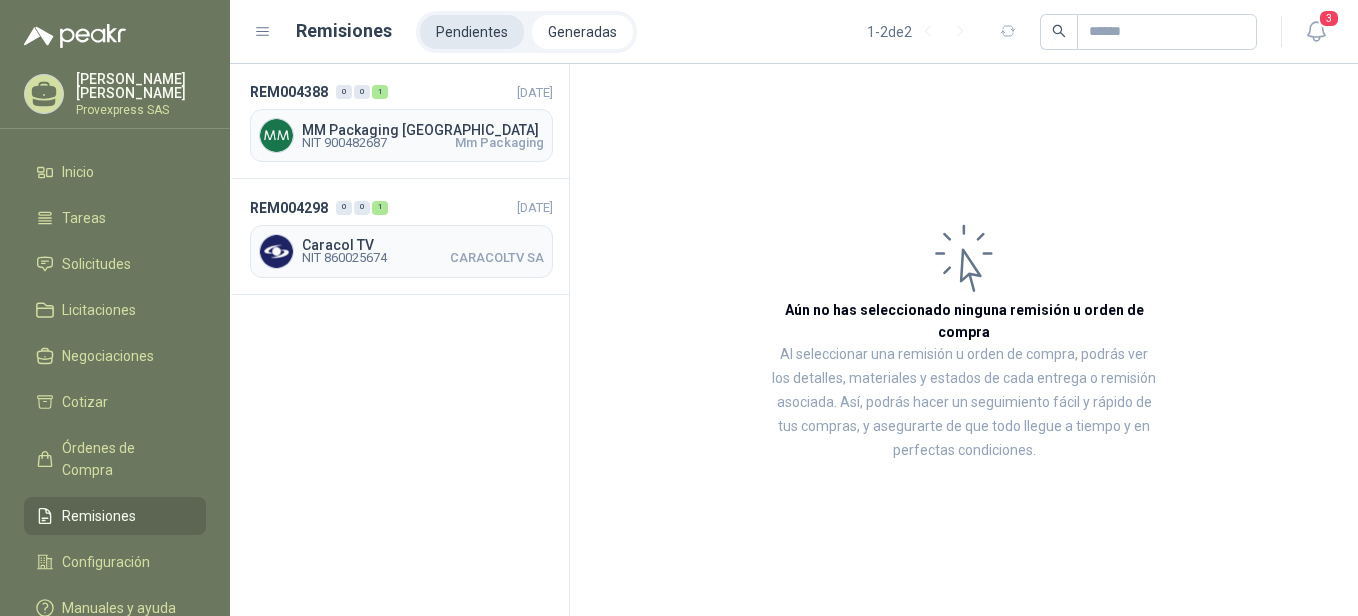 click on "Pendientes" at bounding box center [472, 32] 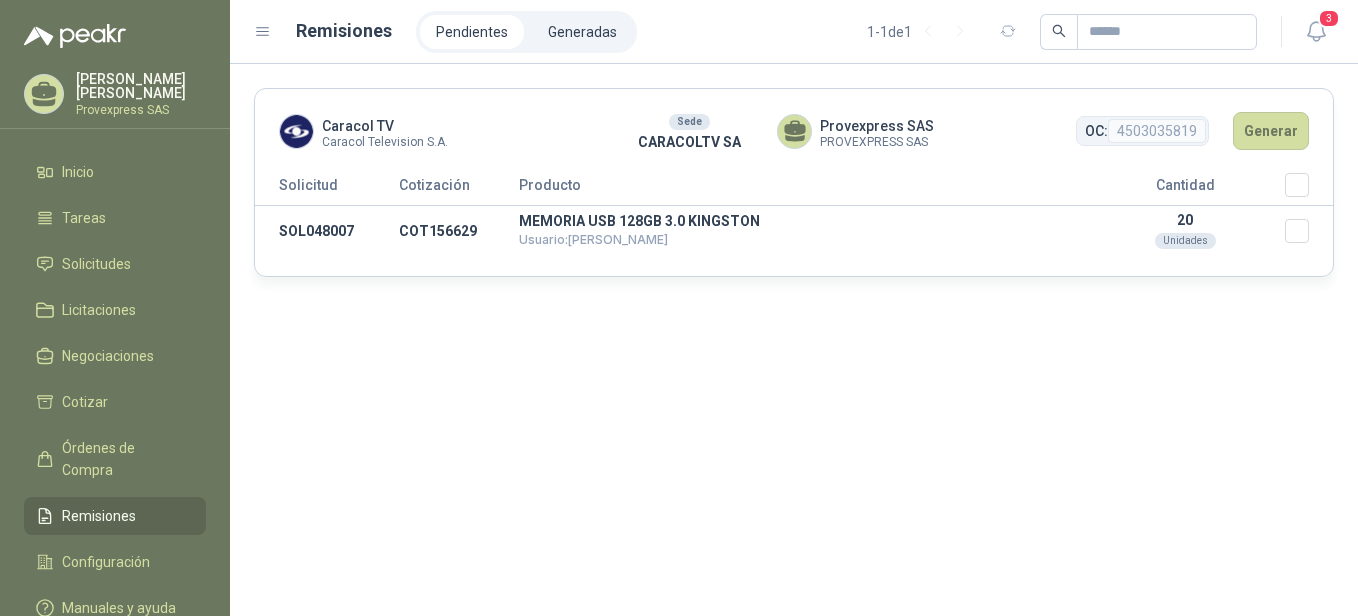 click on "Pendientes" at bounding box center (472, 32) 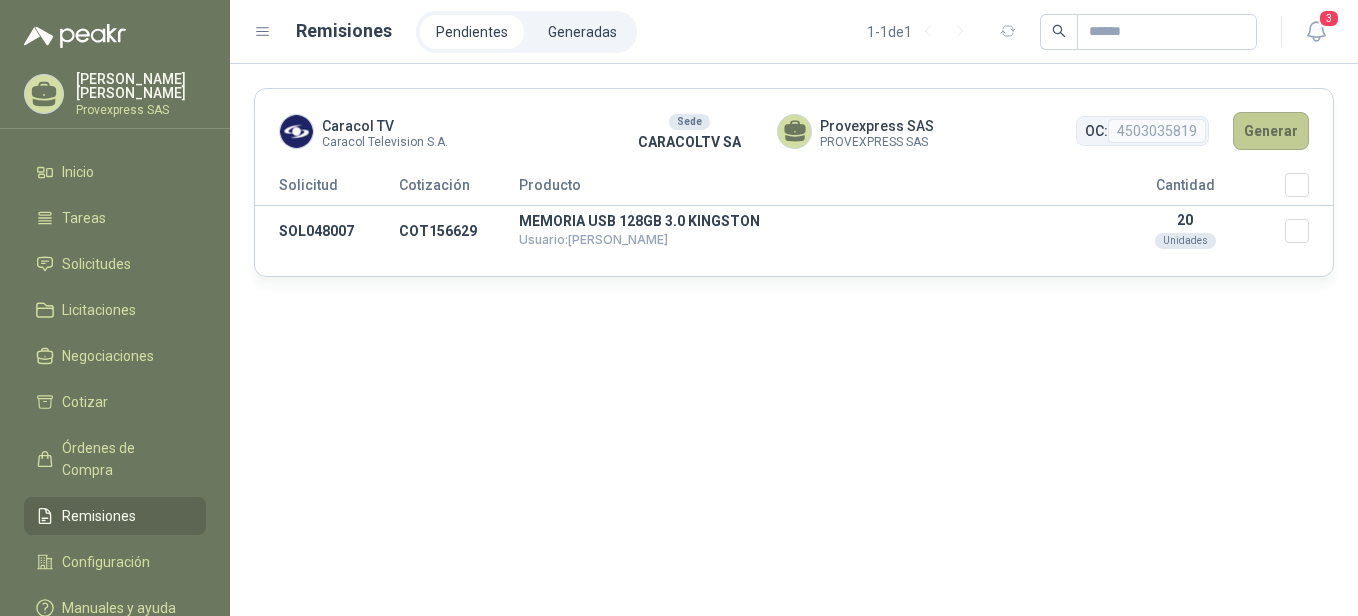 click on "Generar" at bounding box center (1271, 131) 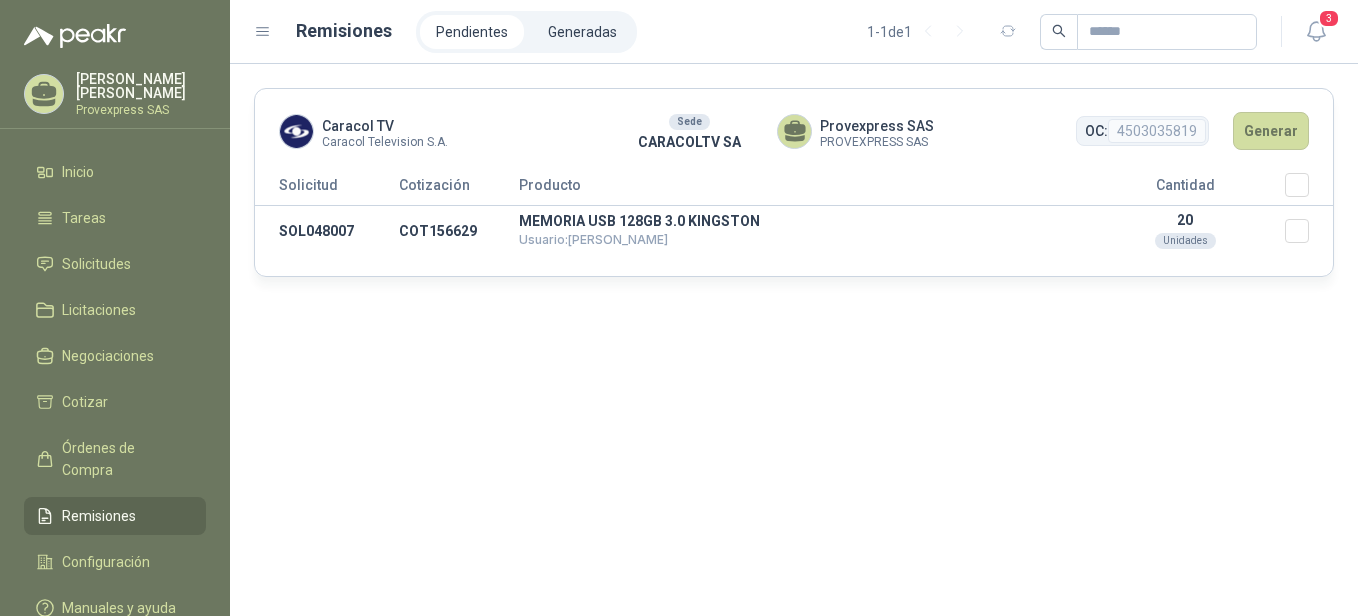 click on "Pendientes" at bounding box center (472, 32) 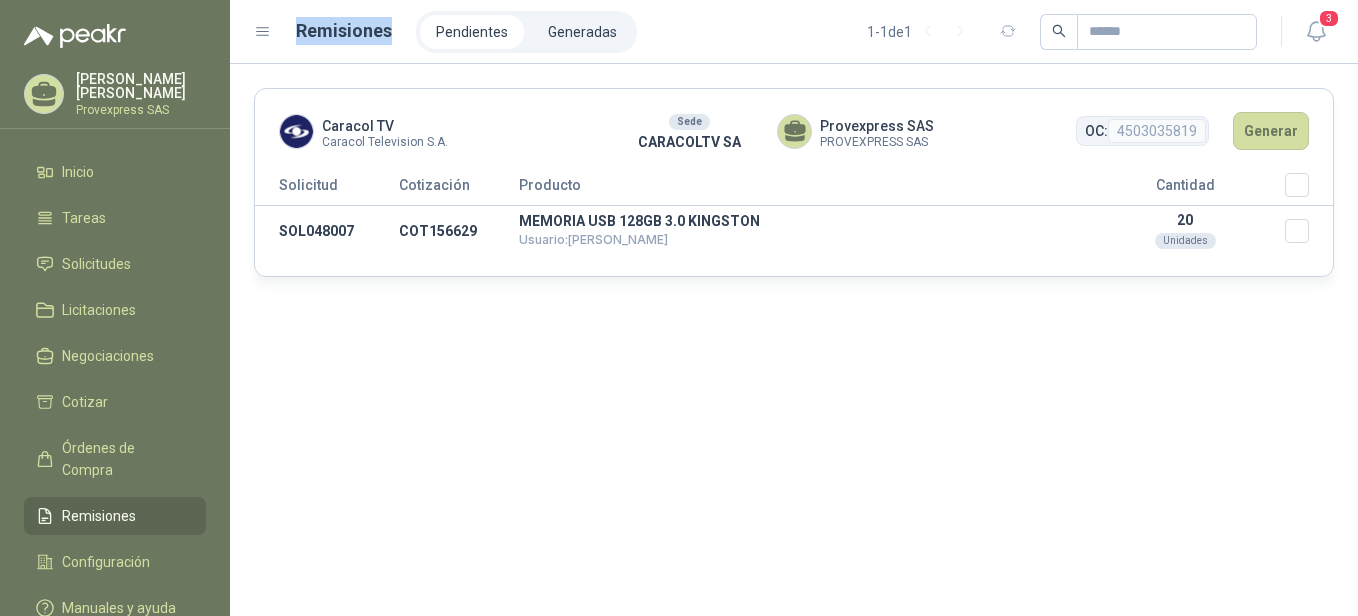 click on "Remisiones" at bounding box center [344, 31] 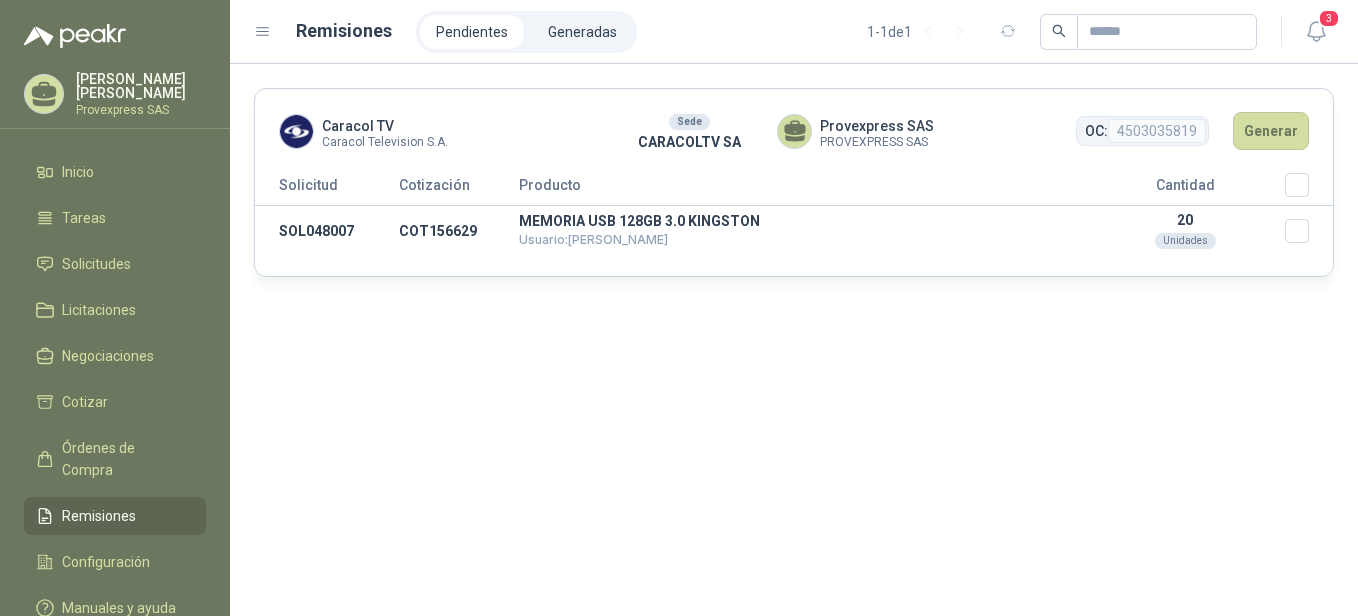 drag, startPoint x: 327, startPoint y: 28, endPoint x: 577, endPoint y: 114, distance: 264.3785 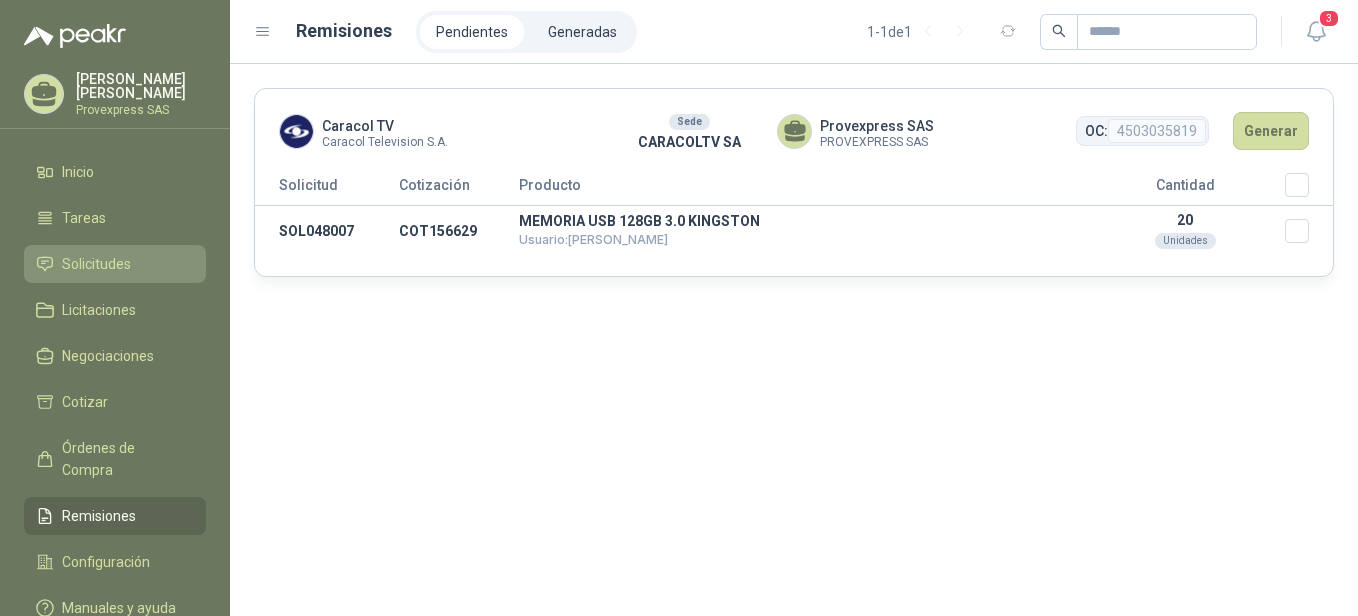 click on "Solicitudes" at bounding box center (96, 264) 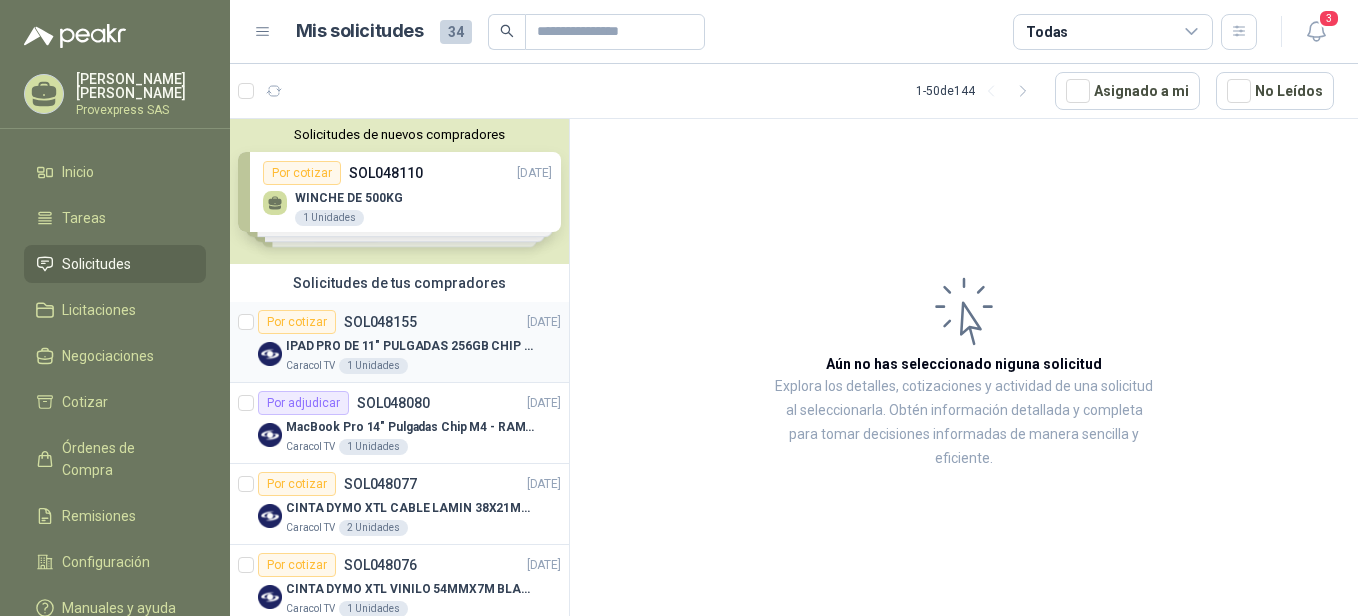 click on "Por cotizar" at bounding box center (297, 322) 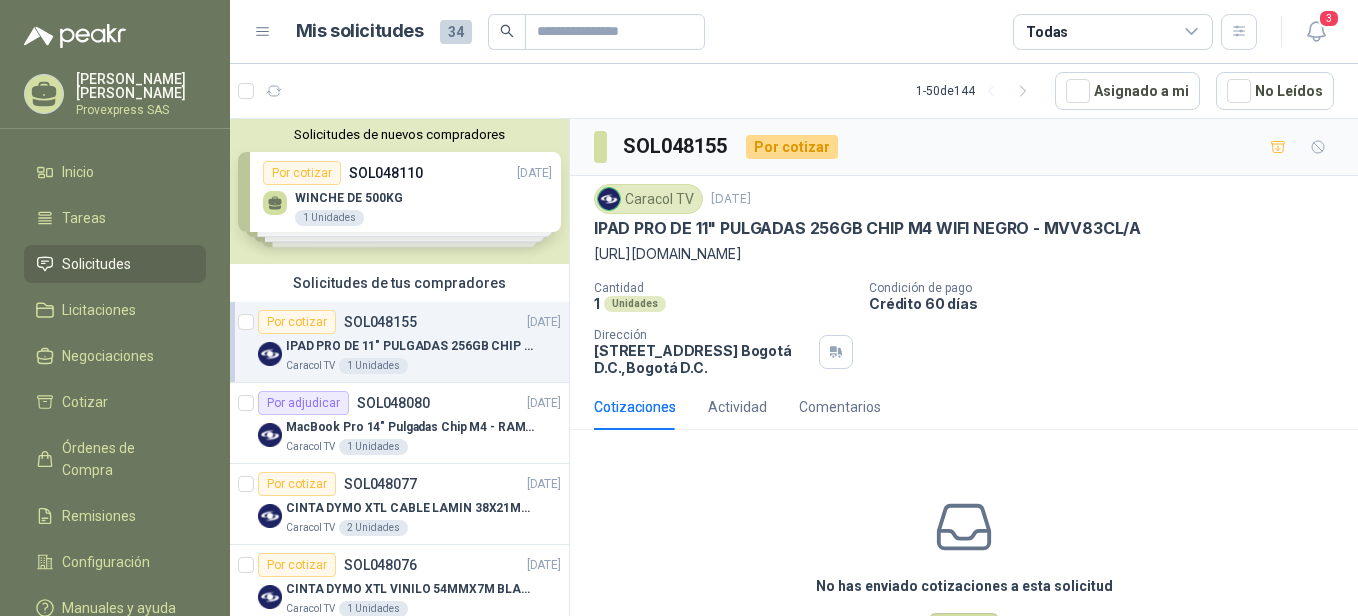 scroll, scrollTop: 441, scrollLeft: 0, axis: vertical 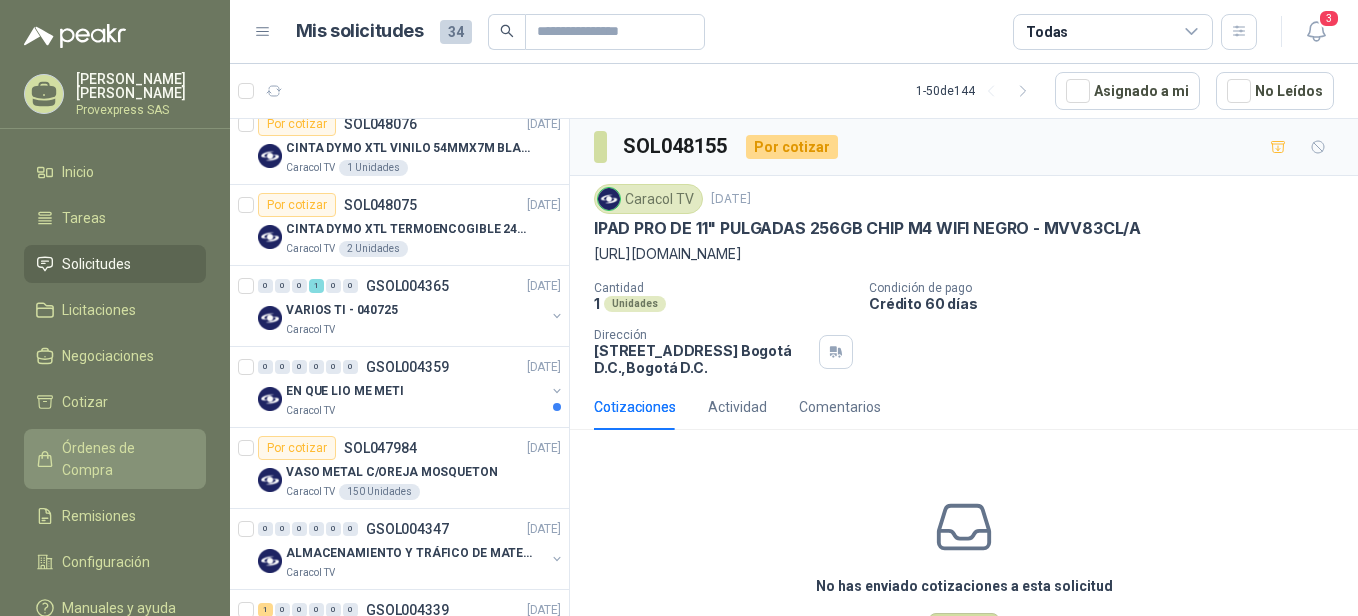 click on "Órdenes de Compra" at bounding box center (115, 459) 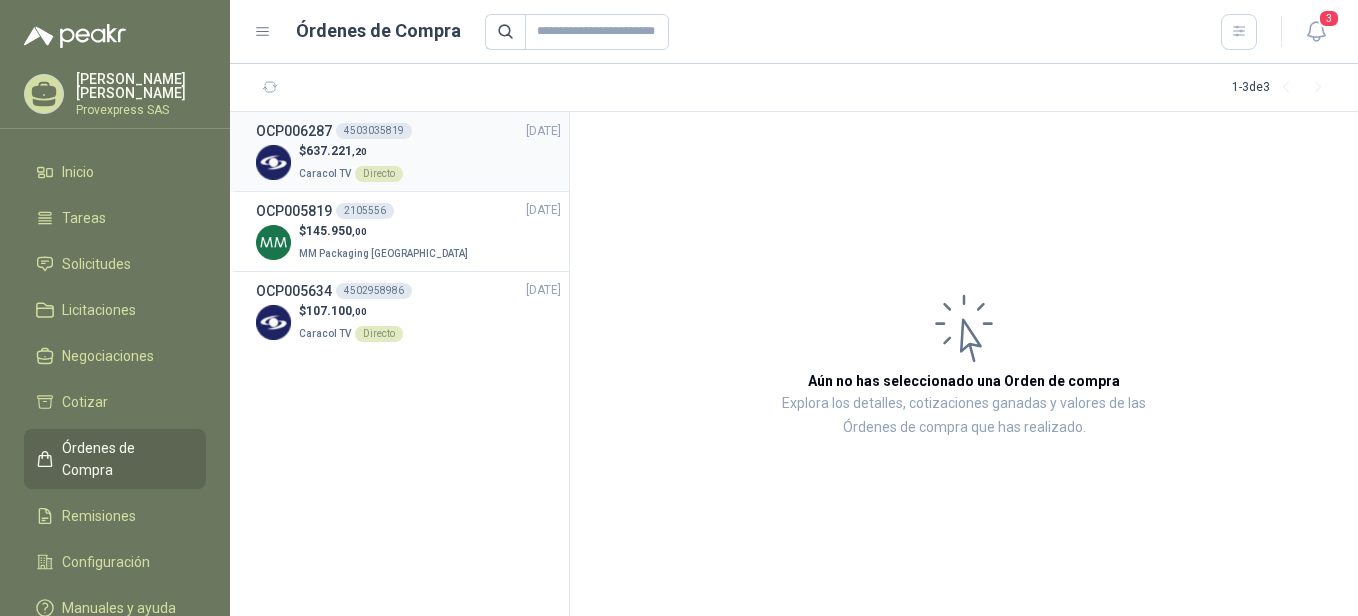 click on "Directo" at bounding box center [379, 174] 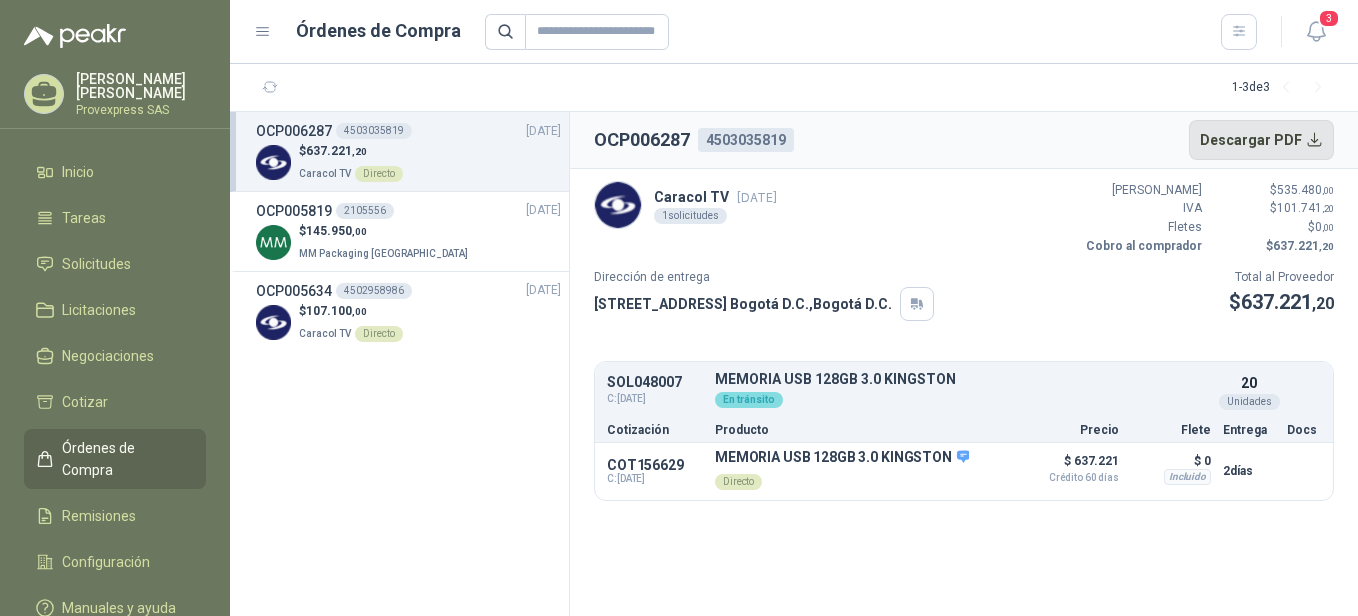 click on "Descargar PDF" at bounding box center (1262, 140) 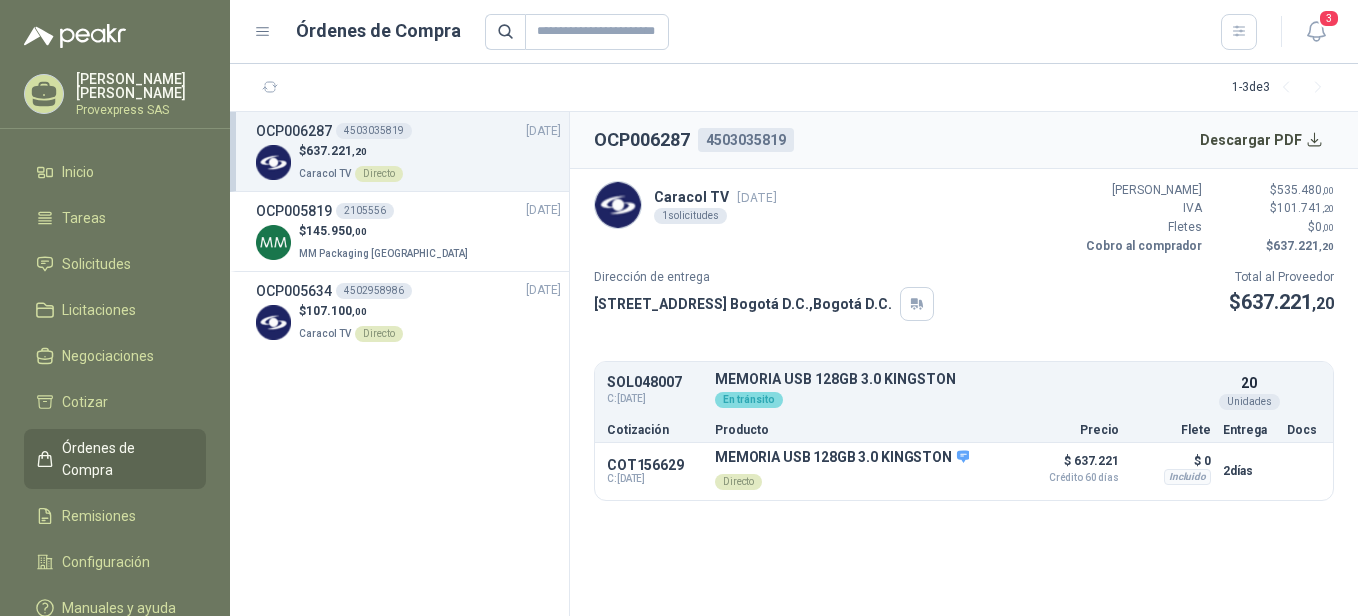 click on "Órdenes de Compra" at bounding box center [124, 459] 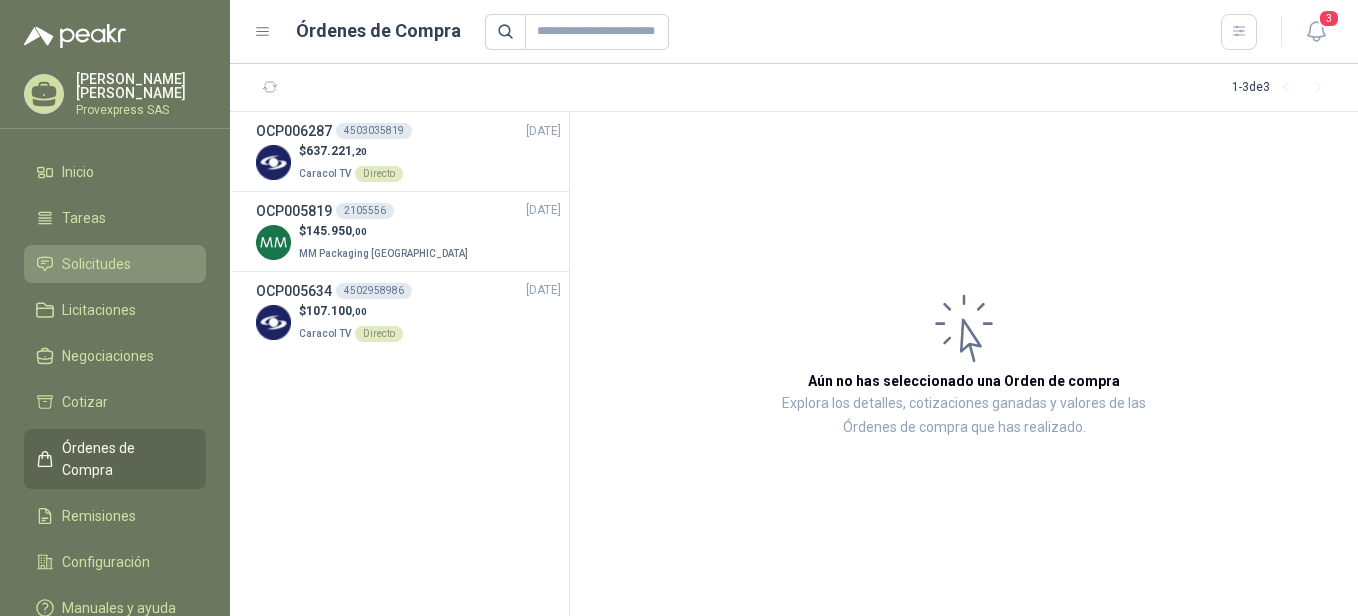 click on "Solicitudes" at bounding box center (96, 264) 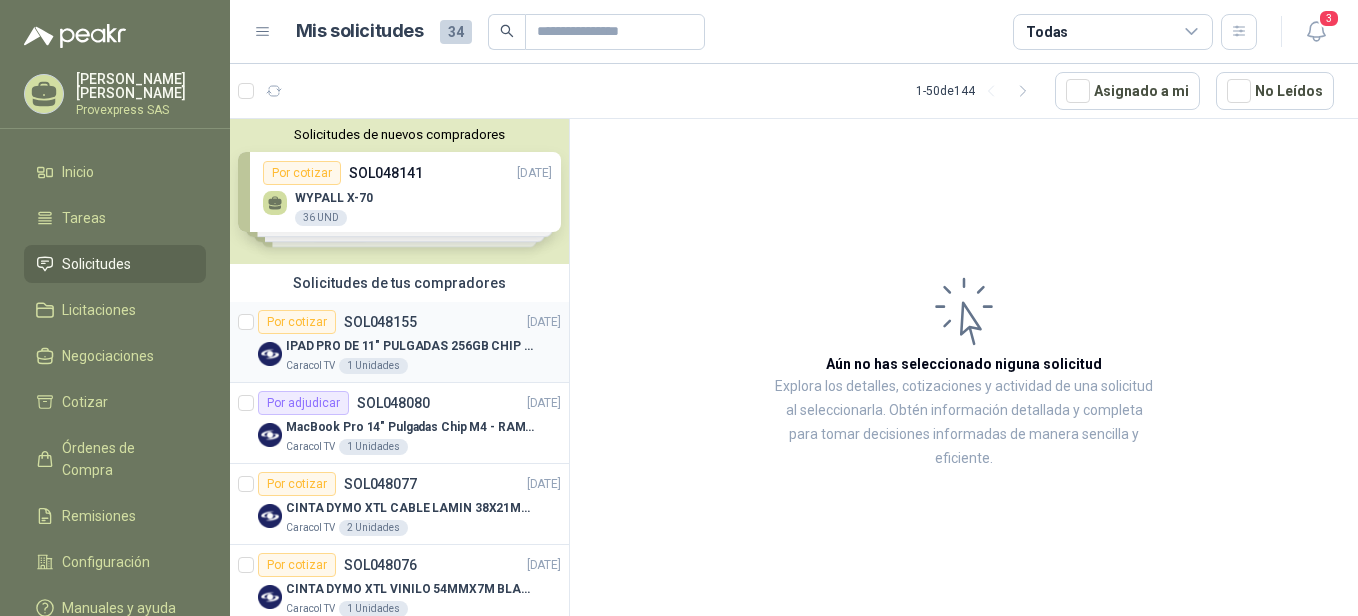 click on "Por cotizar" at bounding box center [297, 322] 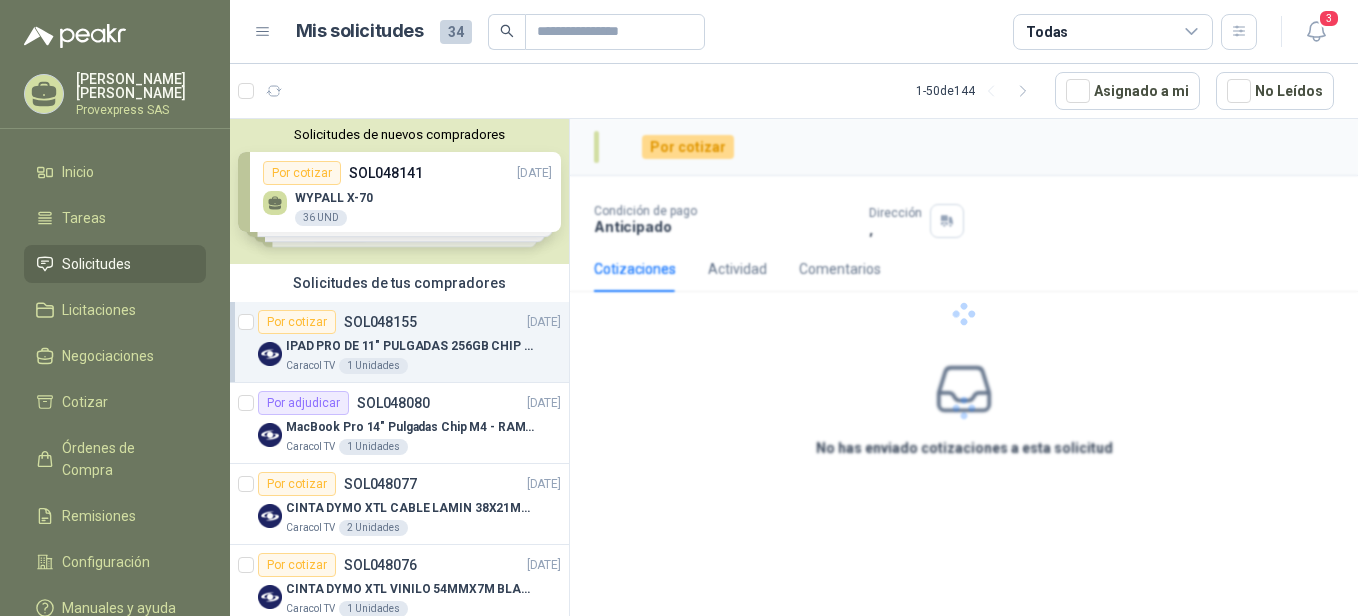 click on "Por cotizar" at bounding box center [297, 322] 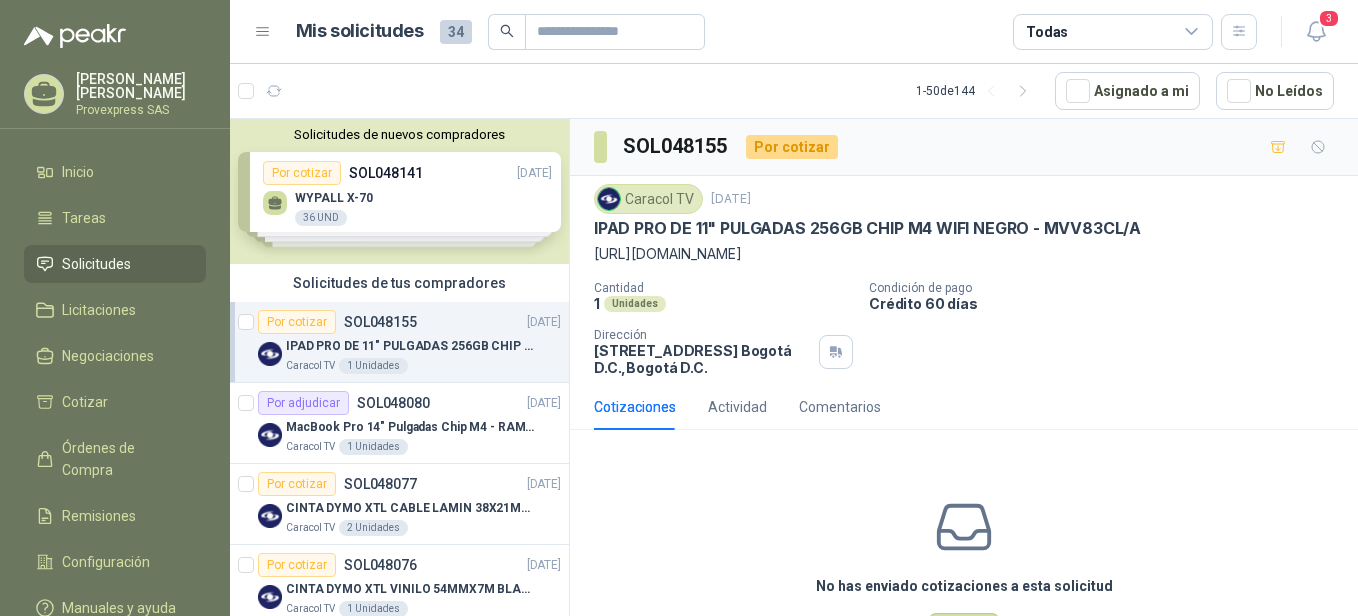 scroll, scrollTop: 441, scrollLeft: 0, axis: vertical 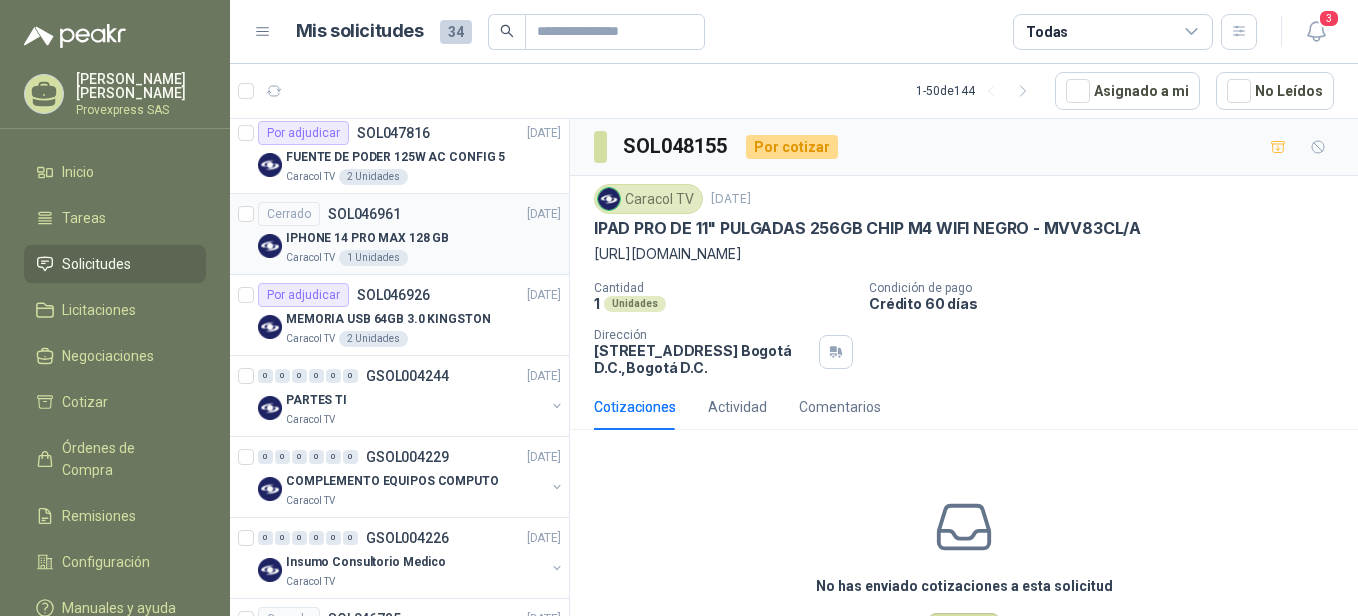 click on "Cerrado" at bounding box center (289, 214) 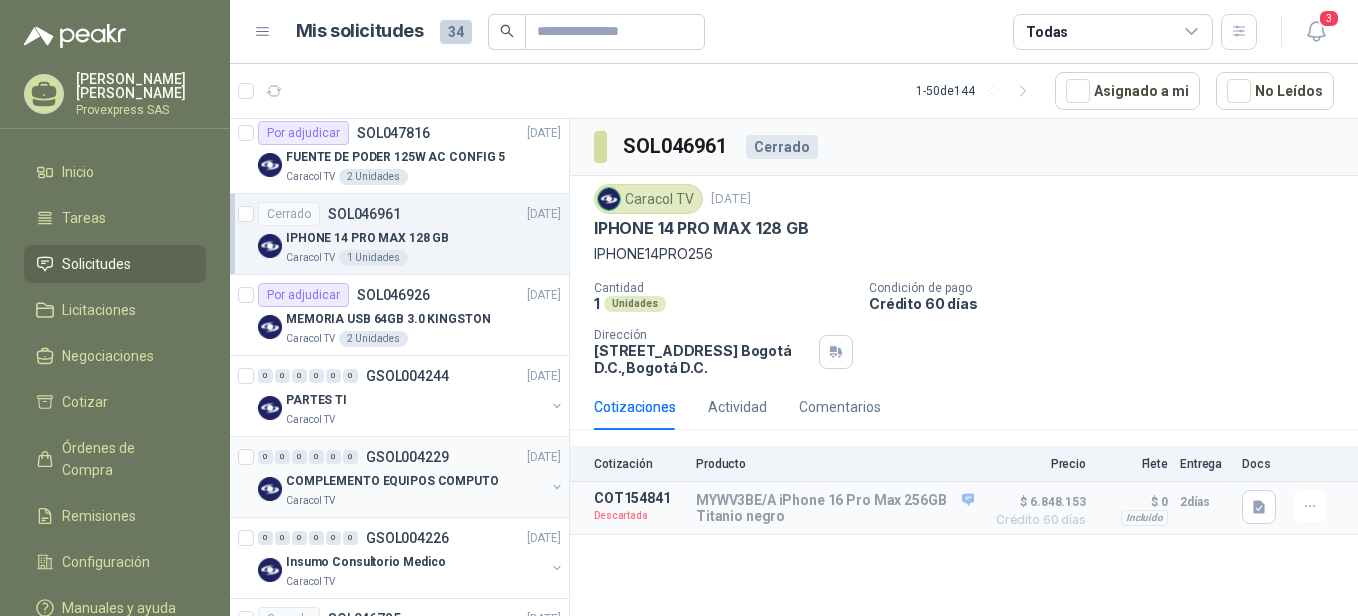 click on "0   0   0   0   0   0   GSOL004229 [DATE]   COMPLEMENTO EQUIPOS COMPUTO Caracol TV" at bounding box center [399, 477] 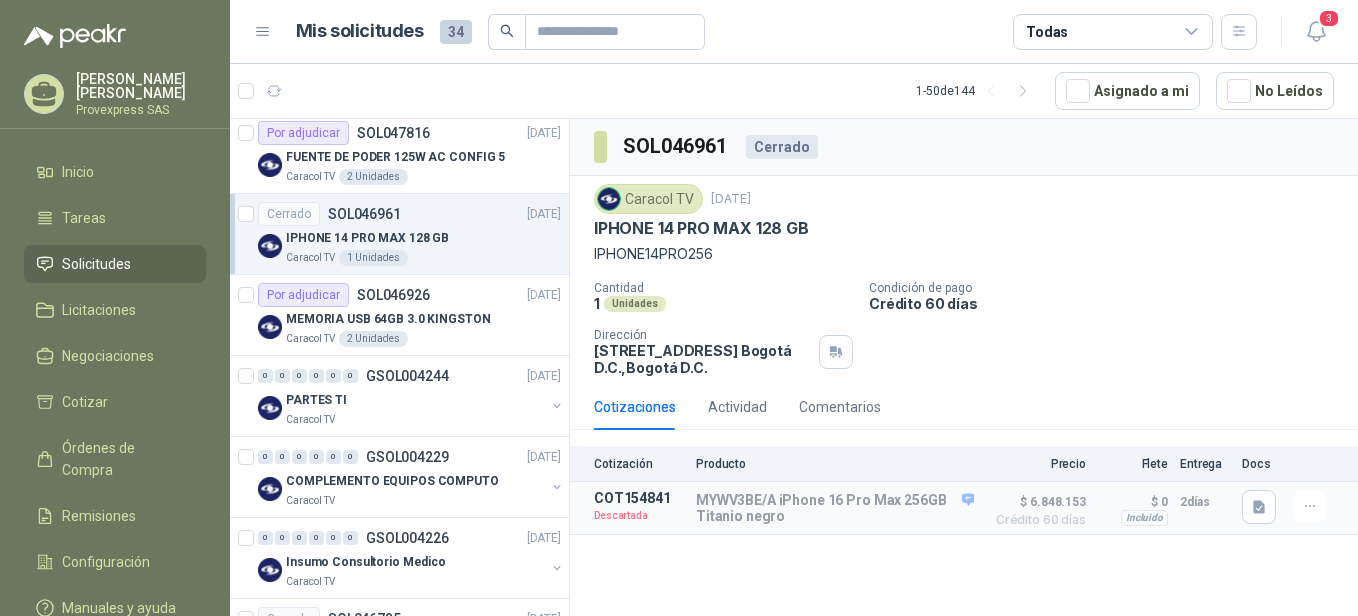 scroll, scrollTop: 1764, scrollLeft: 0, axis: vertical 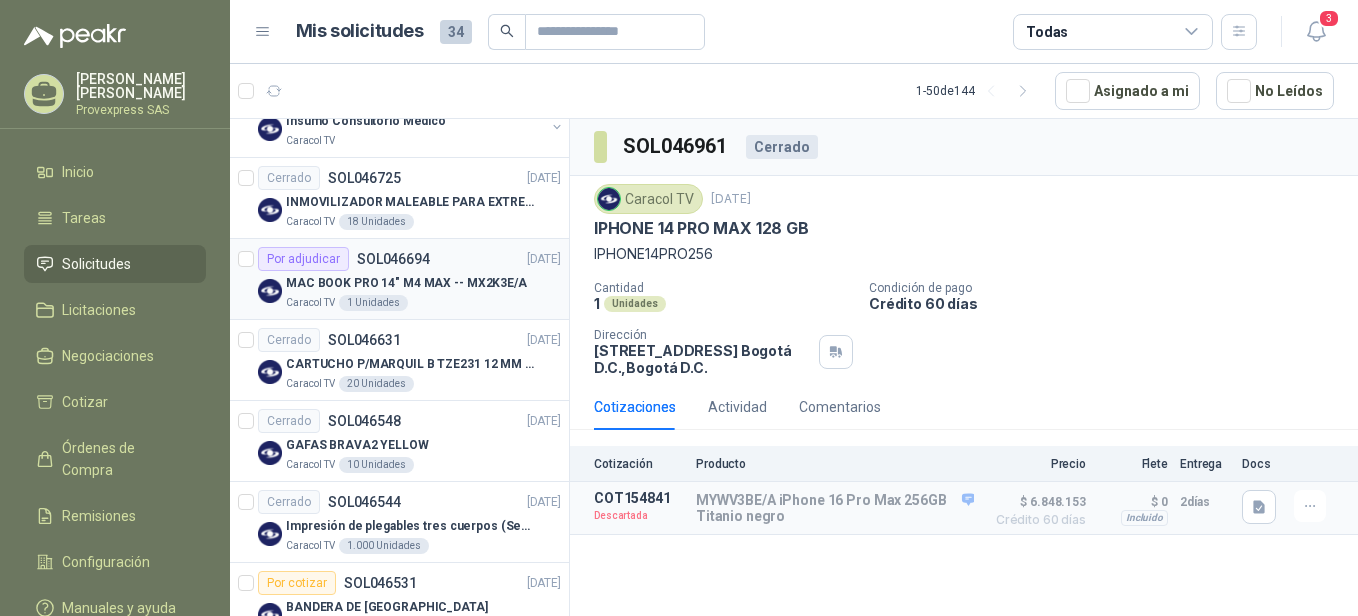 click on "Por adjudicar" at bounding box center (303, 259) 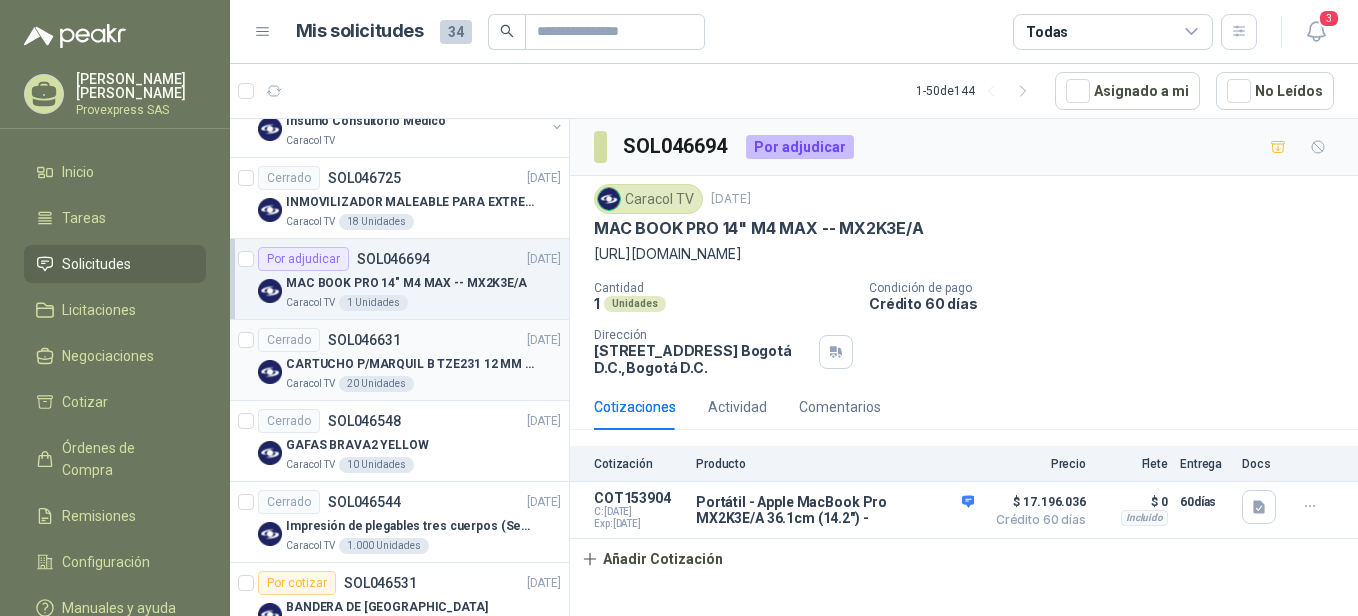 click on "Cerrado" at bounding box center (289, 340) 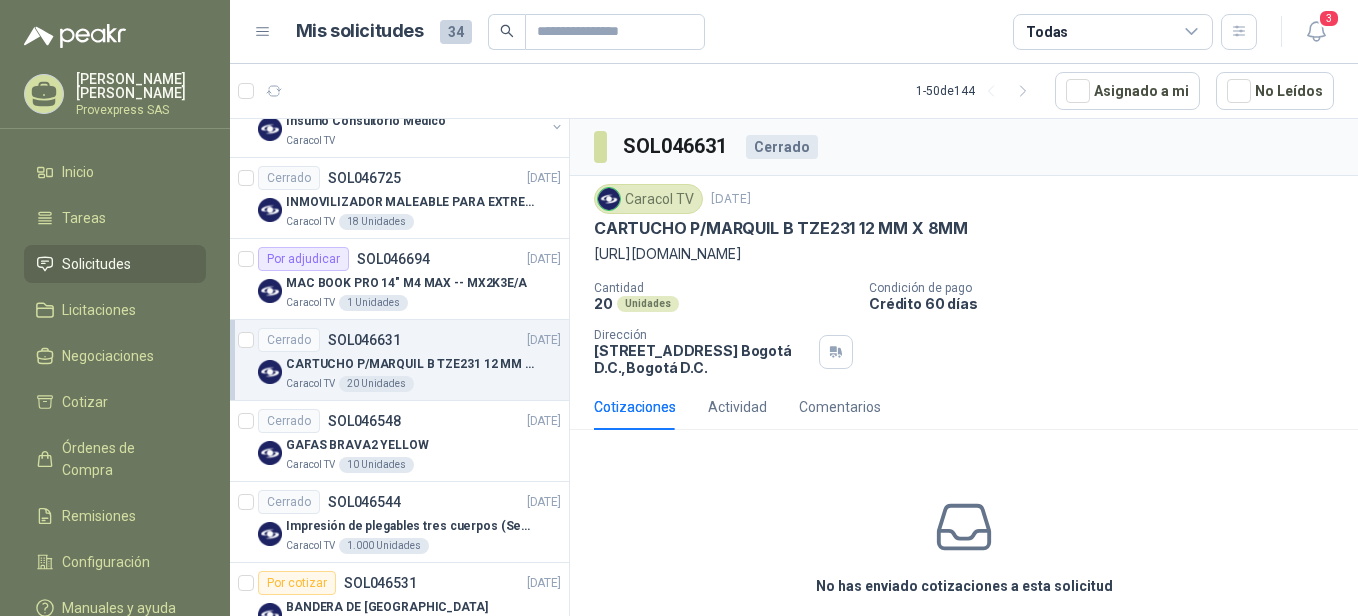 scroll, scrollTop: 2205, scrollLeft: 0, axis: vertical 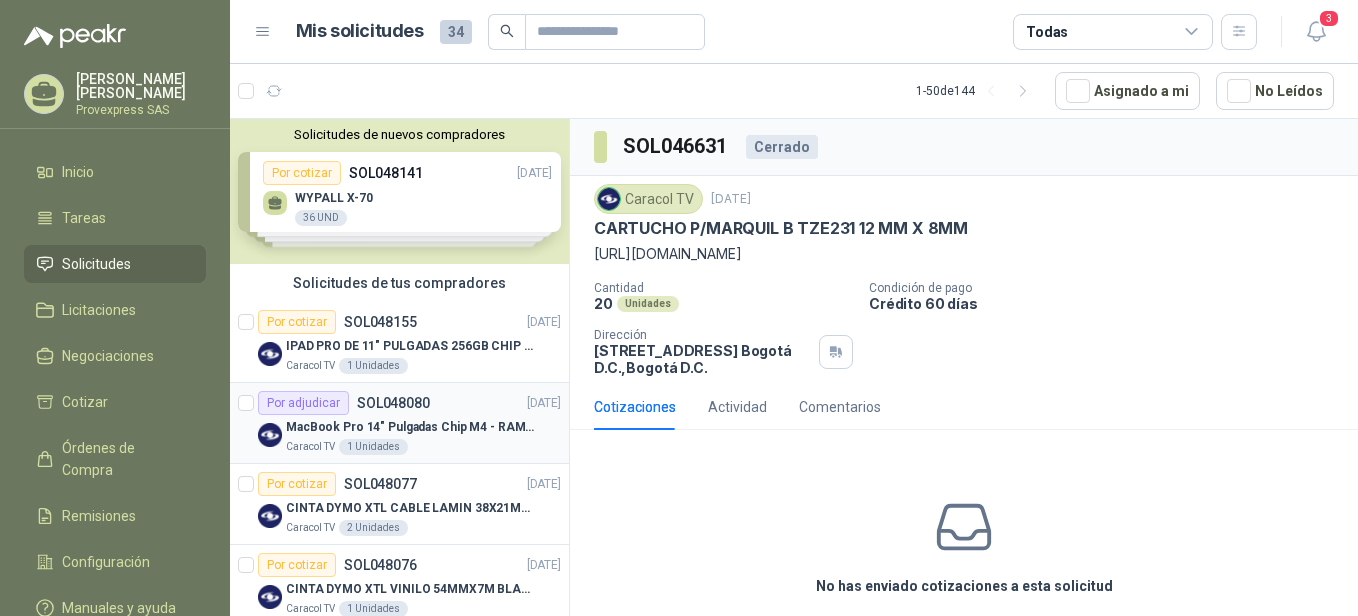 click on "Por adjudicar" at bounding box center [303, 403] 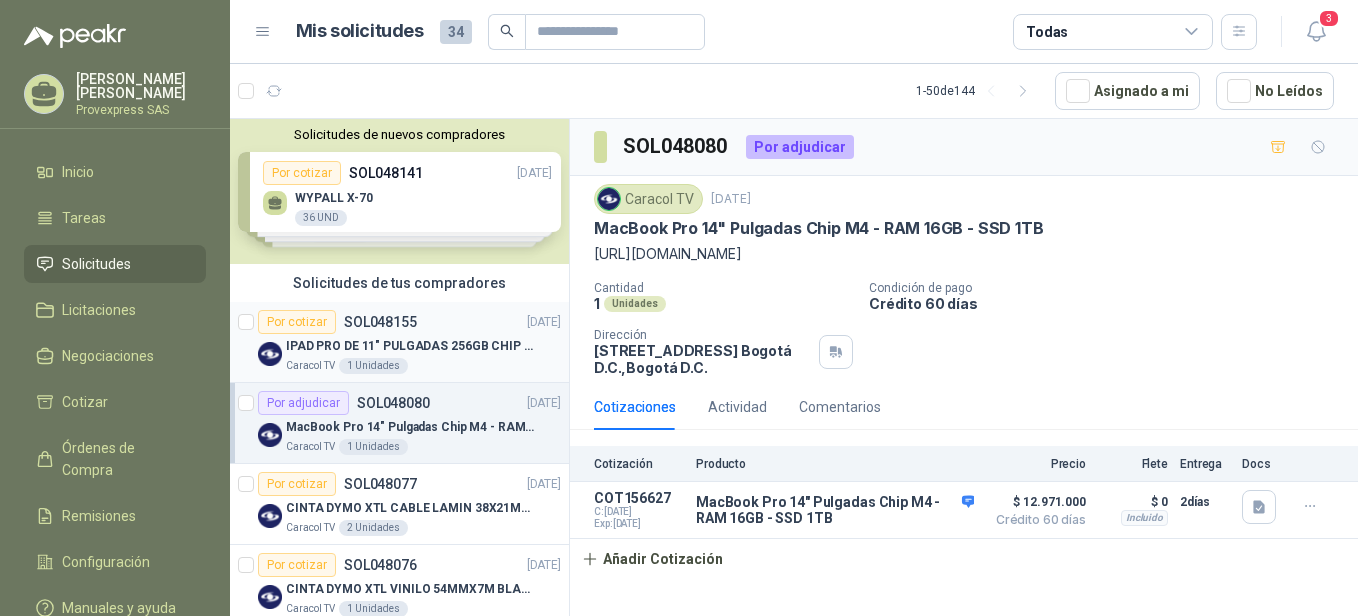 click on "Por cotizar" at bounding box center [297, 322] 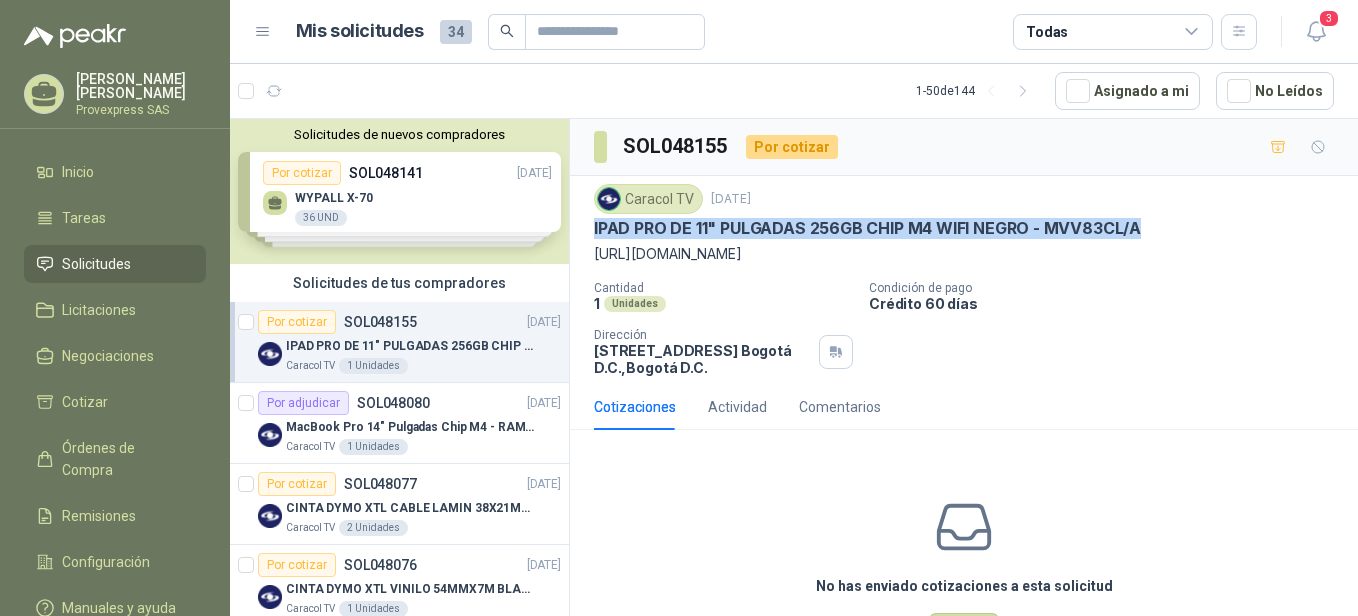 drag, startPoint x: 1143, startPoint y: 221, endPoint x: 582, endPoint y: 227, distance: 561.0321 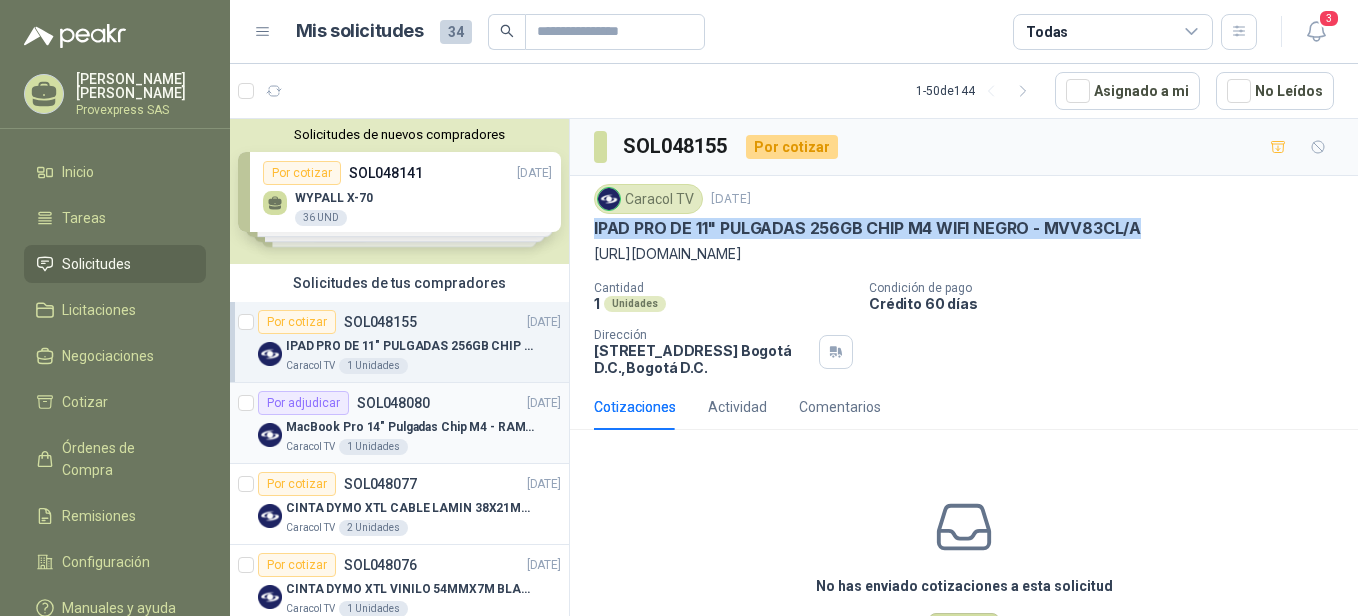 click on "Por adjudicar" at bounding box center (303, 403) 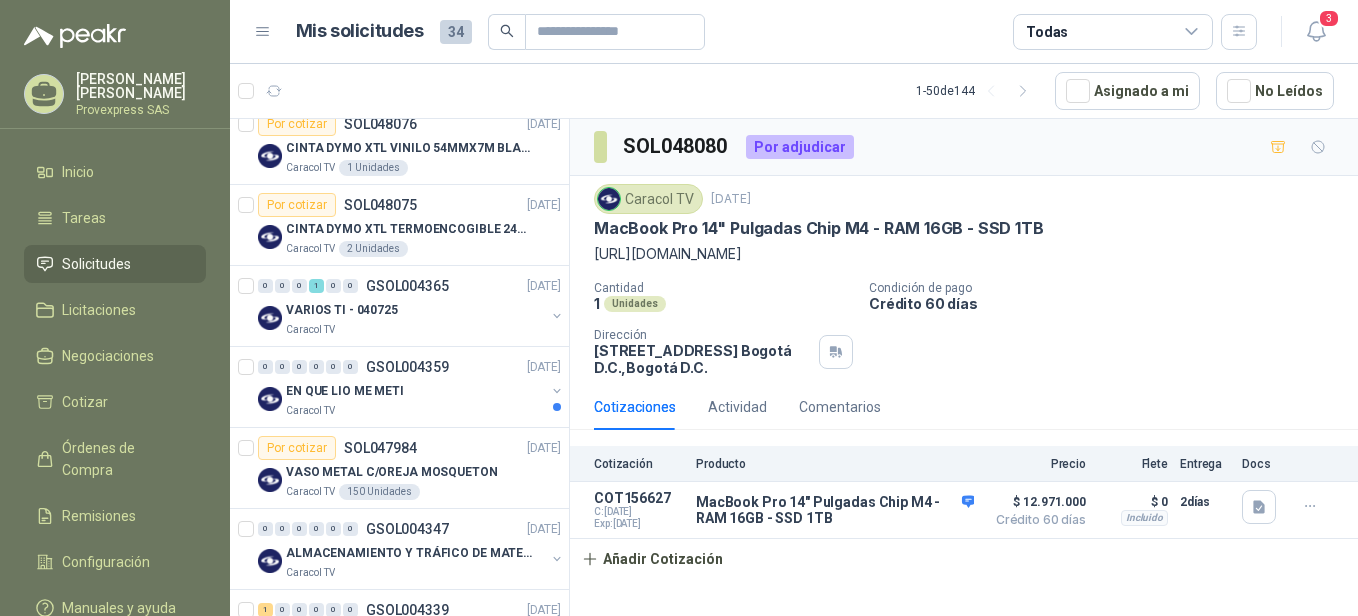 scroll, scrollTop: 882, scrollLeft: 0, axis: vertical 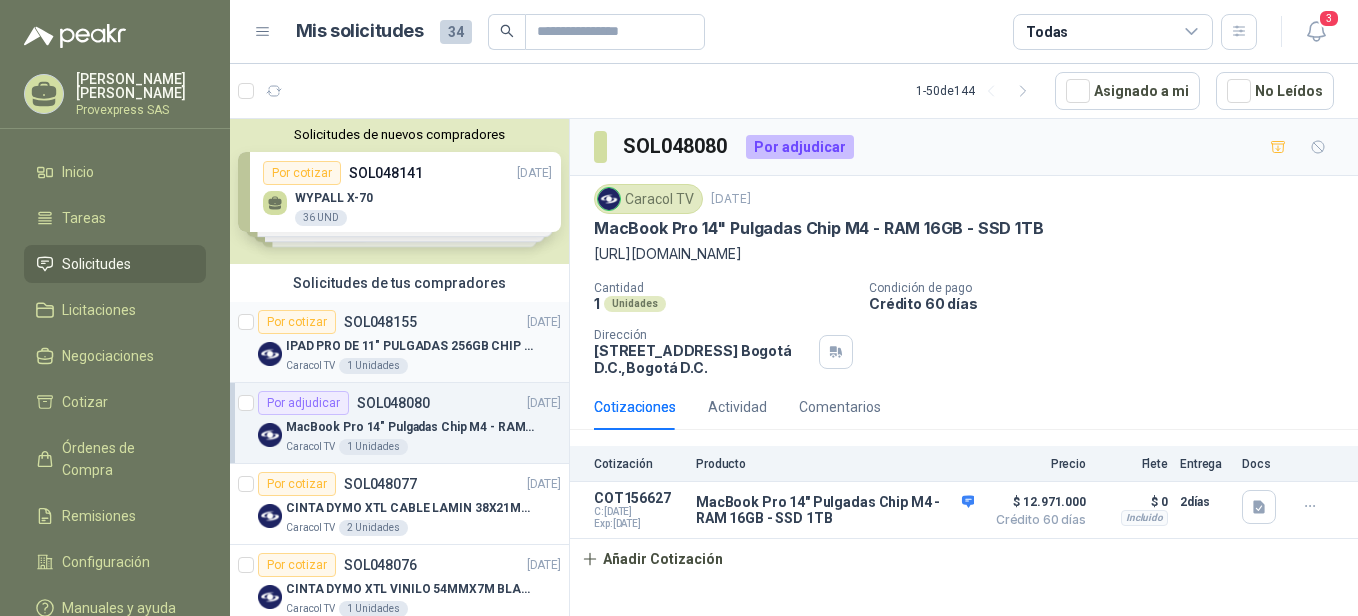 click on "Por cotizar" at bounding box center [297, 322] 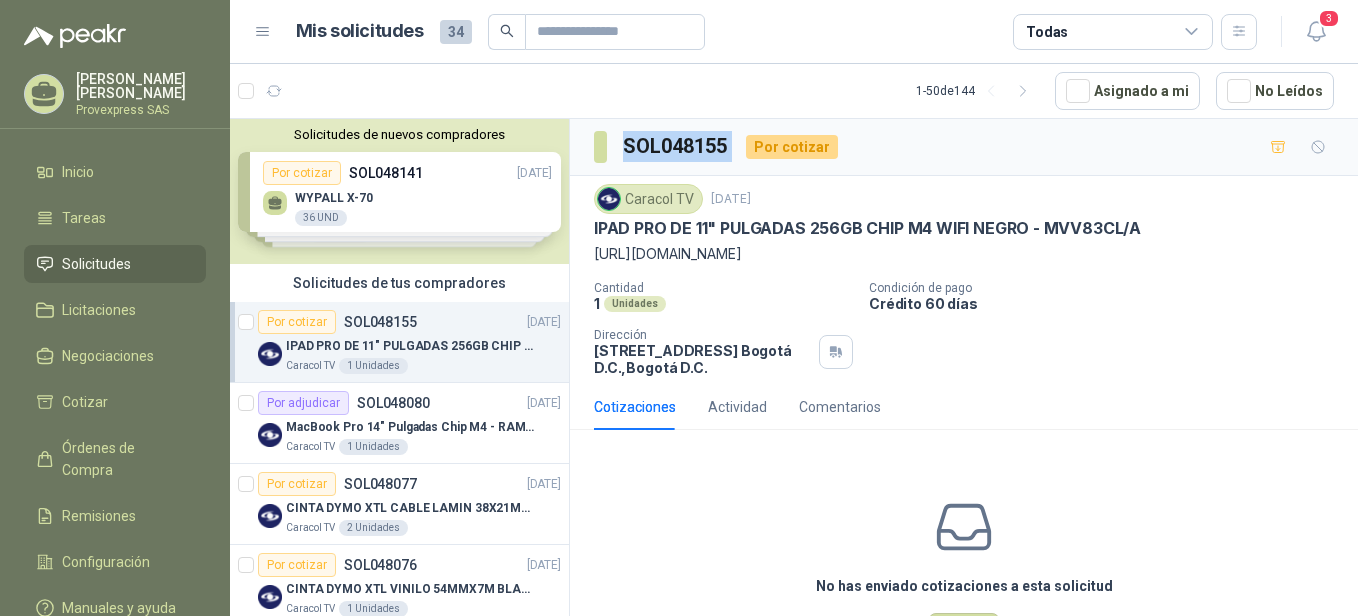 drag, startPoint x: 741, startPoint y: 136, endPoint x: 609, endPoint y: 150, distance: 132.74034 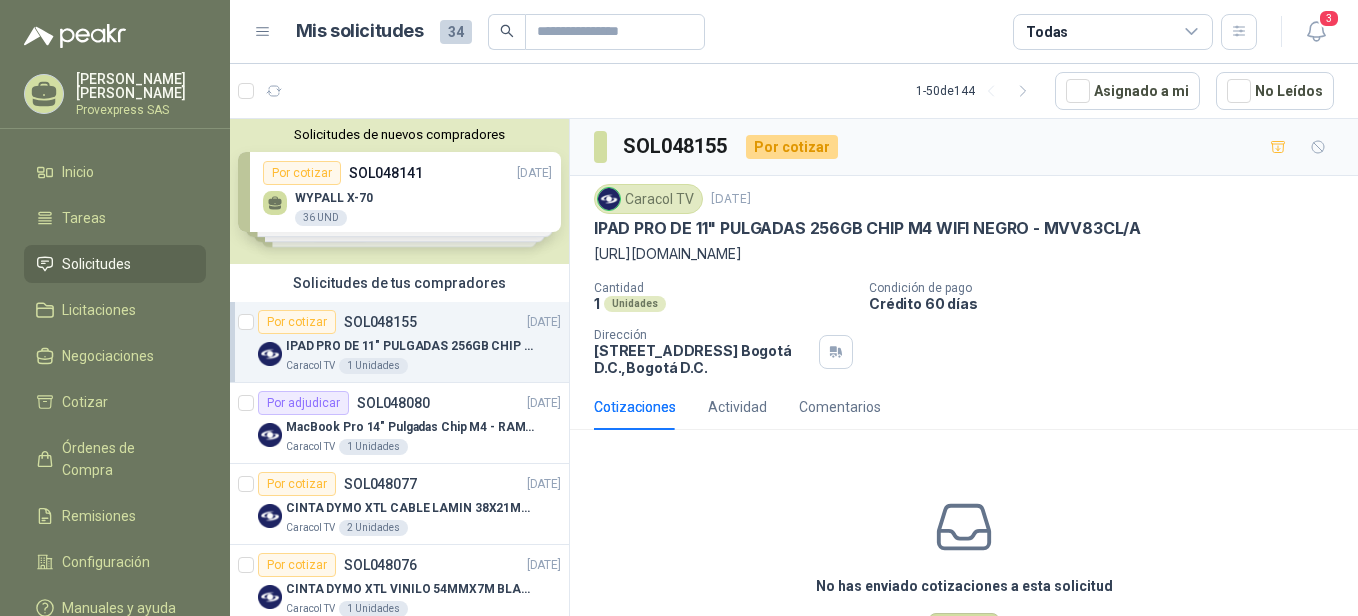click on "No has enviado cotizaciones a esta solicitud Cotizar" at bounding box center [964, 573] 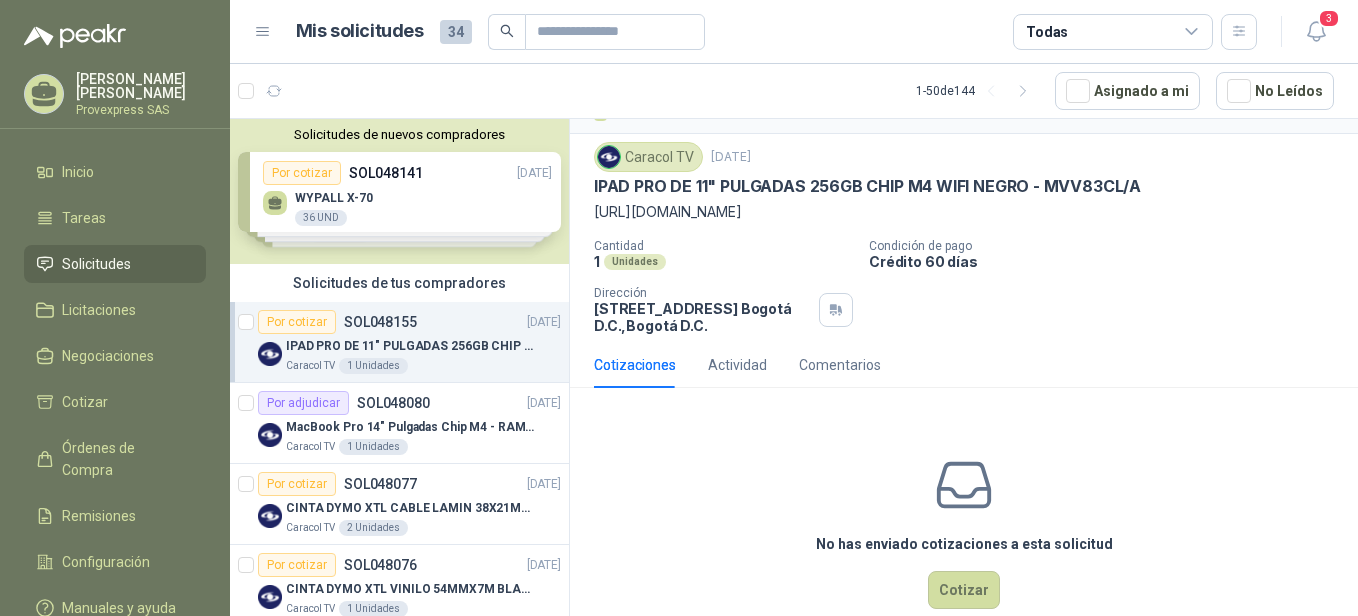 scroll, scrollTop: 79, scrollLeft: 0, axis: vertical 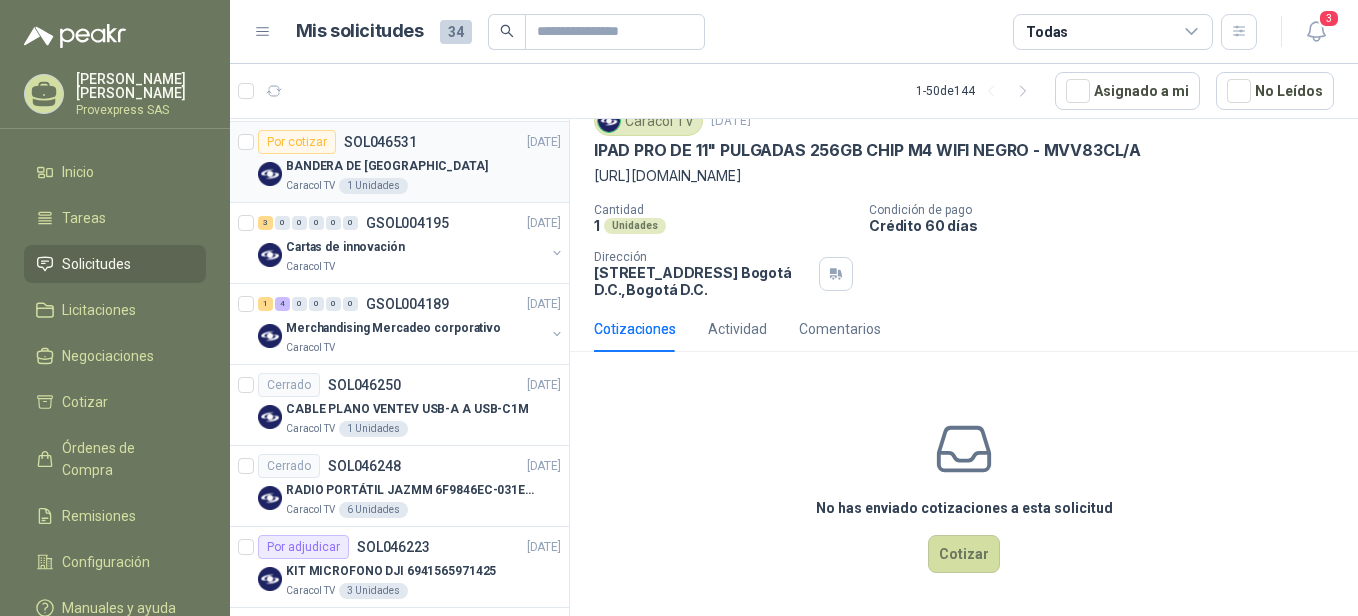 click on "Por cotizar SOL046531 [DATE]   BANDERA DE COLOMBIA  Caracol TV 1   Unidades" at bounding box center [399, 162] 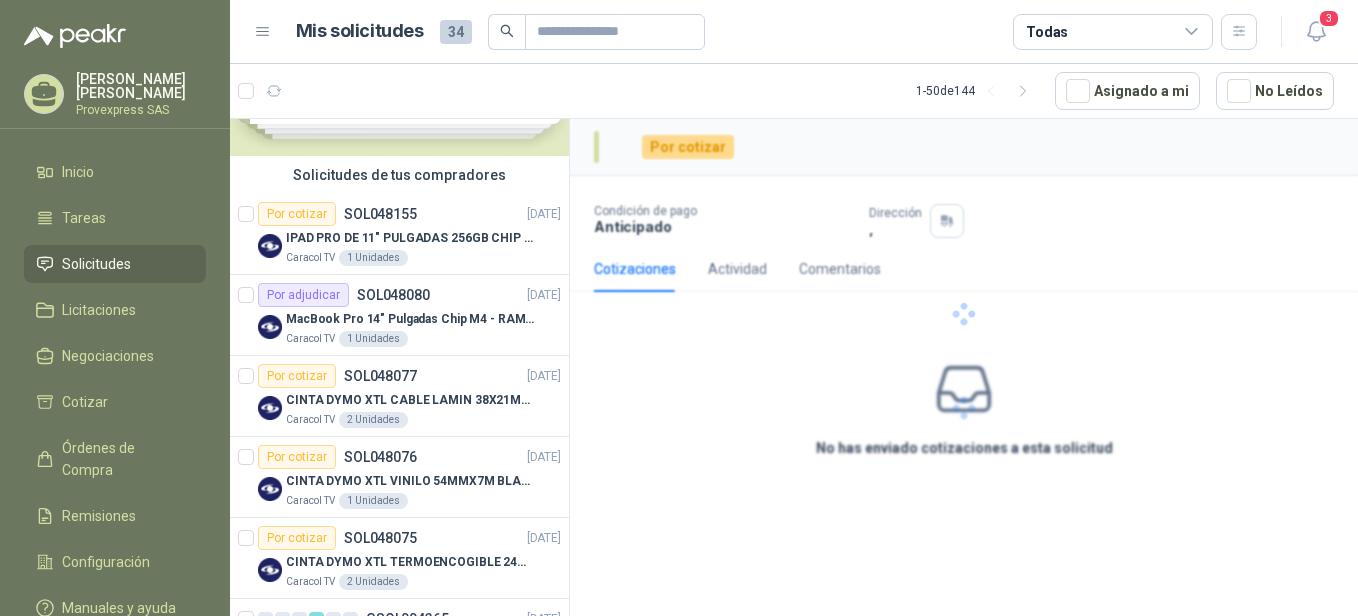 scroll, scrollTop: 0, scrollLeft: 0, axis: both 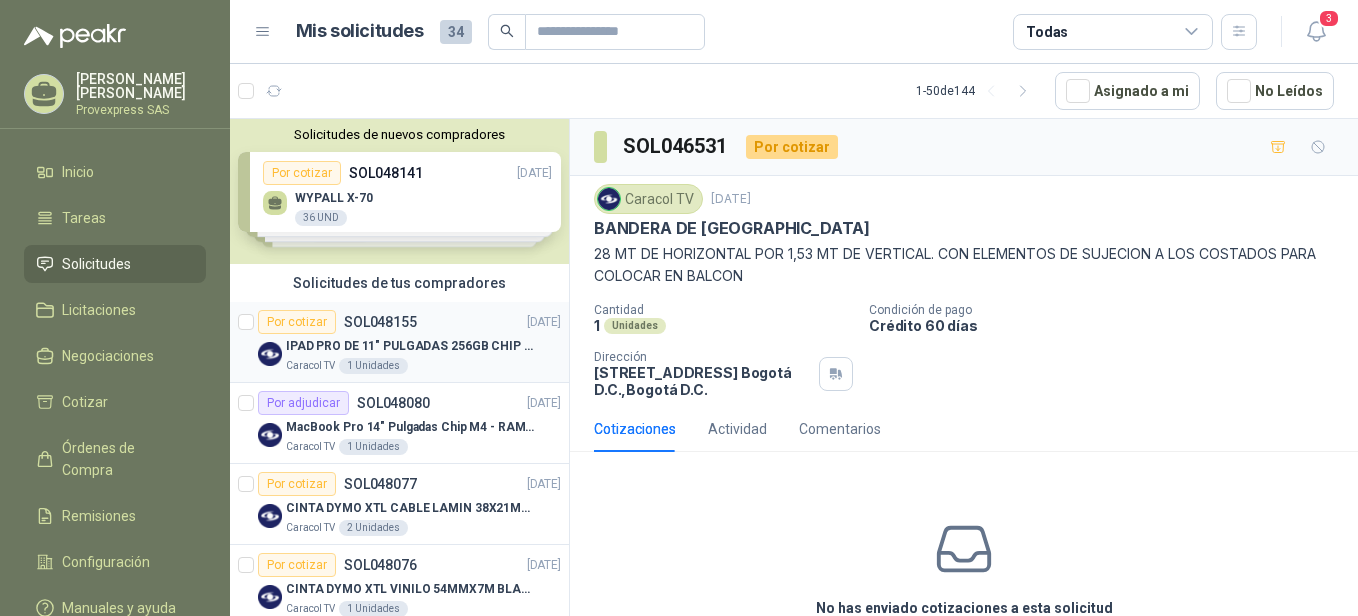 click on "Por cotizar" at bounding box center [297, 322] 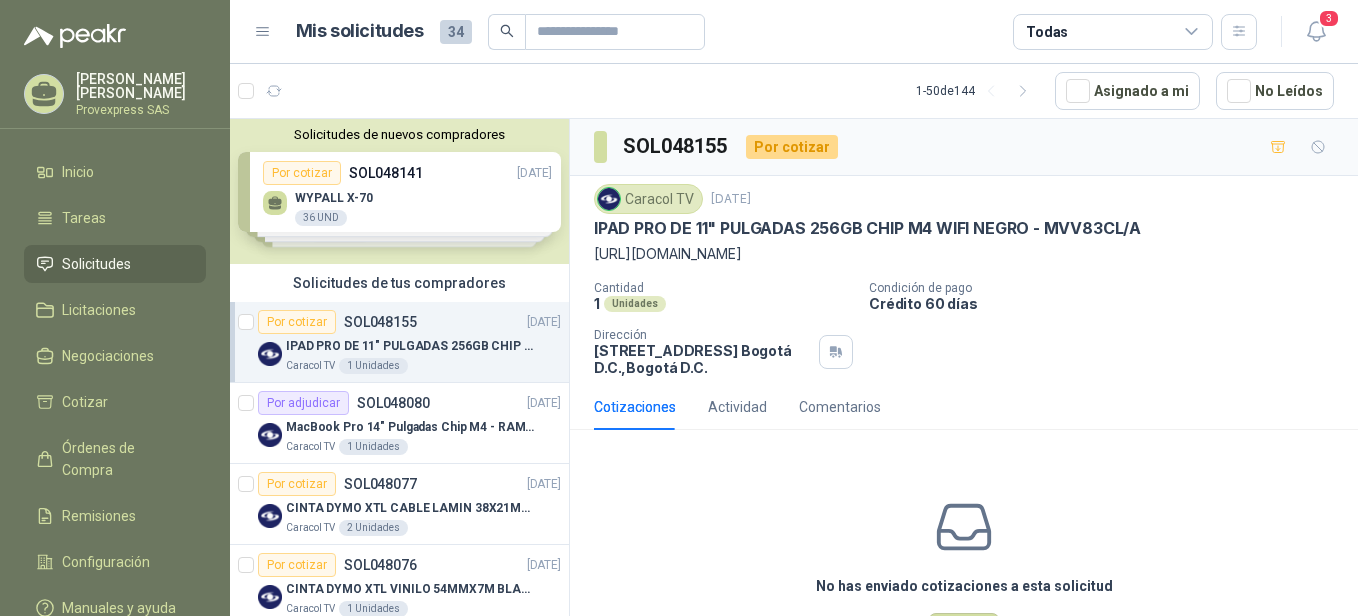 click on "Cotizaciones Actividad Comentarios" at bounding box center [964, 407] 